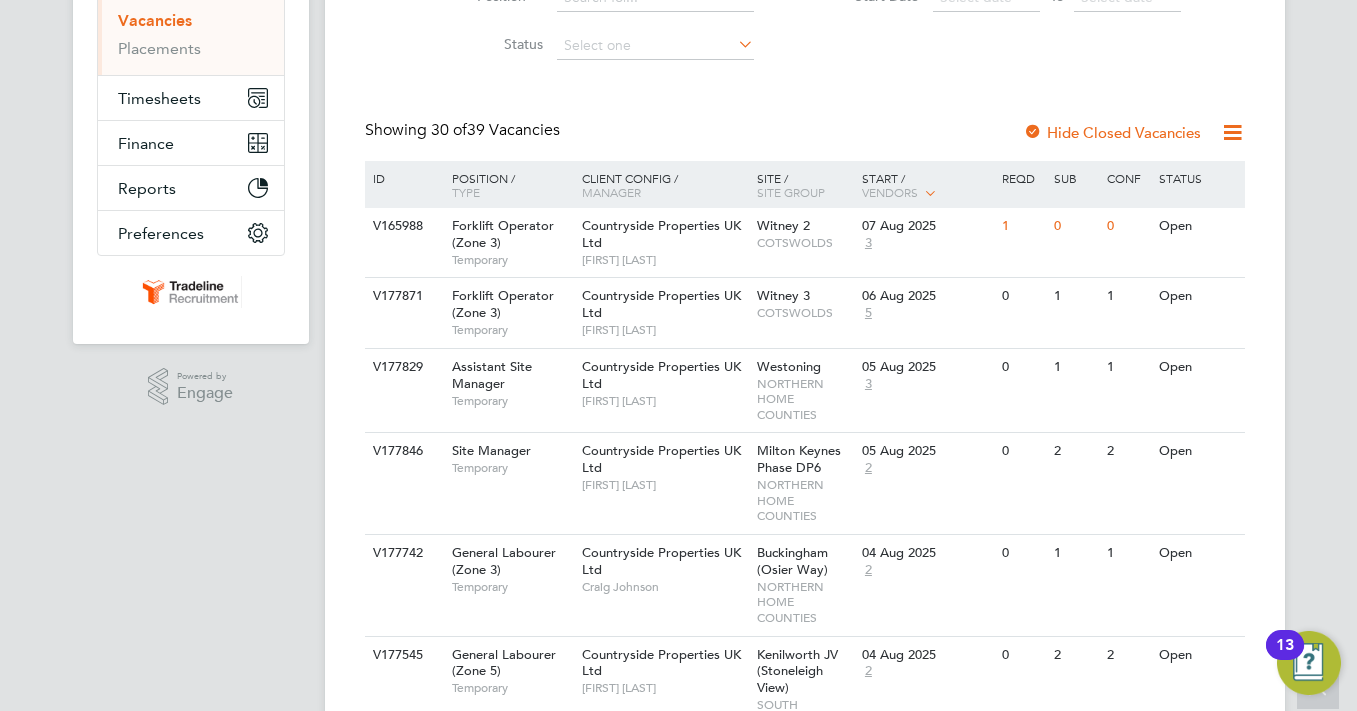 scroll, scrollTop: 200, scrollLeft: 0, axis: vertical 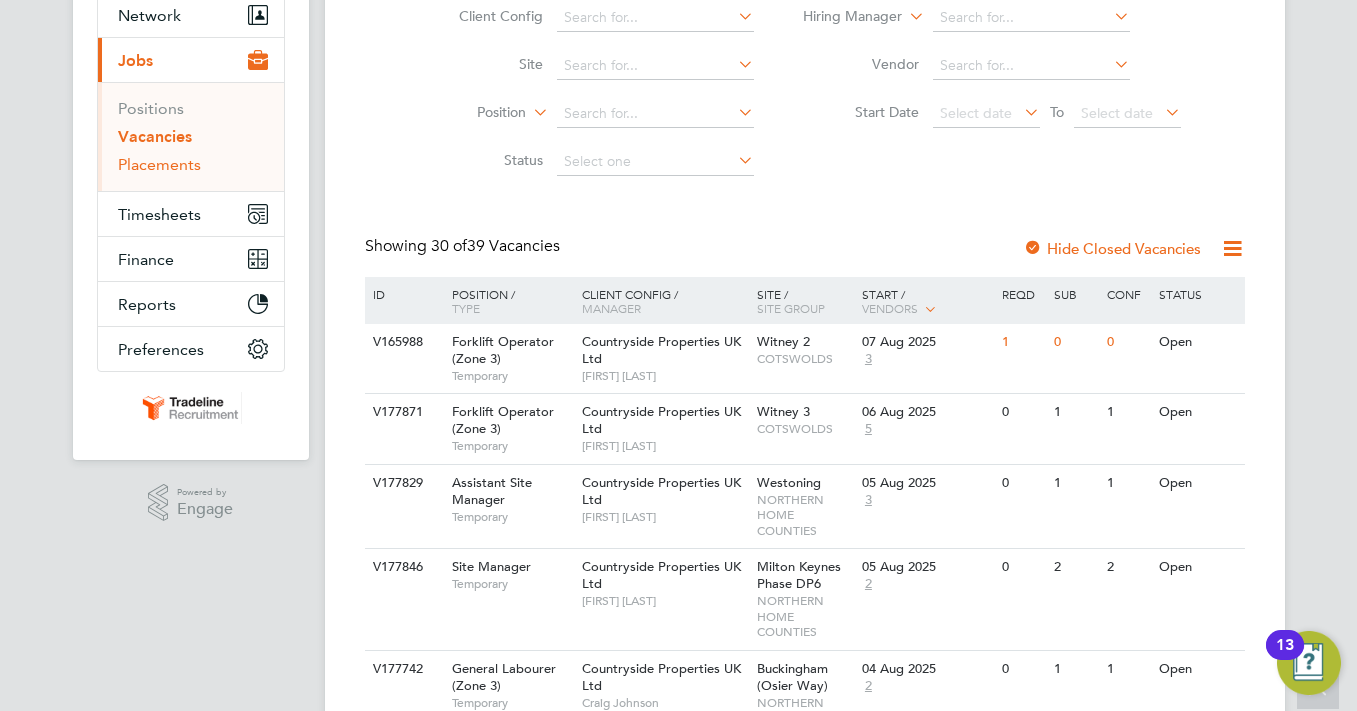 click on "Placements" at bounding box center (159, 164) 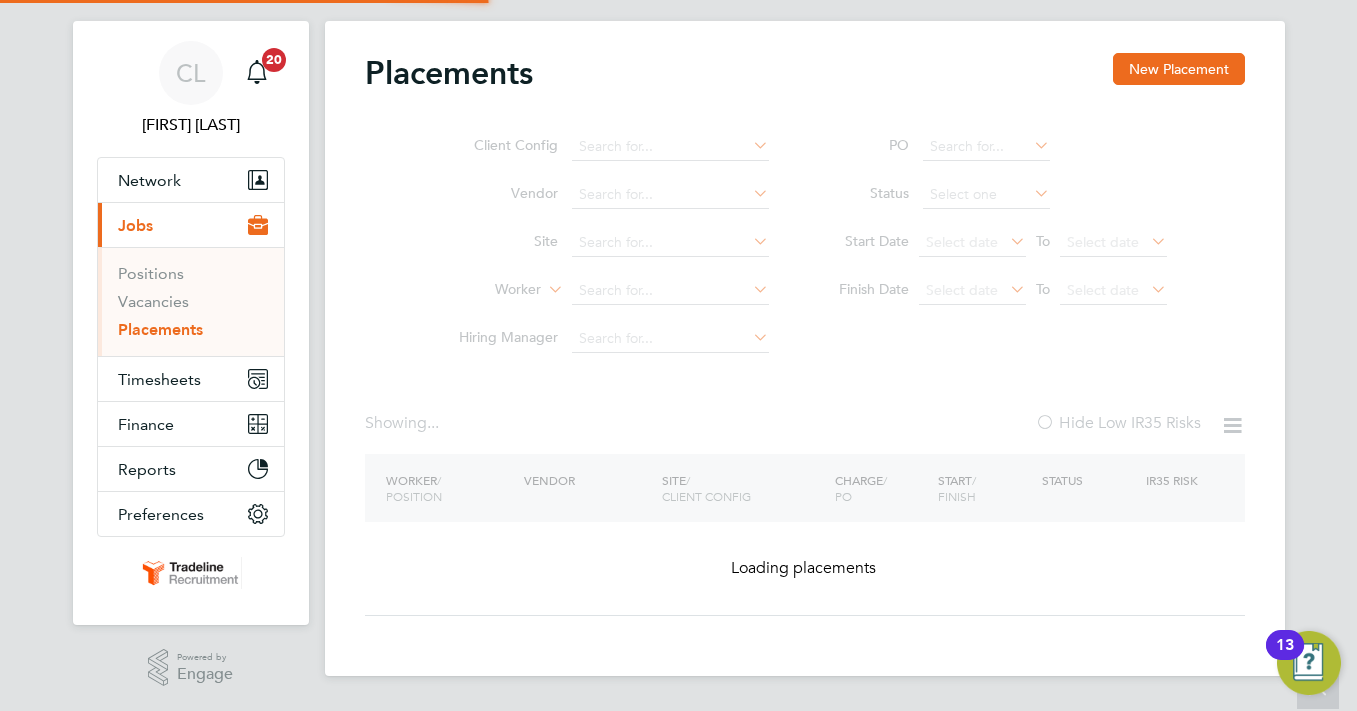 scroll, scrollTop: 0, scrollLeft: 0, axis: both 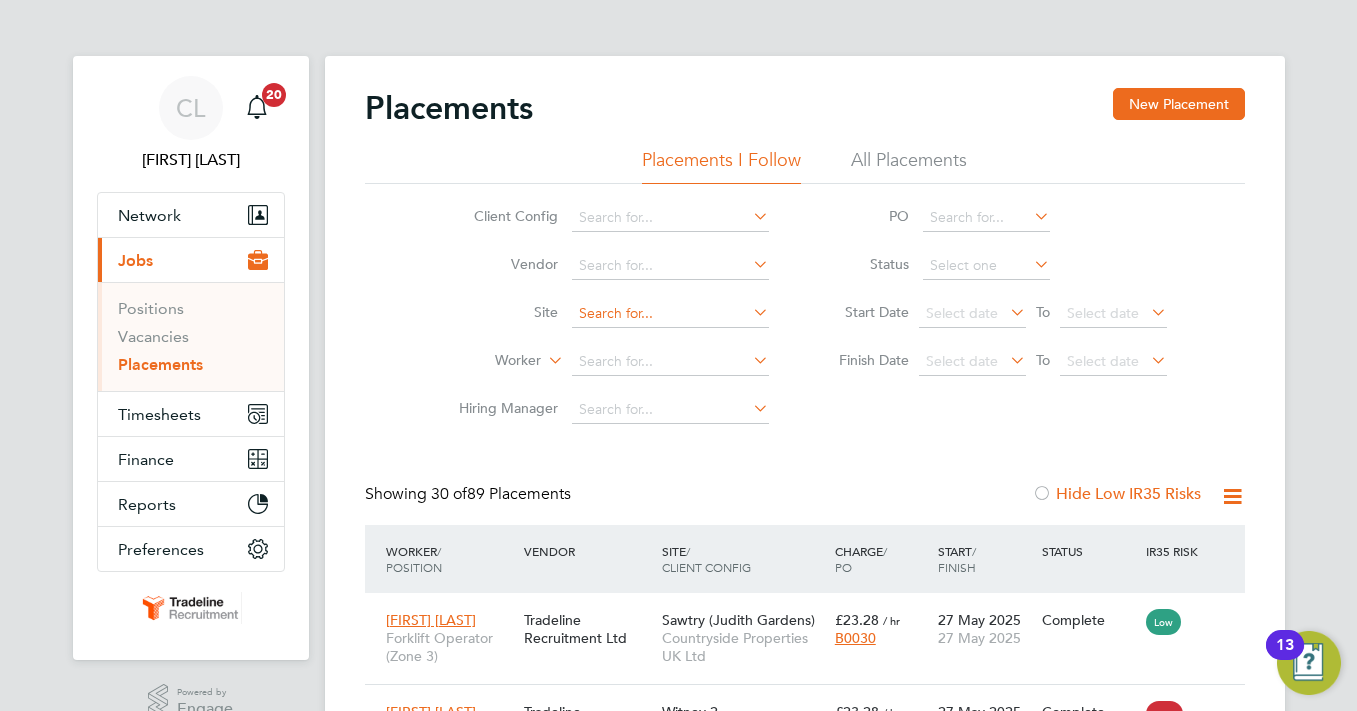 click 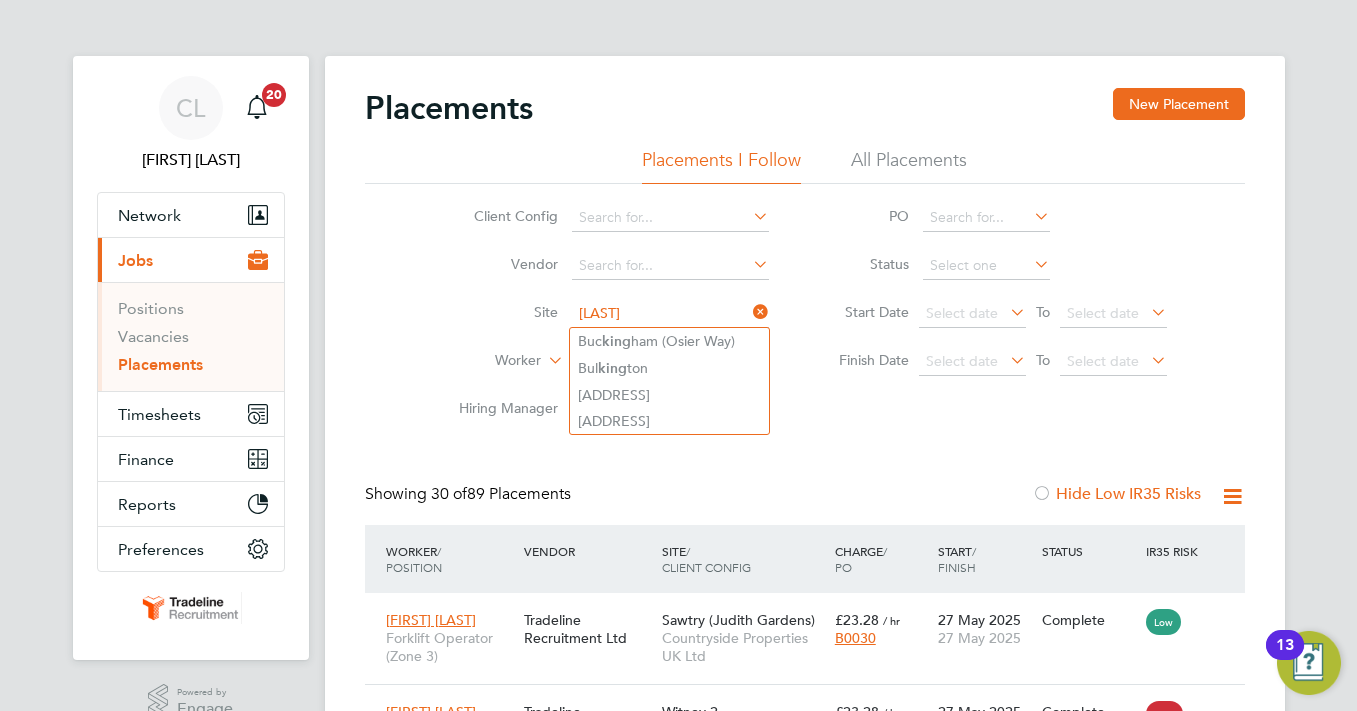 type on "KING" 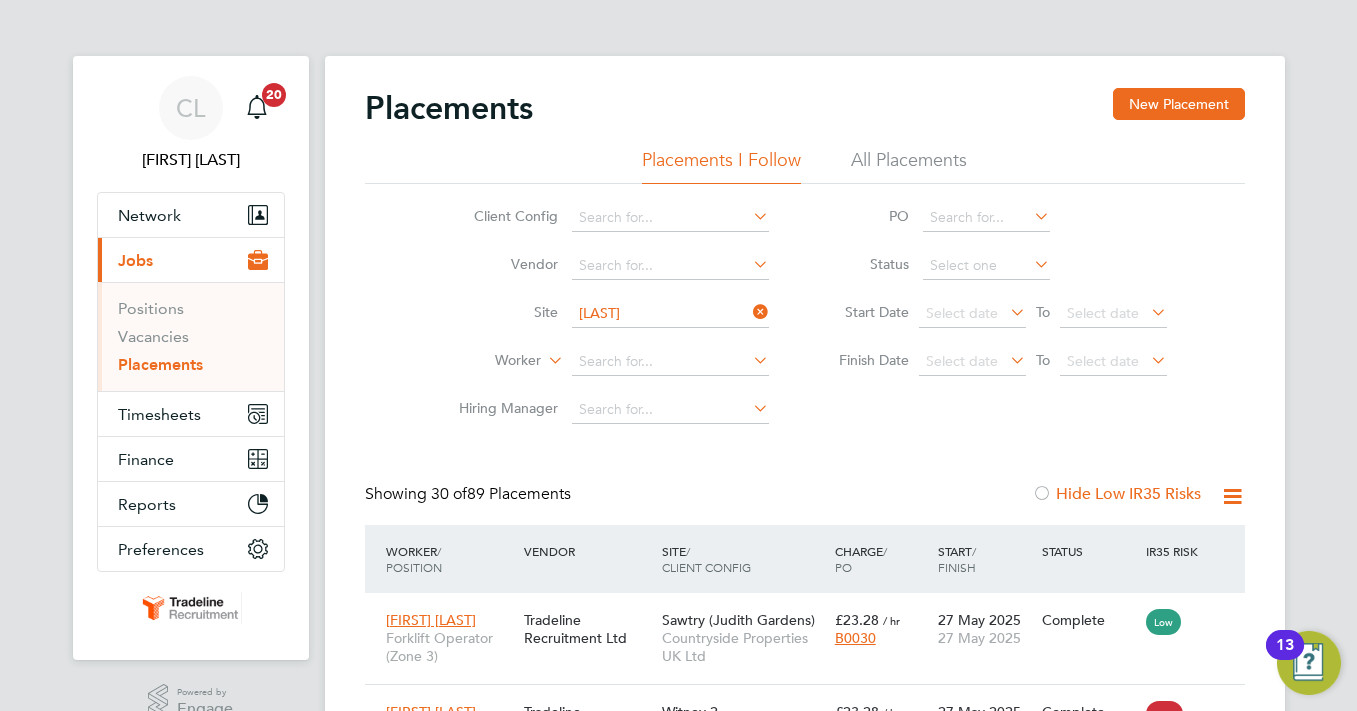 type 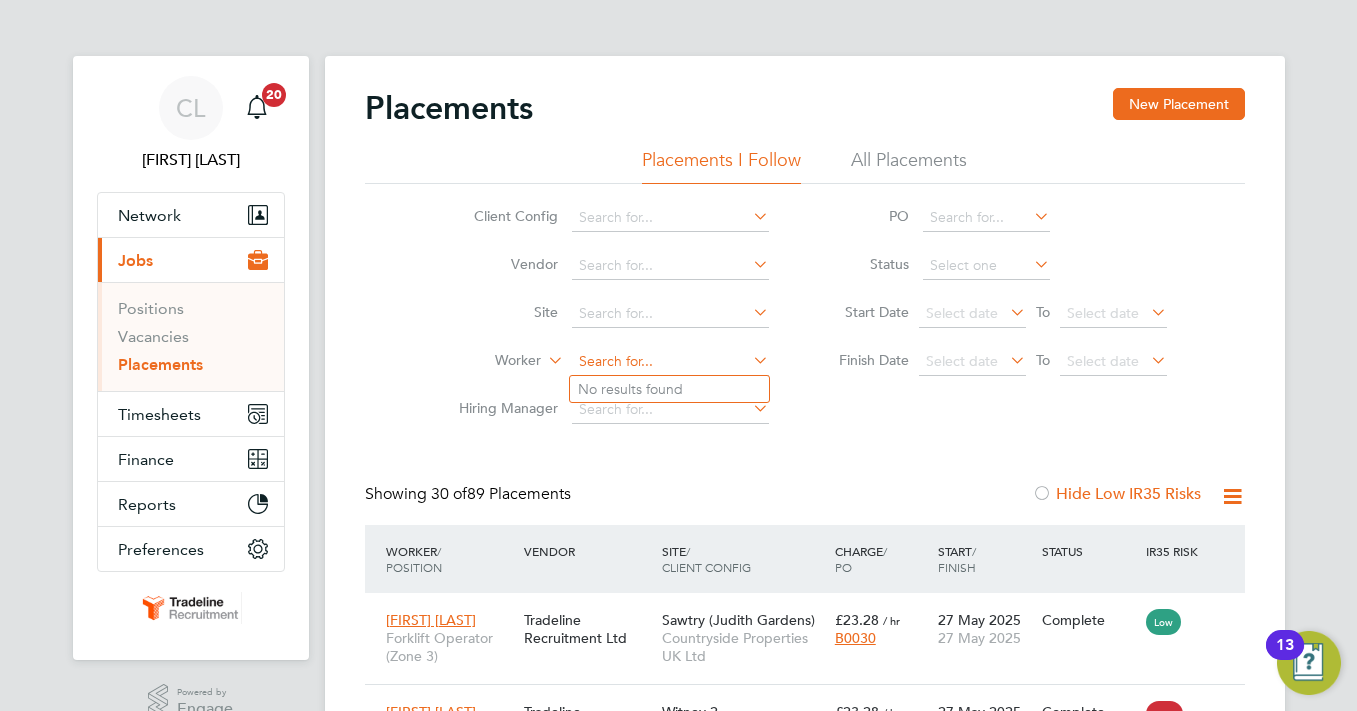click 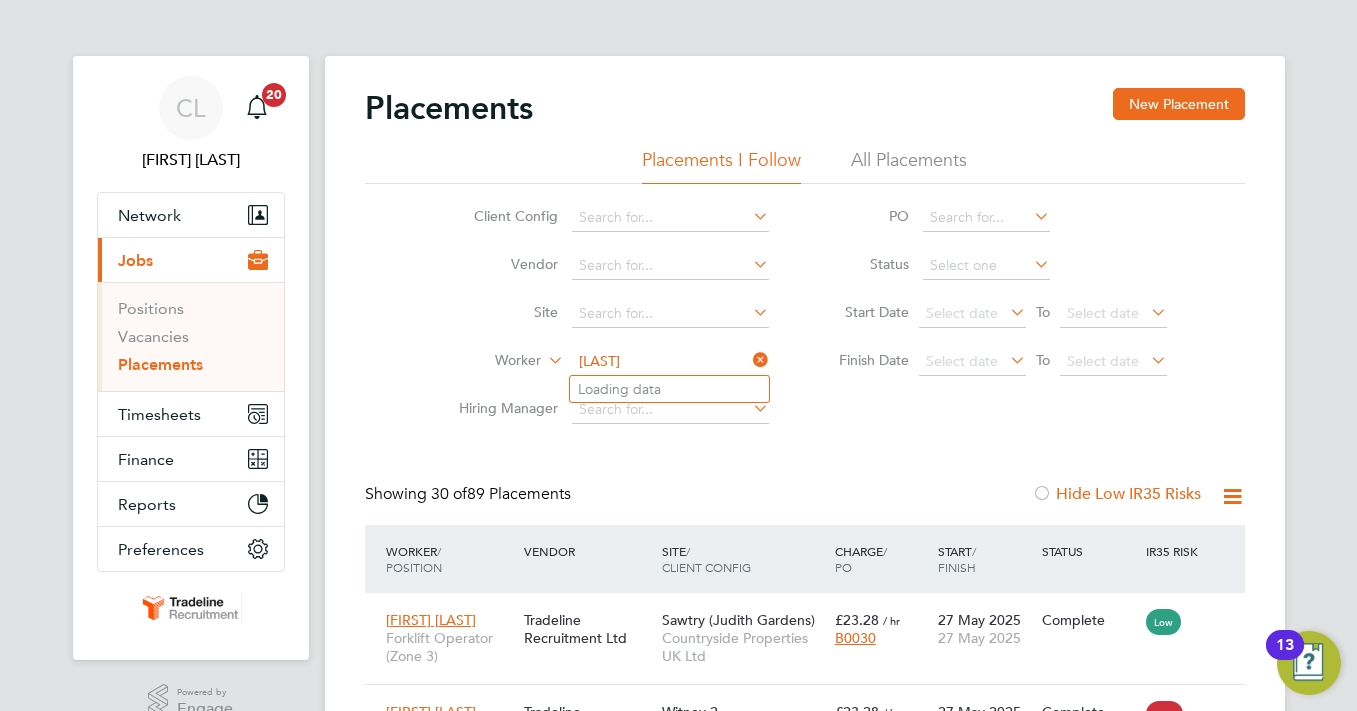 type on "KING" 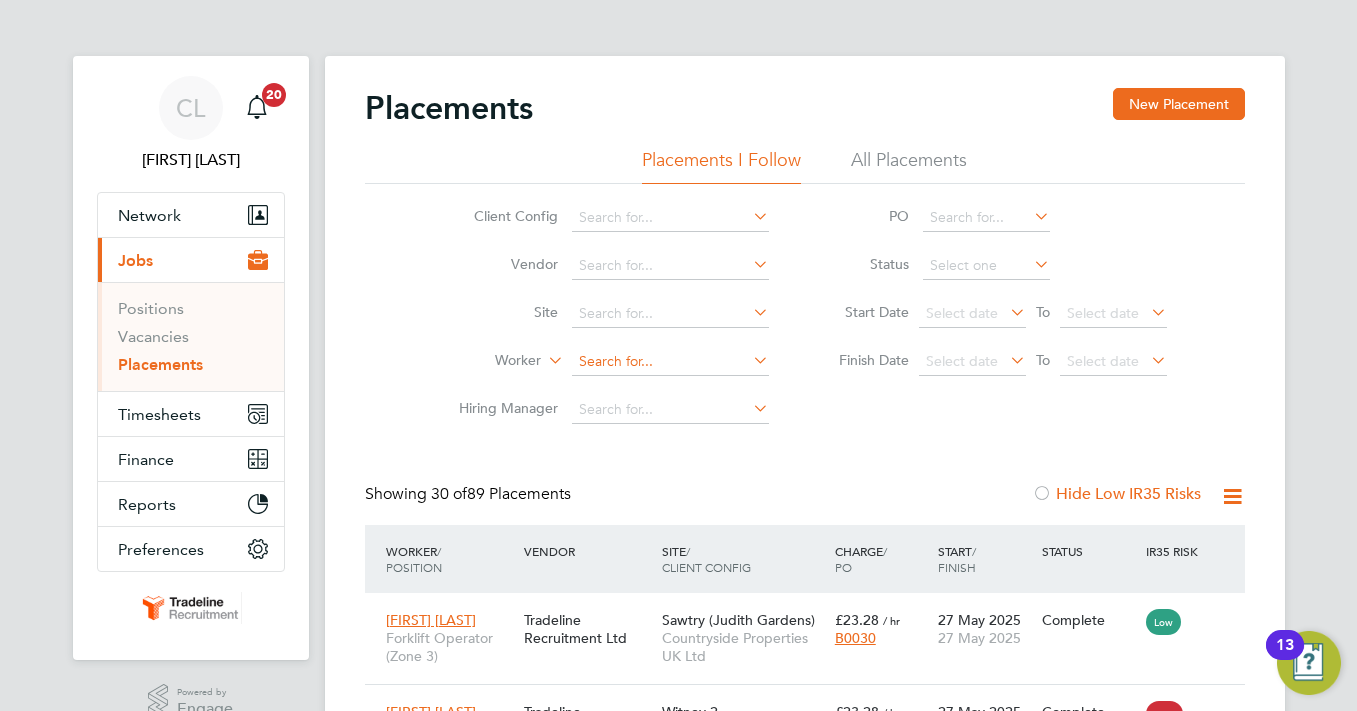 click 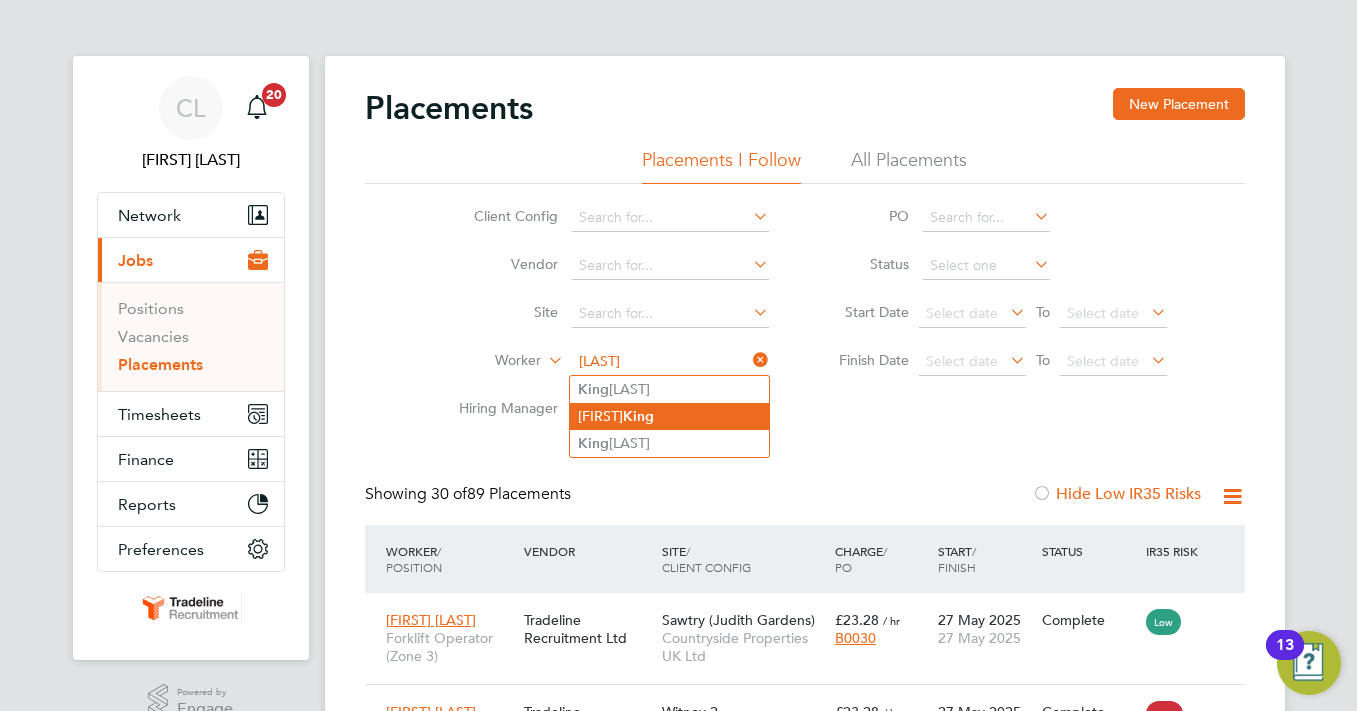 click on "King" 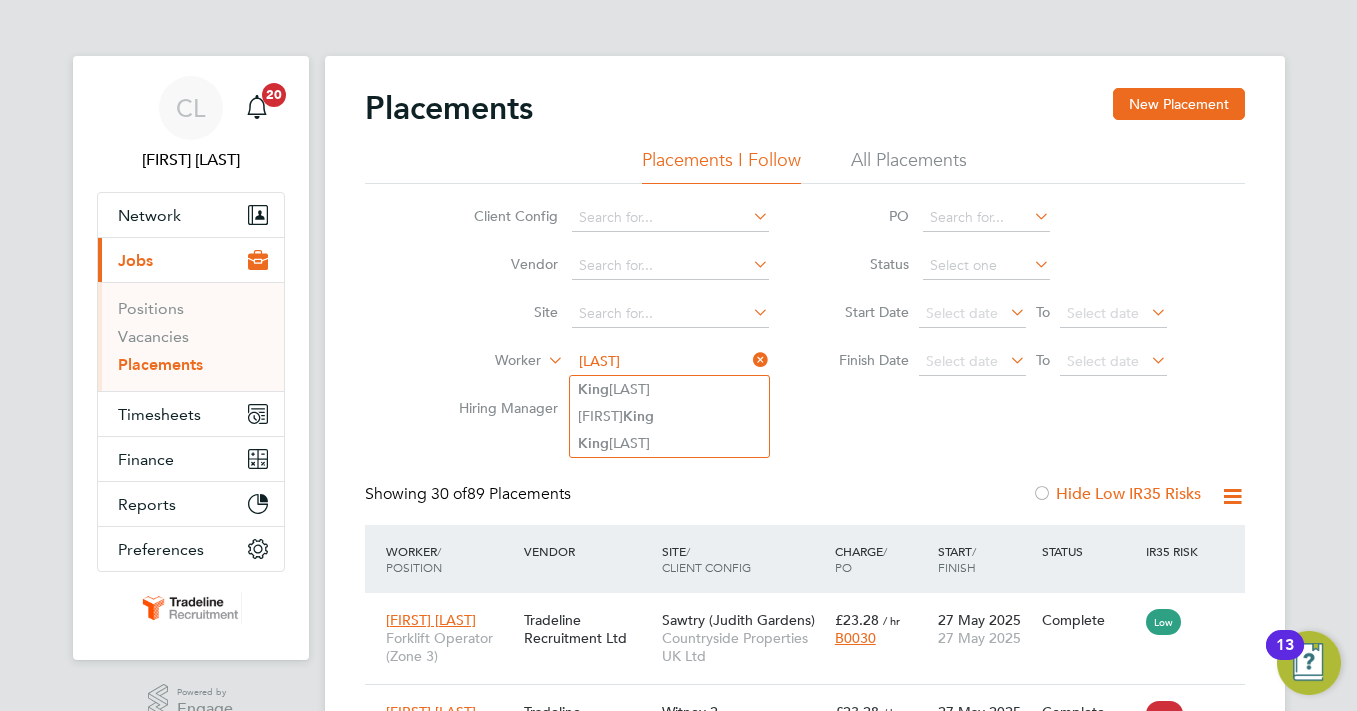 type on "Arthur King" 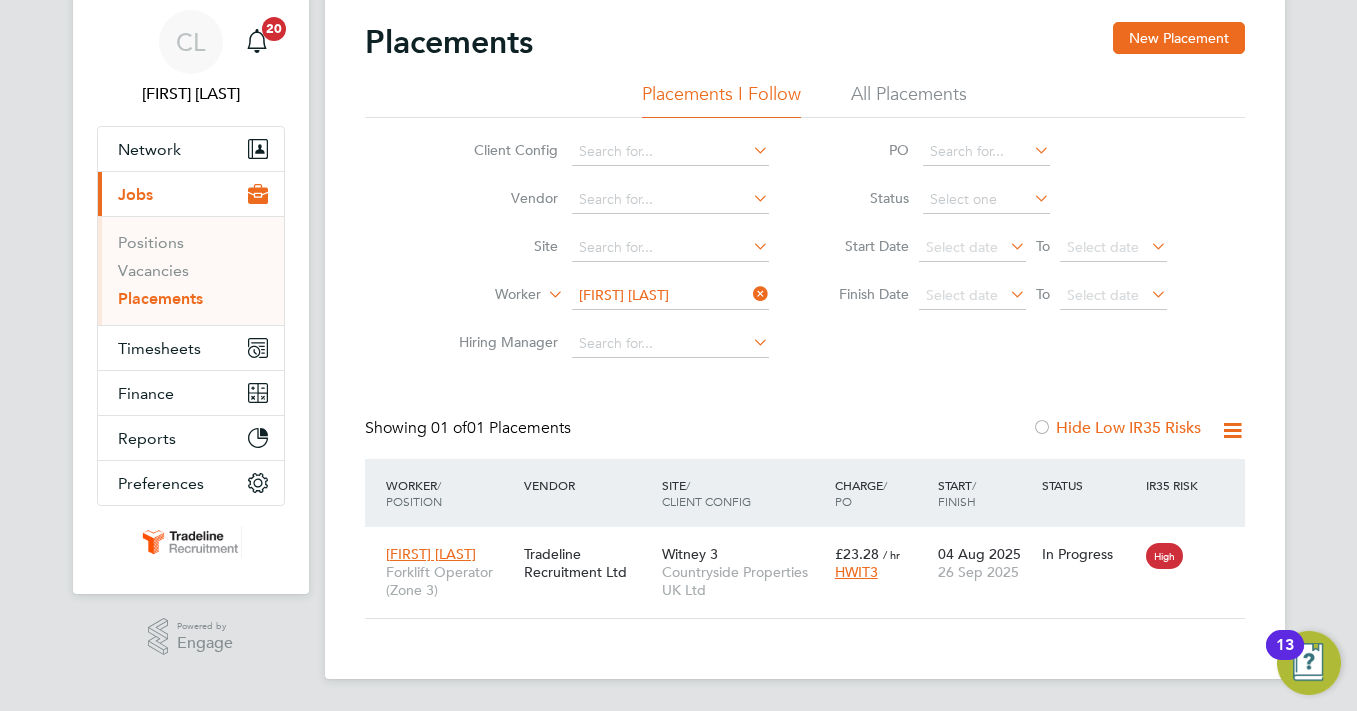 drag, startPoint x: 439, startPoint y: 150, endPoint x: 818, endPoint y: 0, distance: 407.60397 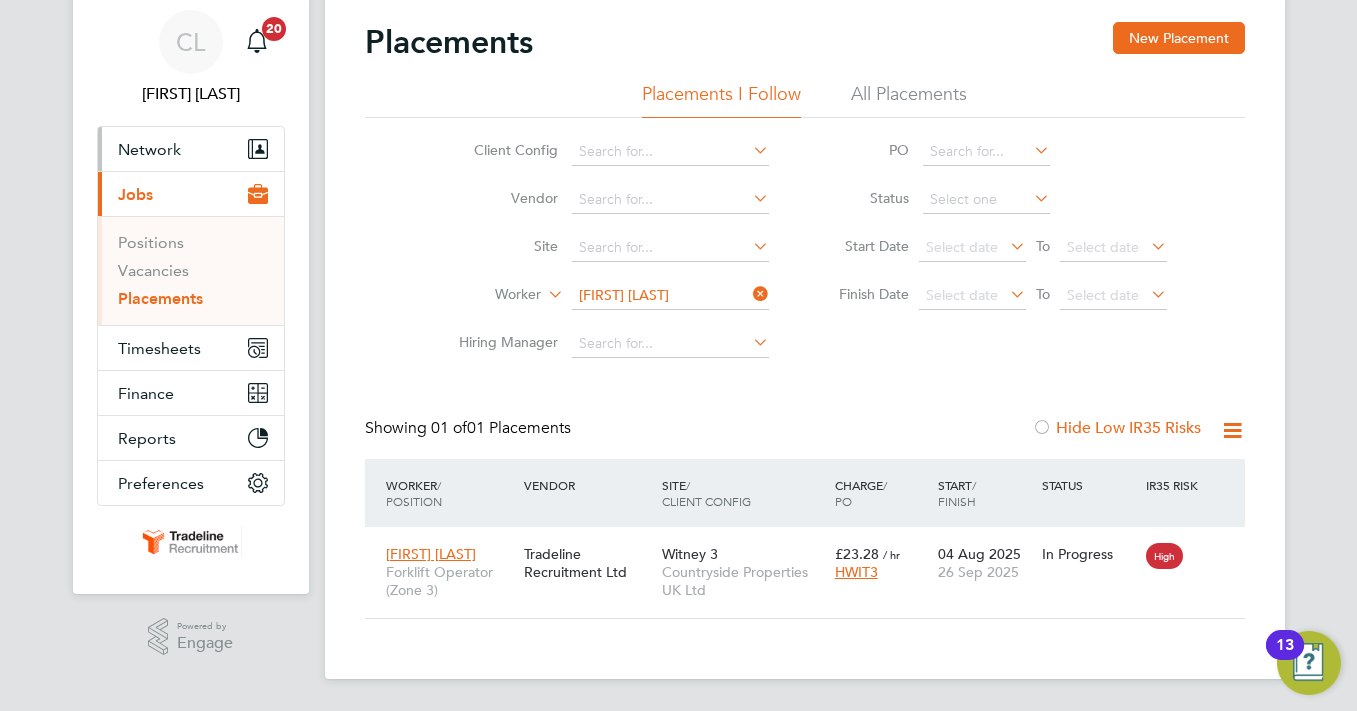 click on "Network" at bounding box center (149, 149) 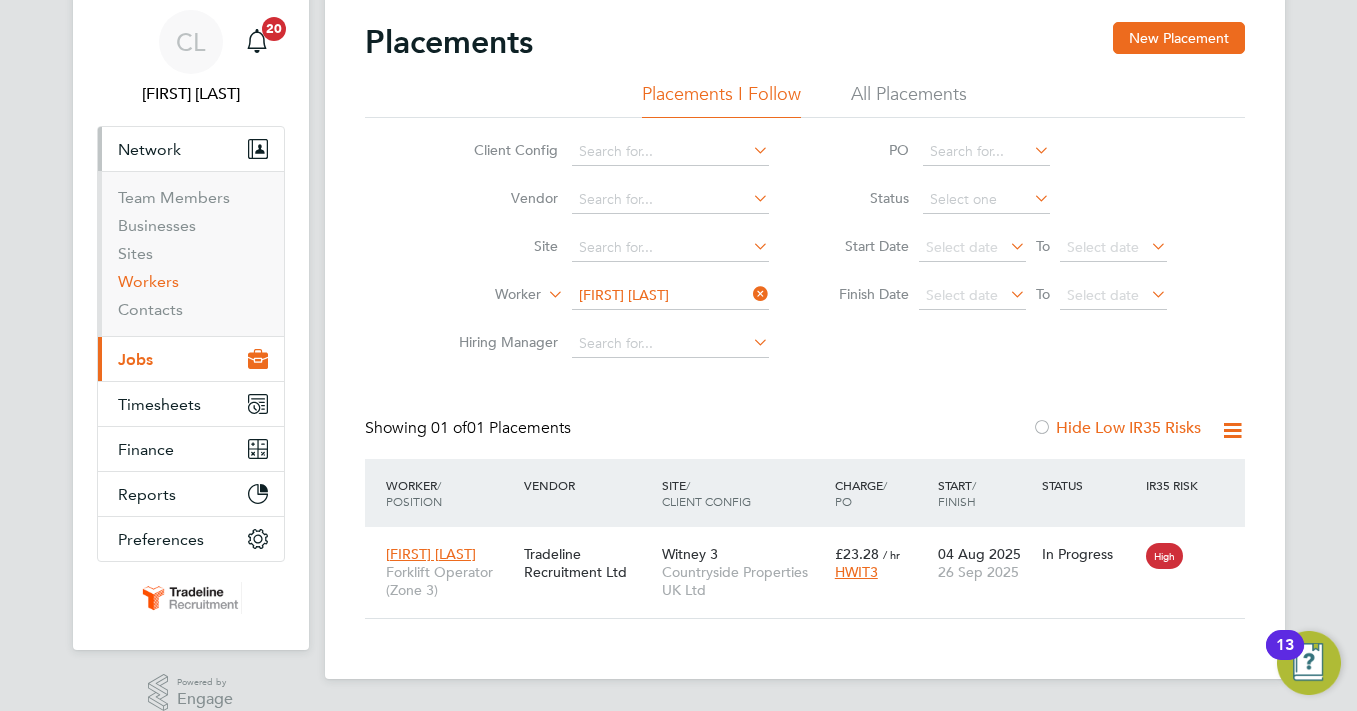 click on "Workers" at bounding box center (148, 281) 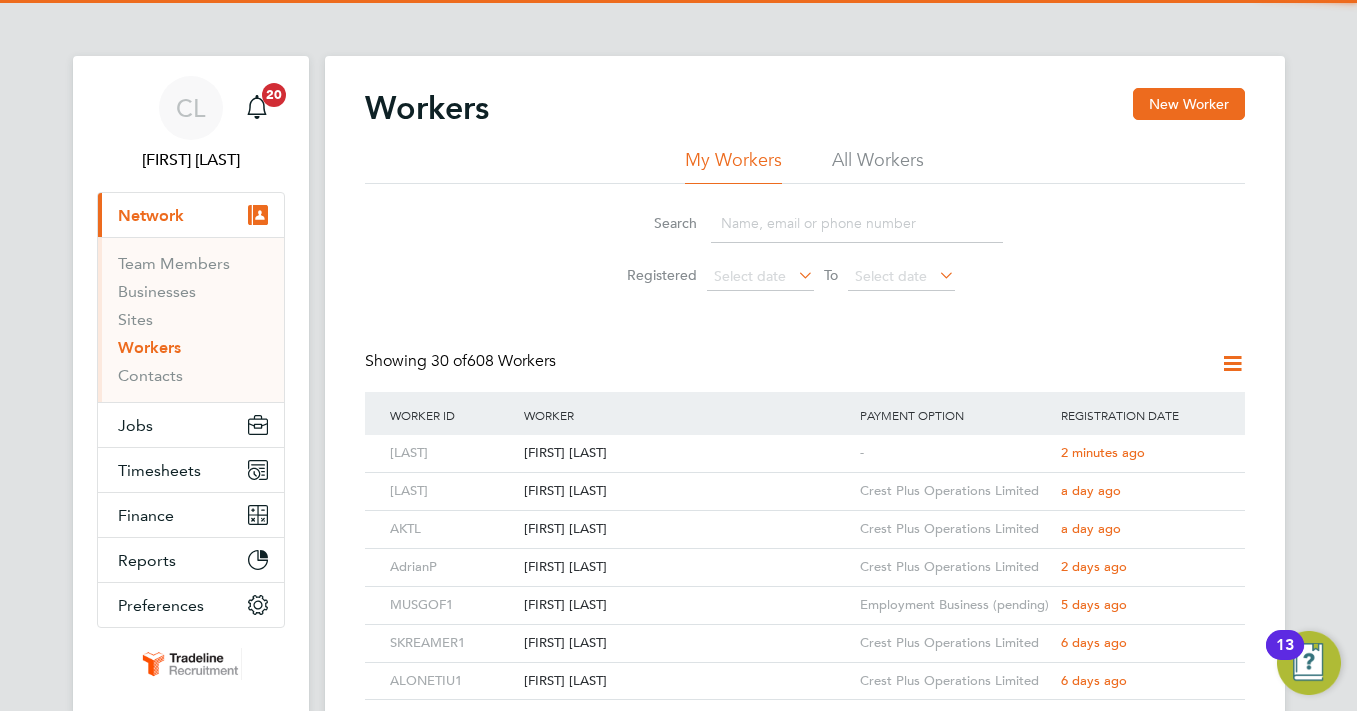 click 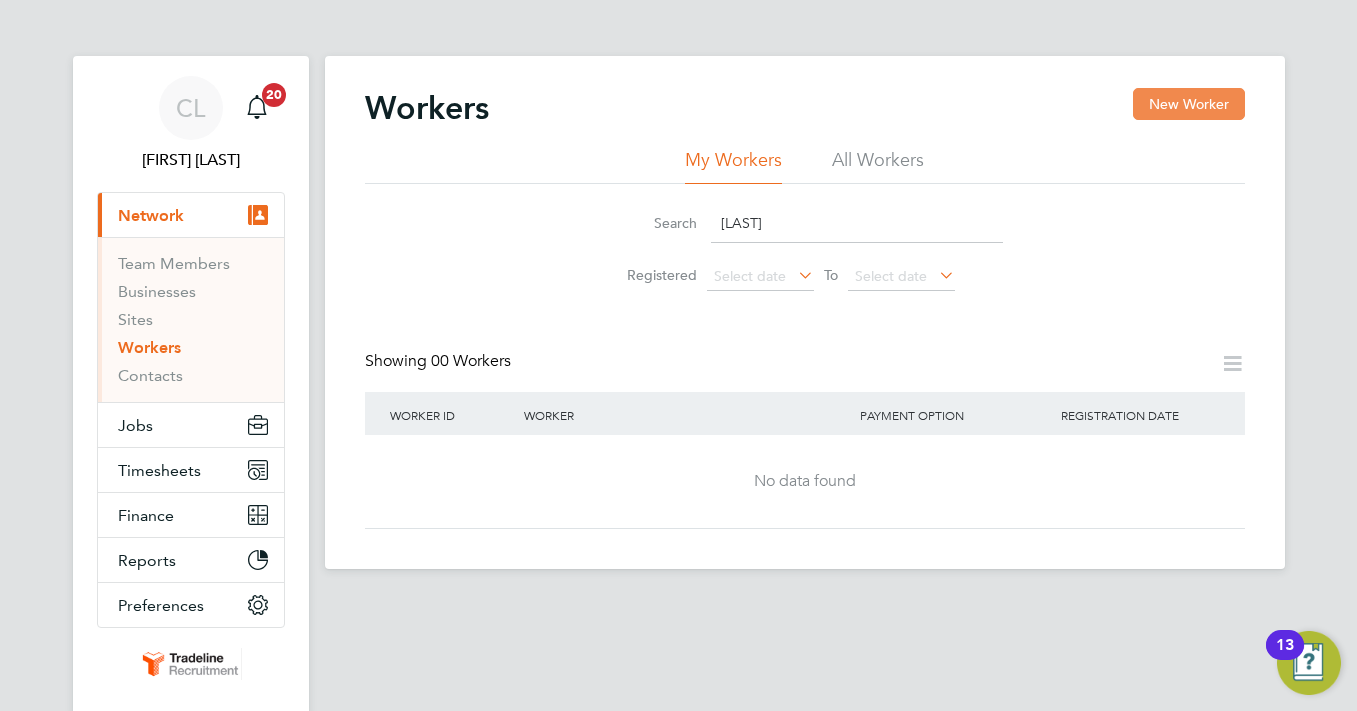 type on "zaton" 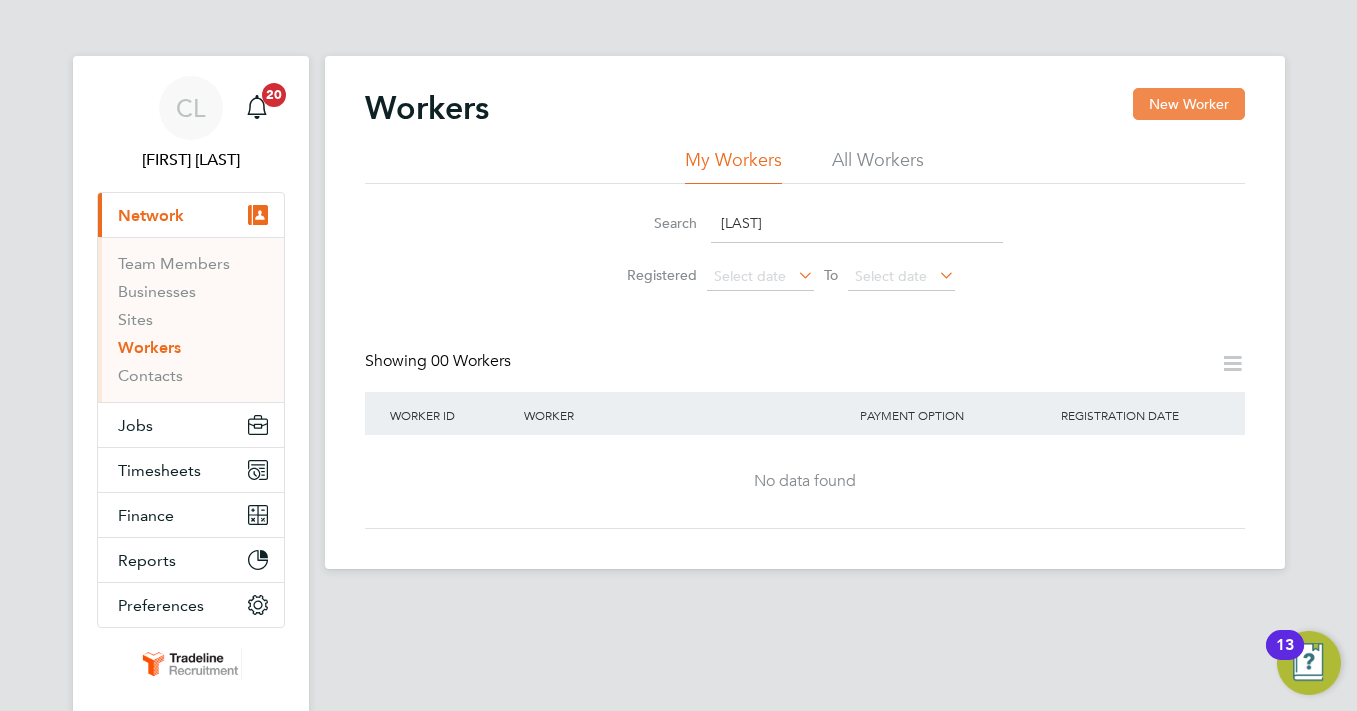 click on "New Worker" 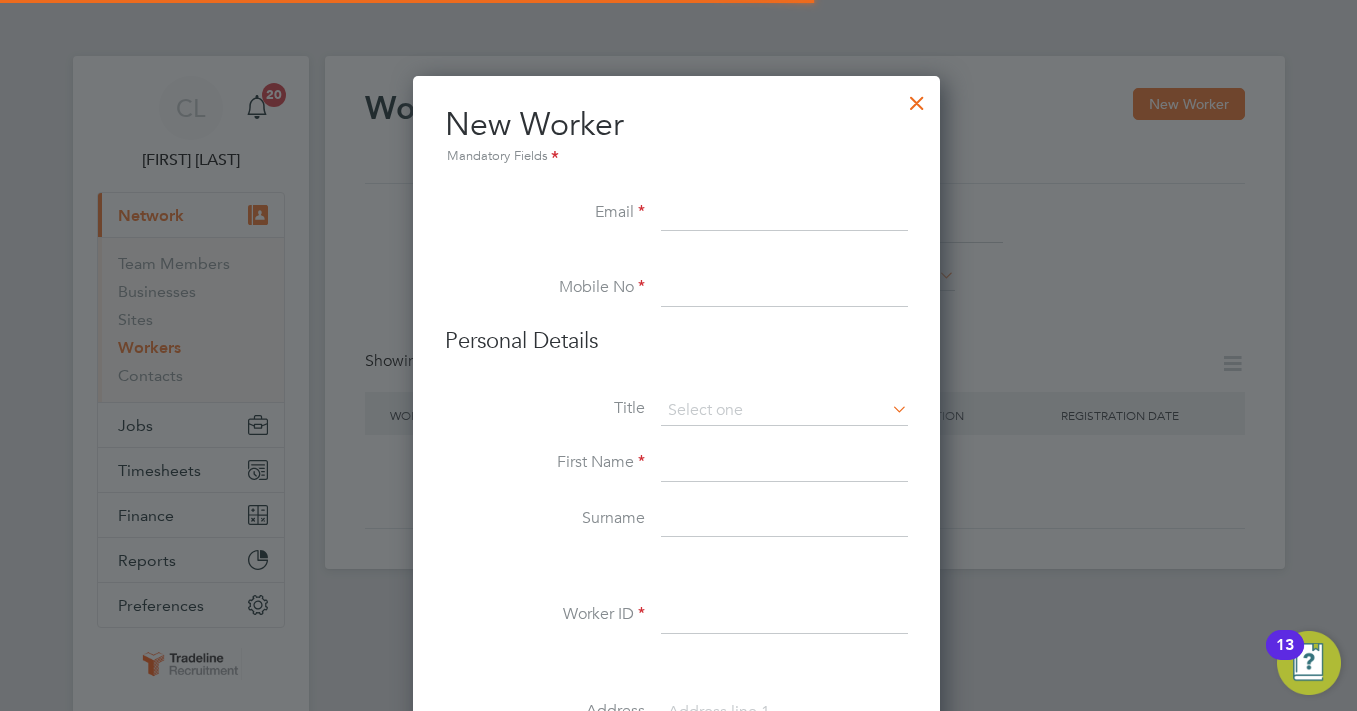 scroll, scrollTop: 10, scrollLeft: 10, axis: both 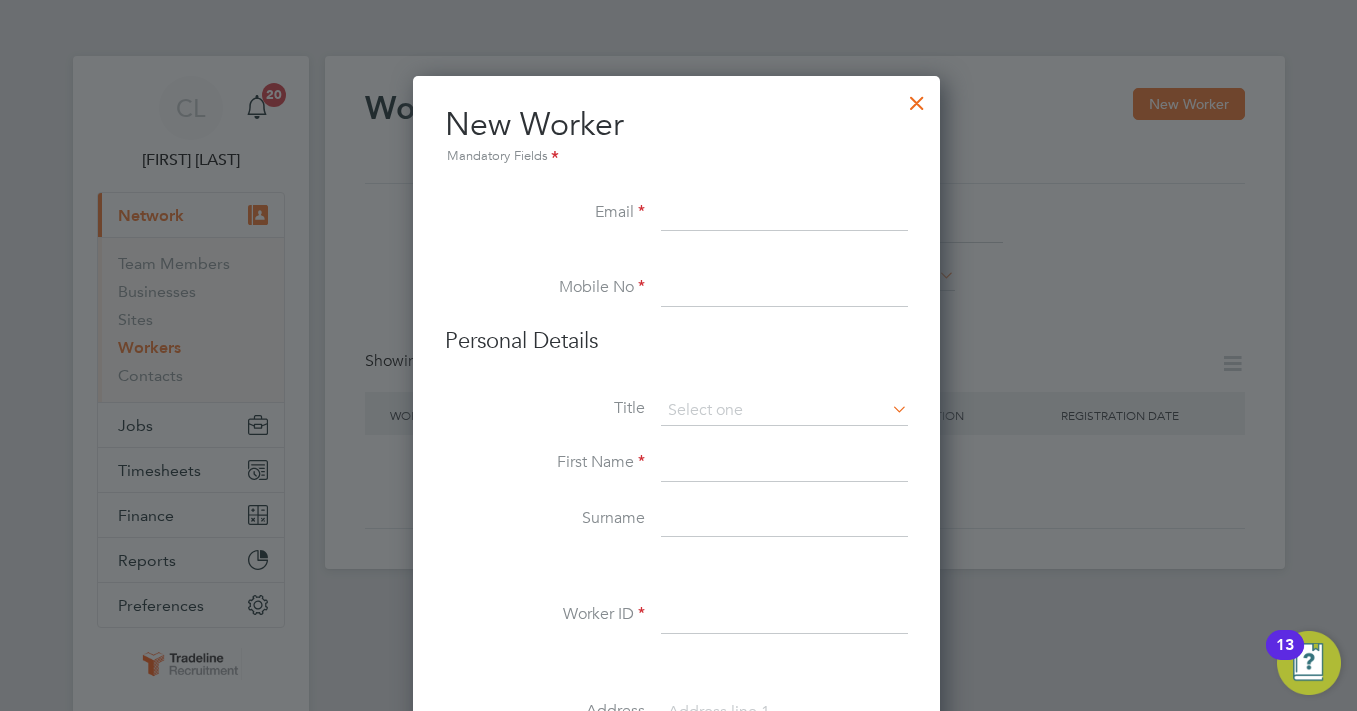 drag, startPoint x: 739, startPoint y: 299, endPoint x: 714, endPoint y: 366, distance: 71.51224 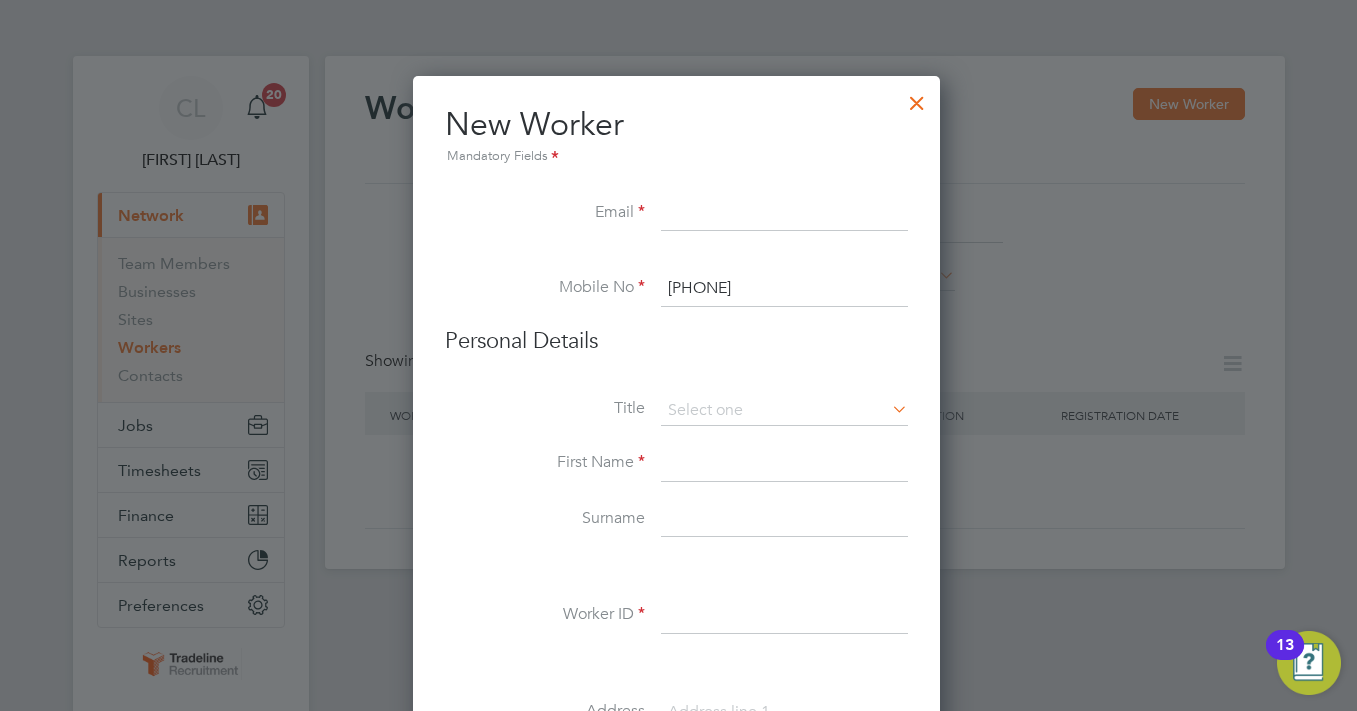 type on "[PHONE]" 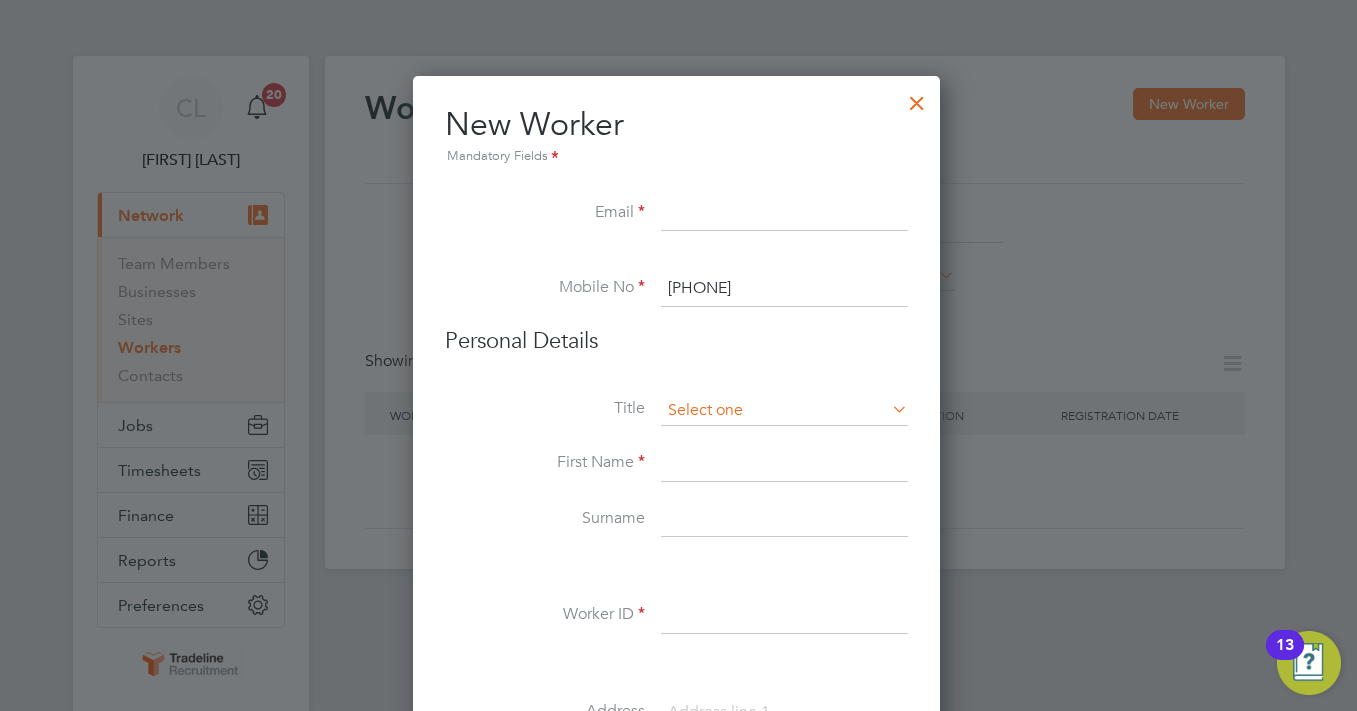 click at bounding box center (784, 411) 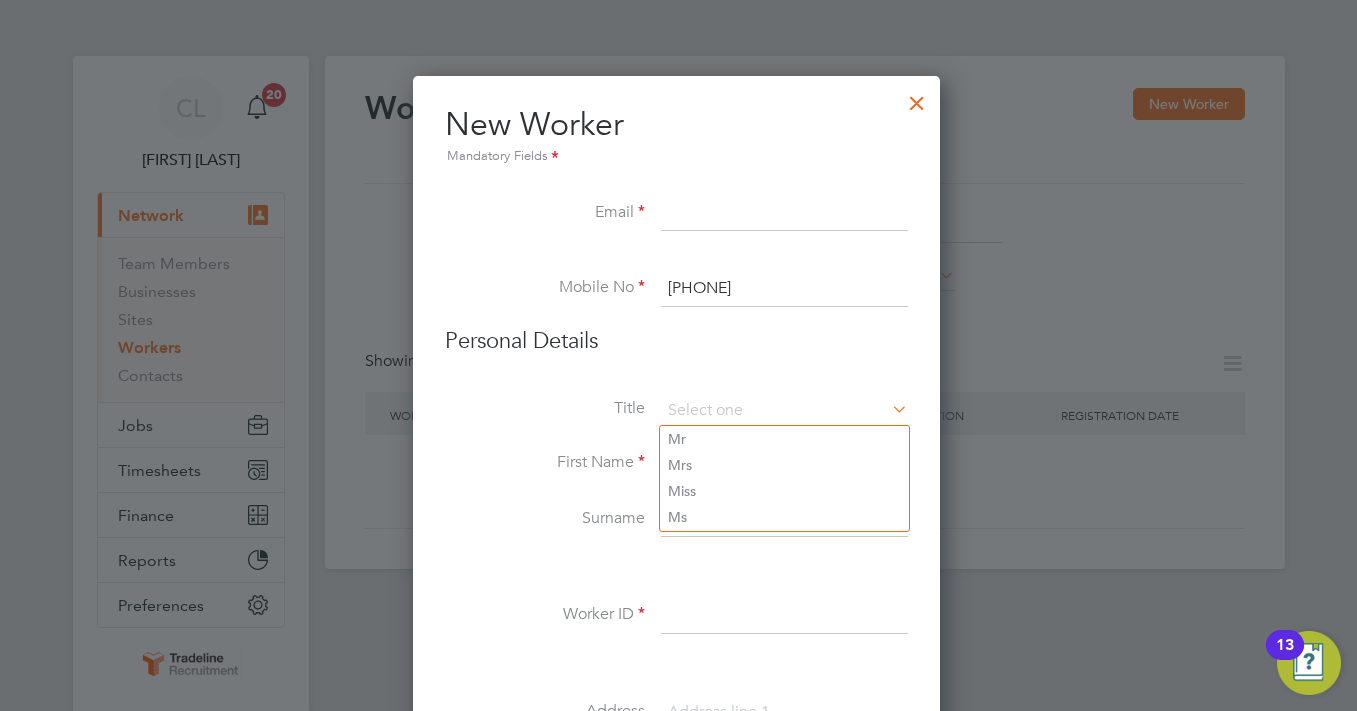 click on "Mr" 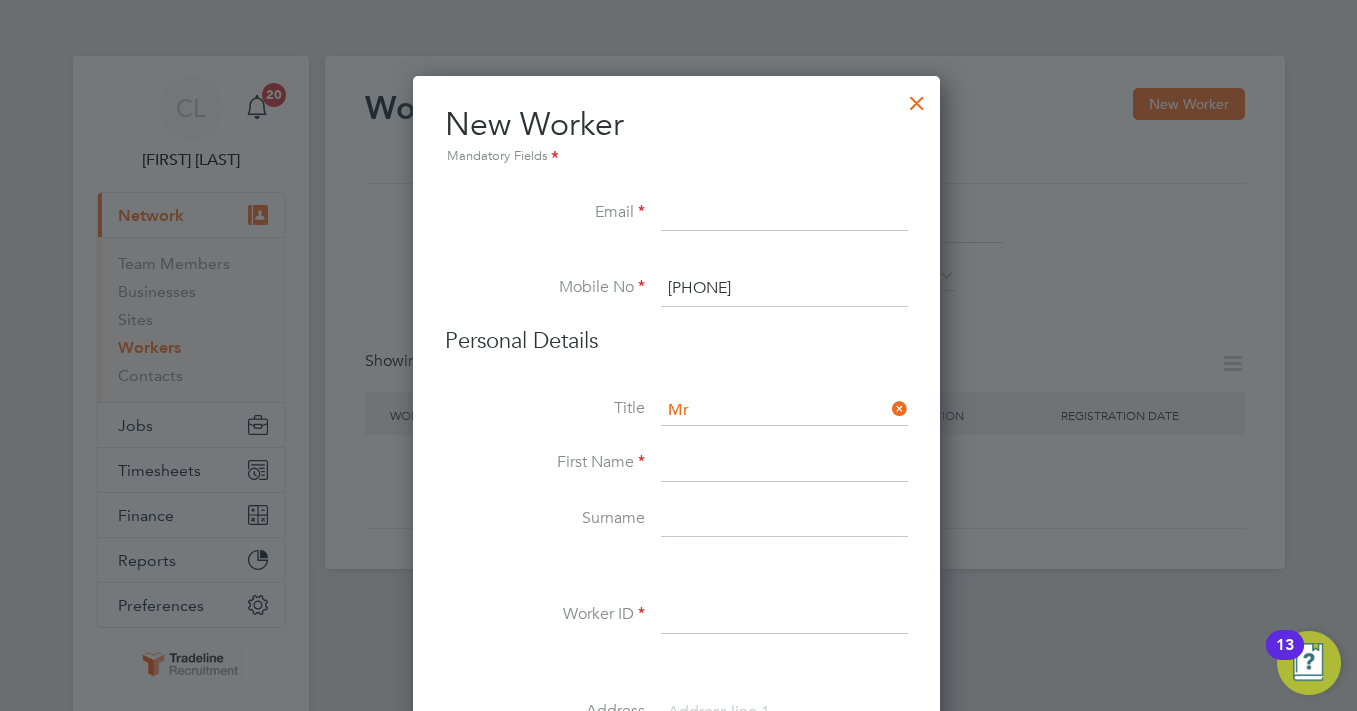 click at bounding box center (784, 464) 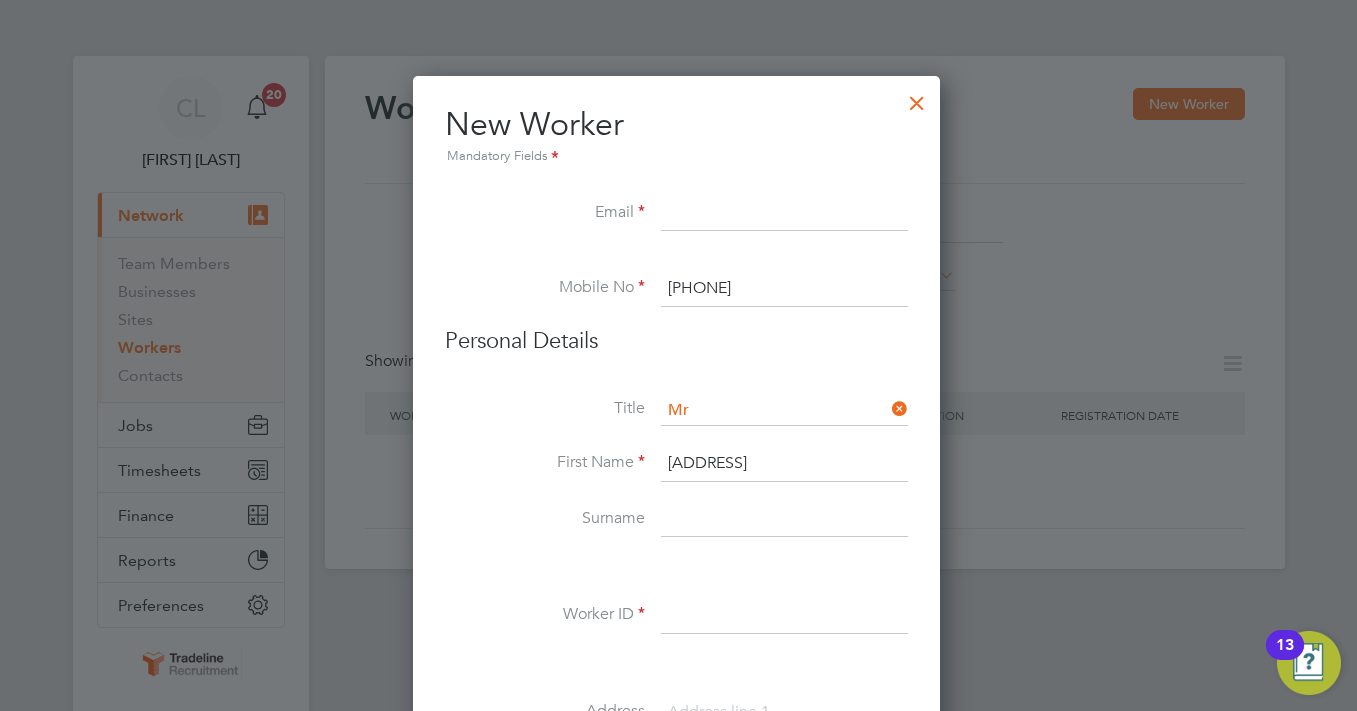 type on "[NUMBER] [STREET]" 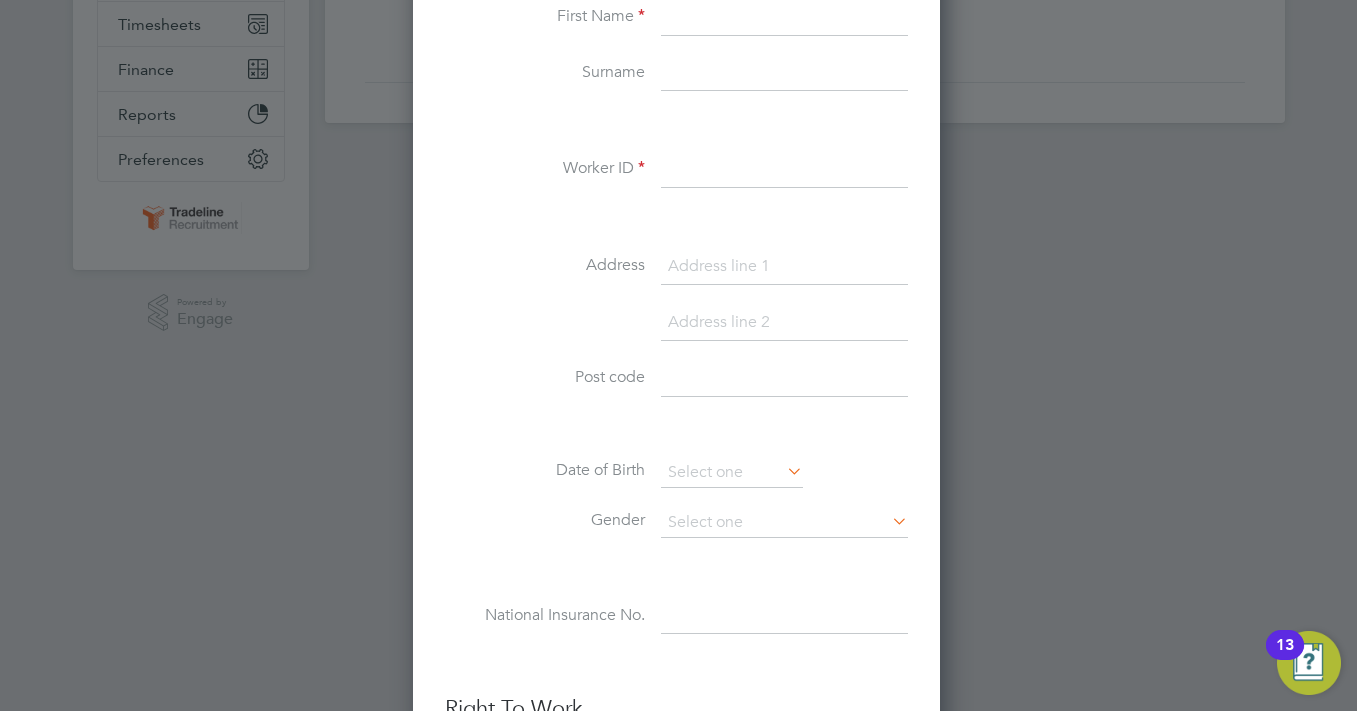 scroll, scrollTop: 500, scrollLeft: 0, axis: vertical 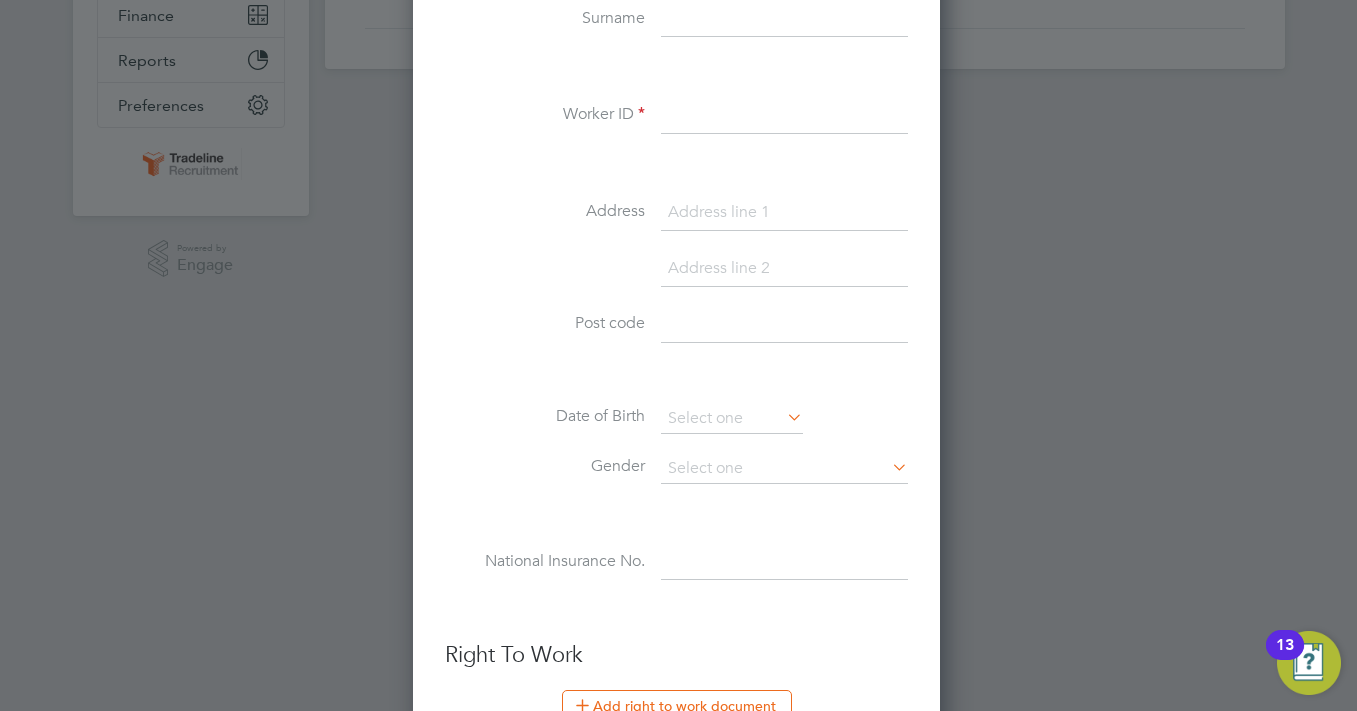 type 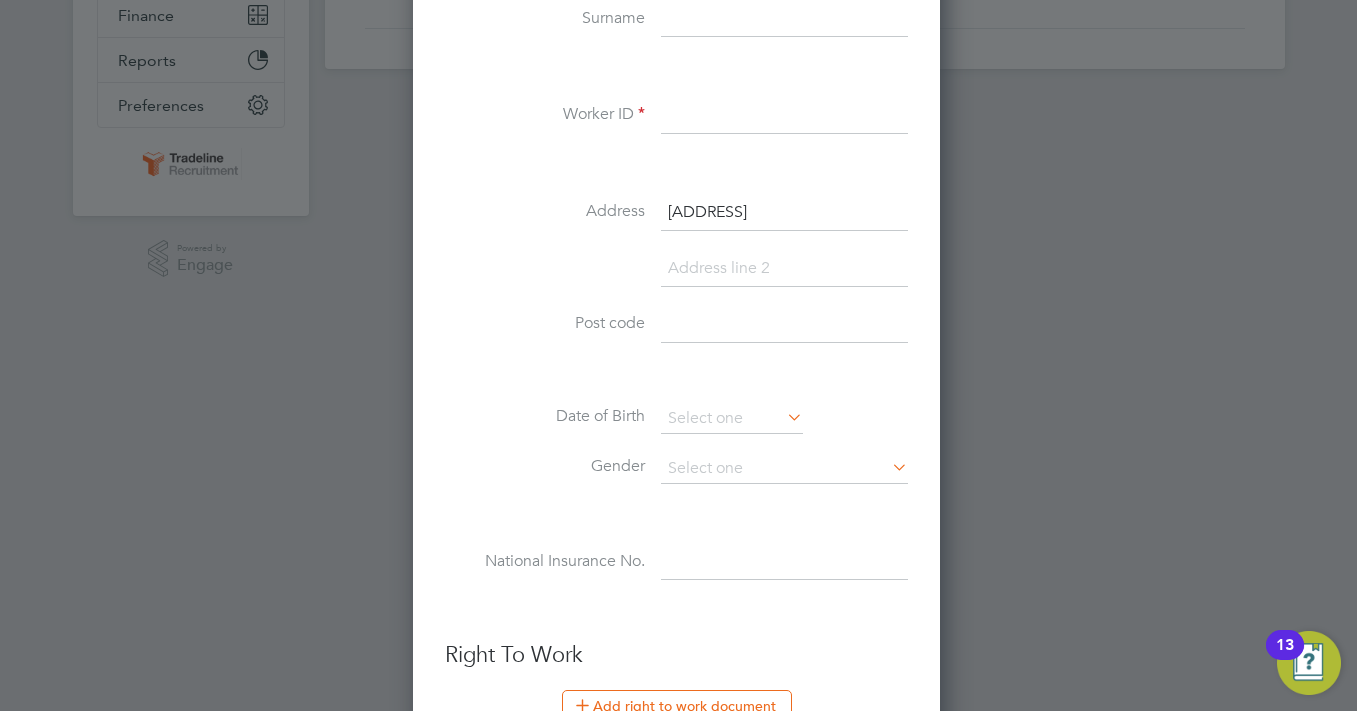 type on "[NUMBER] [STREET]" 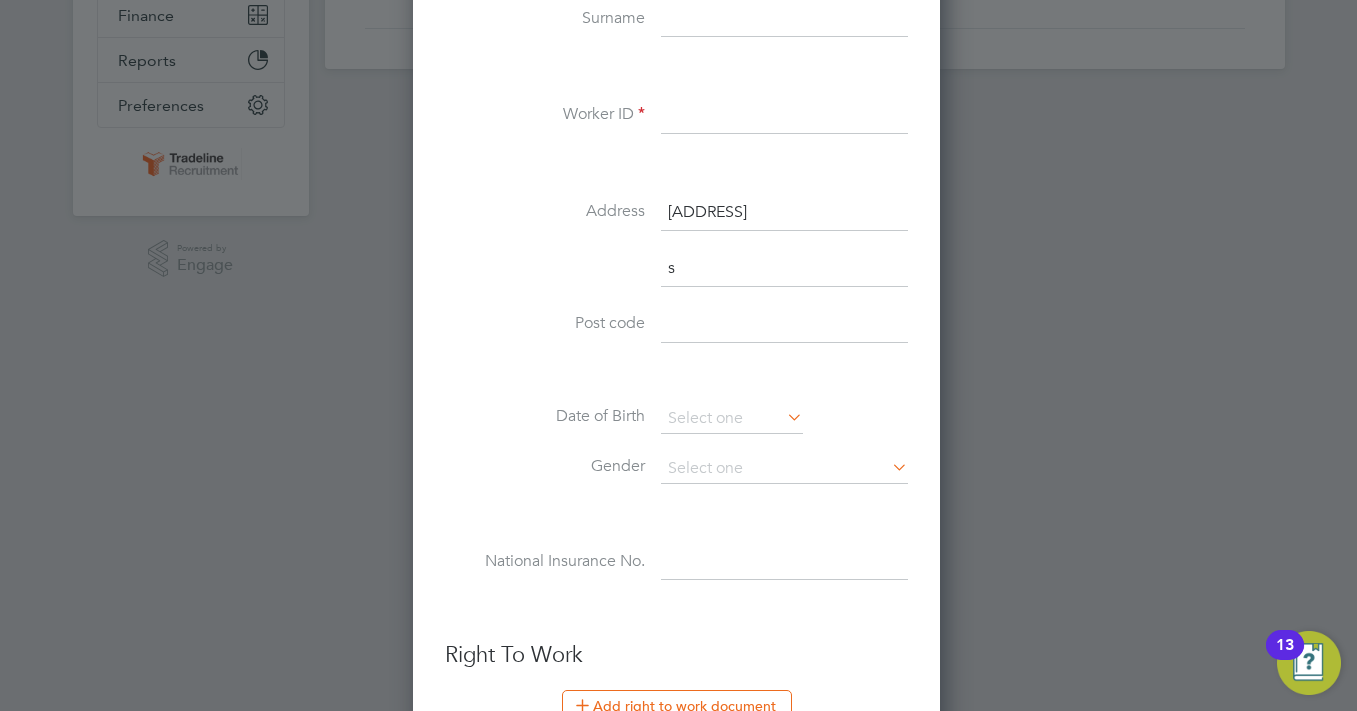 scroll, scrollTop: 10, scrollLeft: 10, axis: both 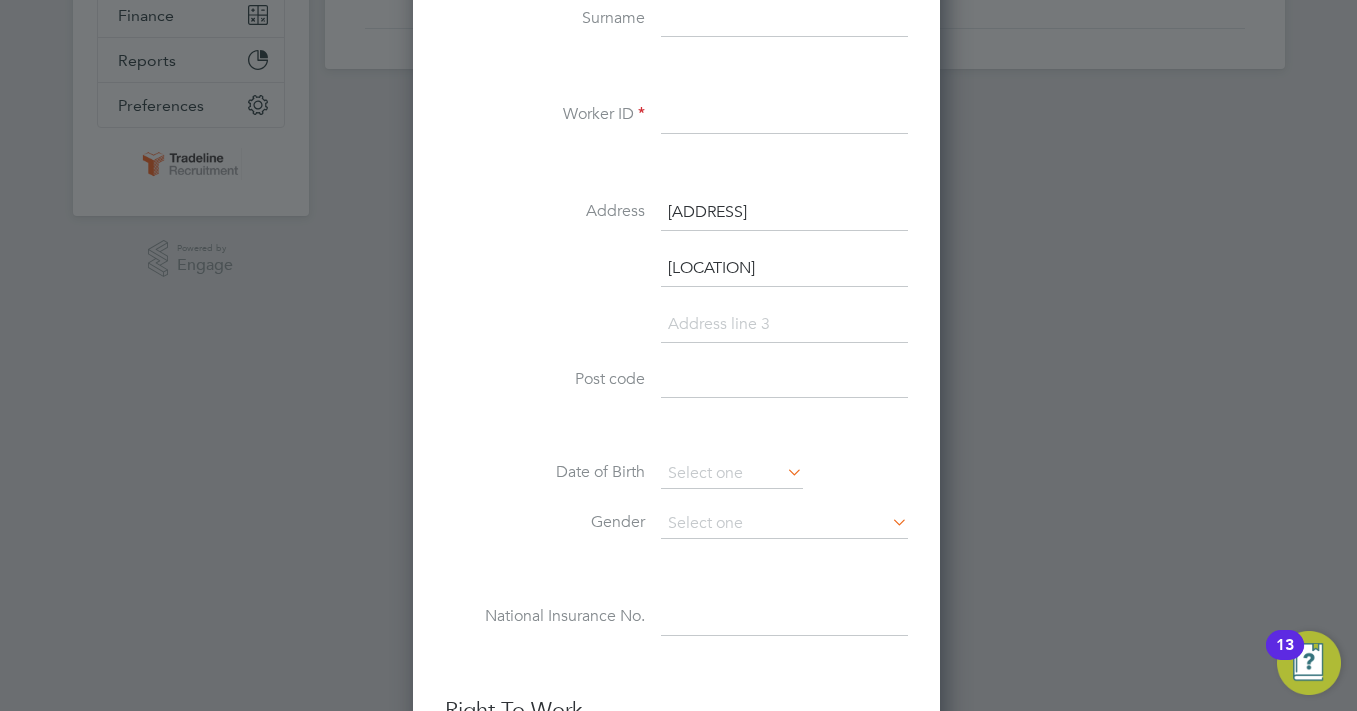 drag, startPoint x: 751, startPoint y: 270, endPoint x: 191, endPoint y: 257, distance: 560.1509 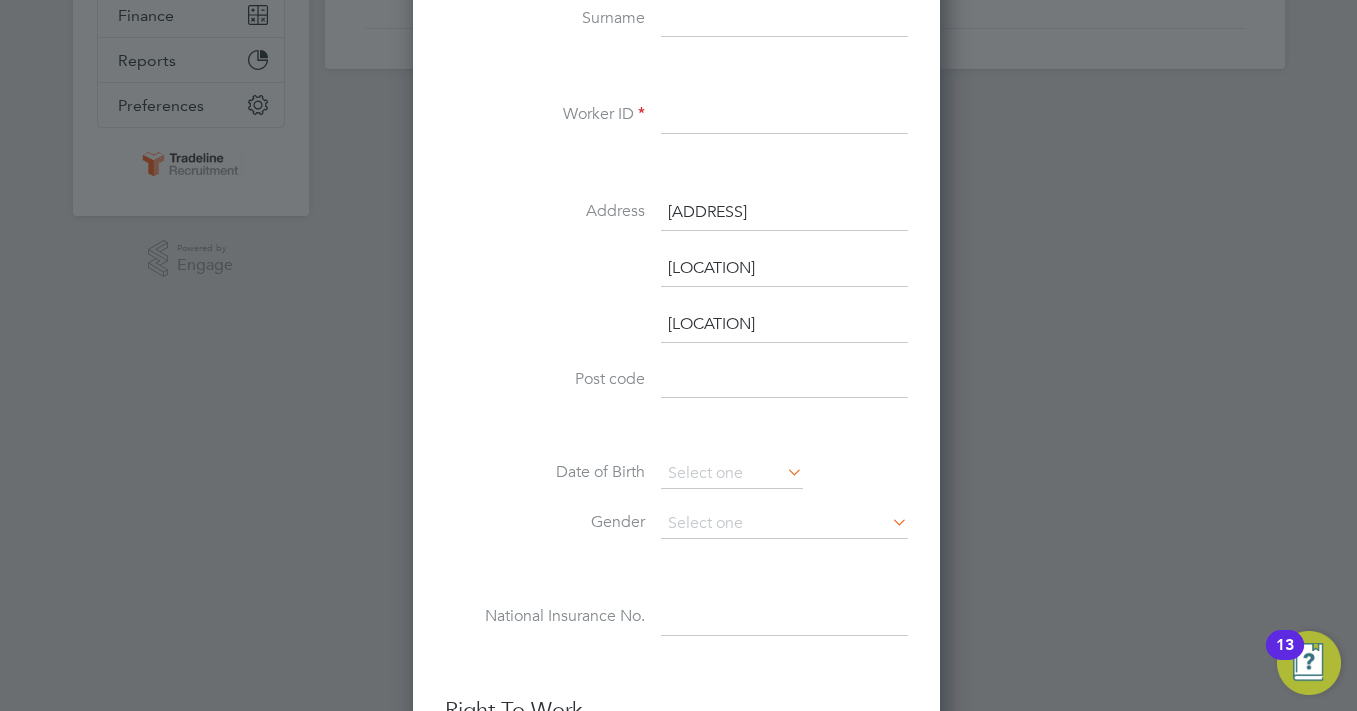 type on "[STATE]" 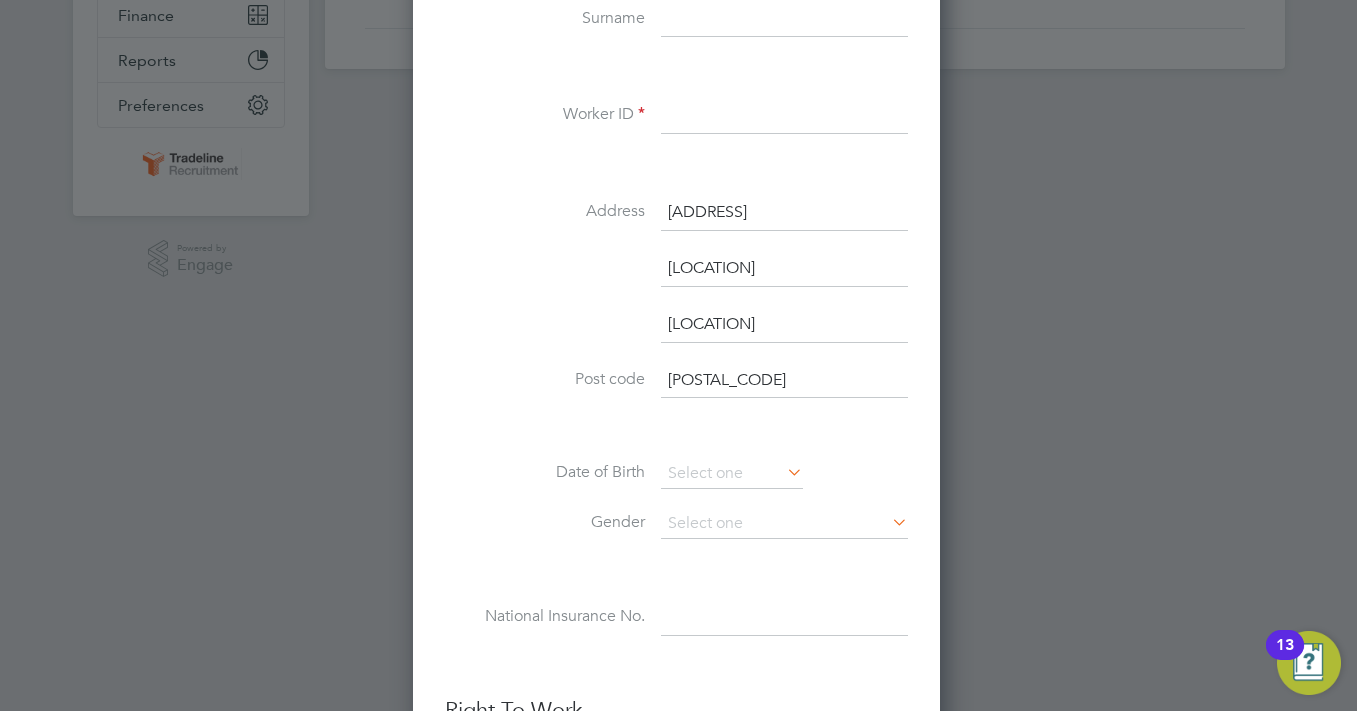 type on "[POSTAL_CODE]" 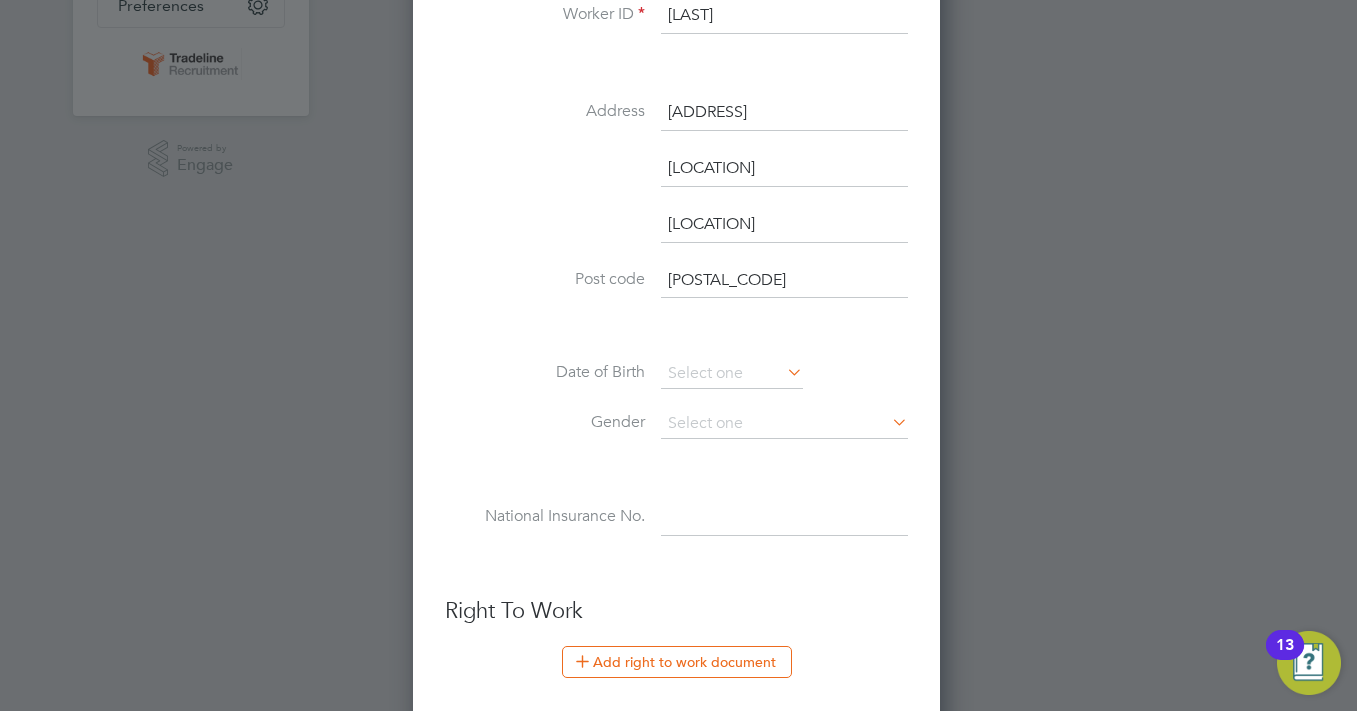 scroll, scrollTop: 200, scrollLeft: 0, axis: vertical 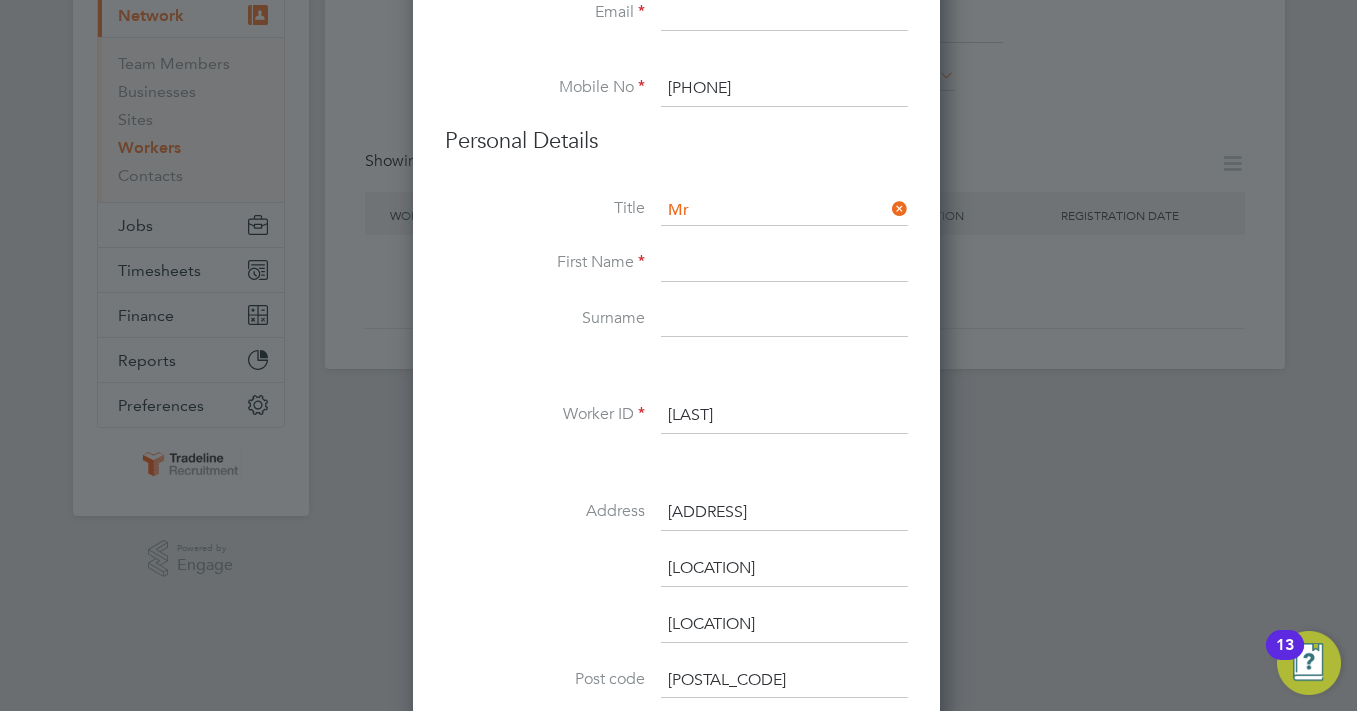 type on "tljz" 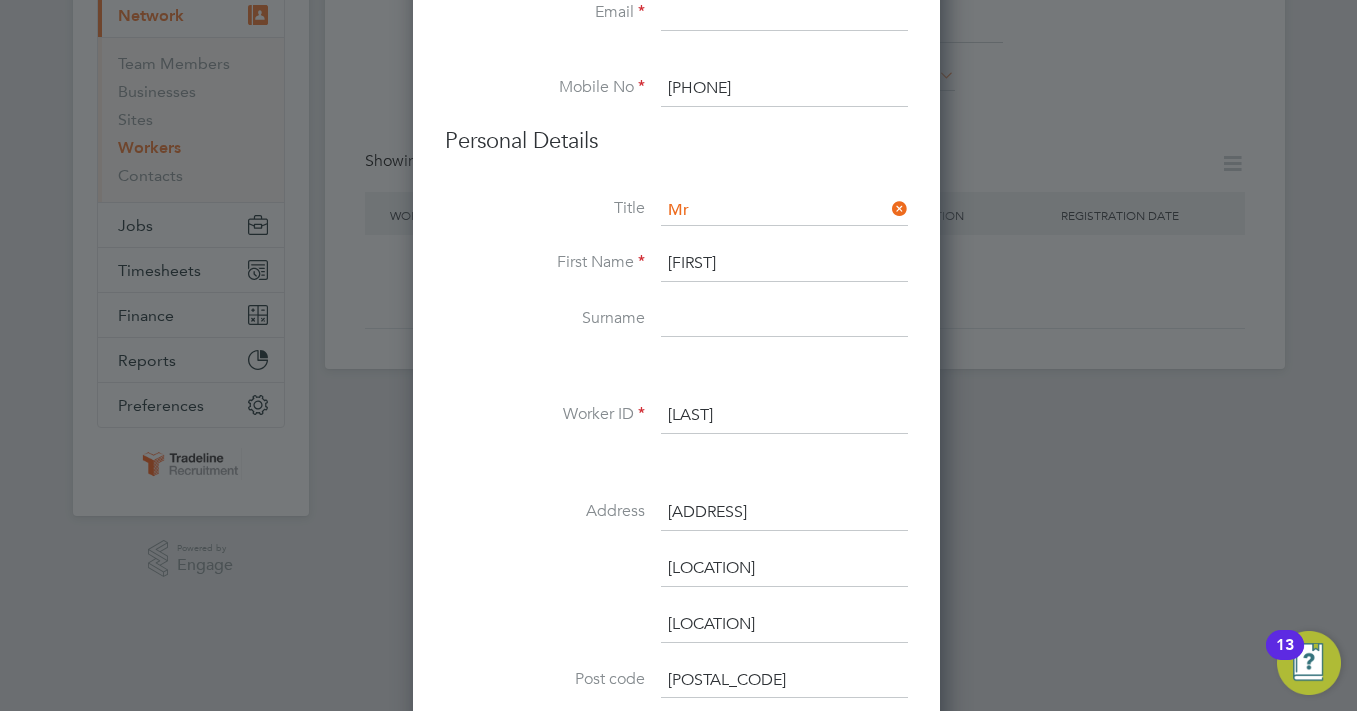 type on "Jacek" 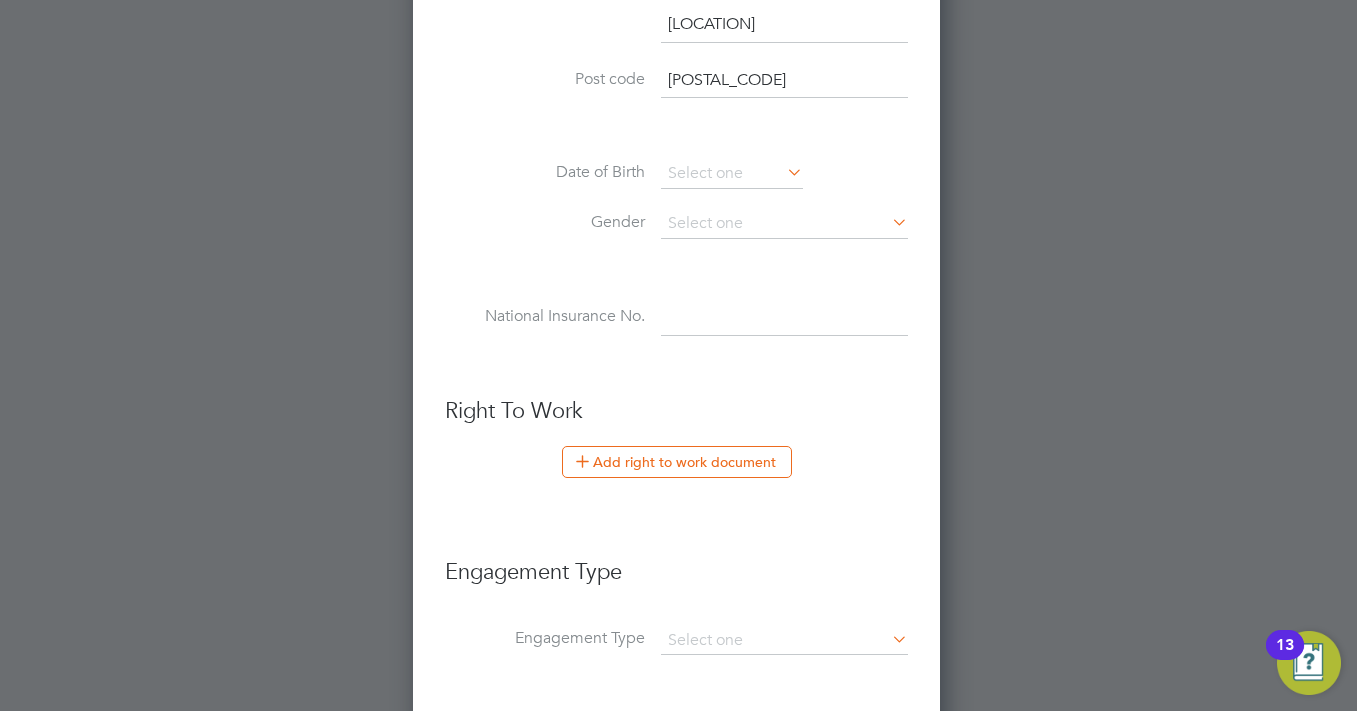scroll, scrollTop: 900, scrollLeft: 0, axis: vertical 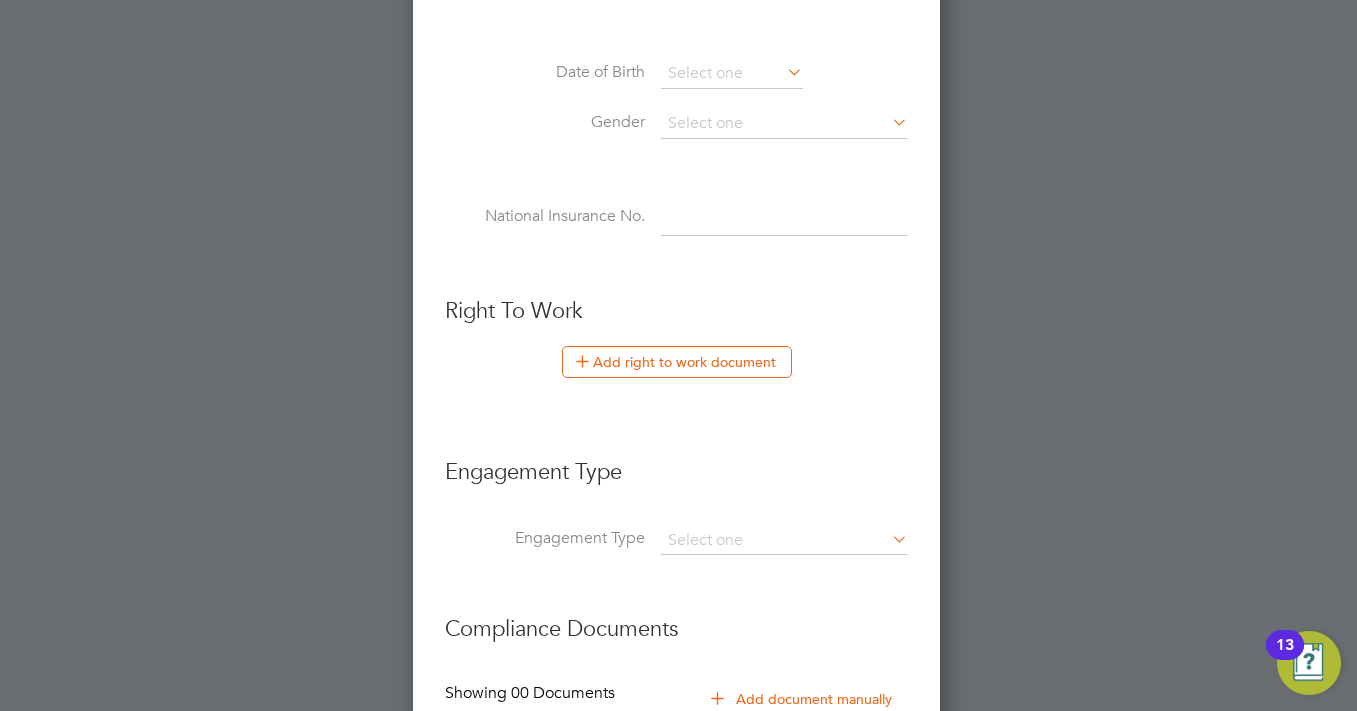 type on "Zaton" 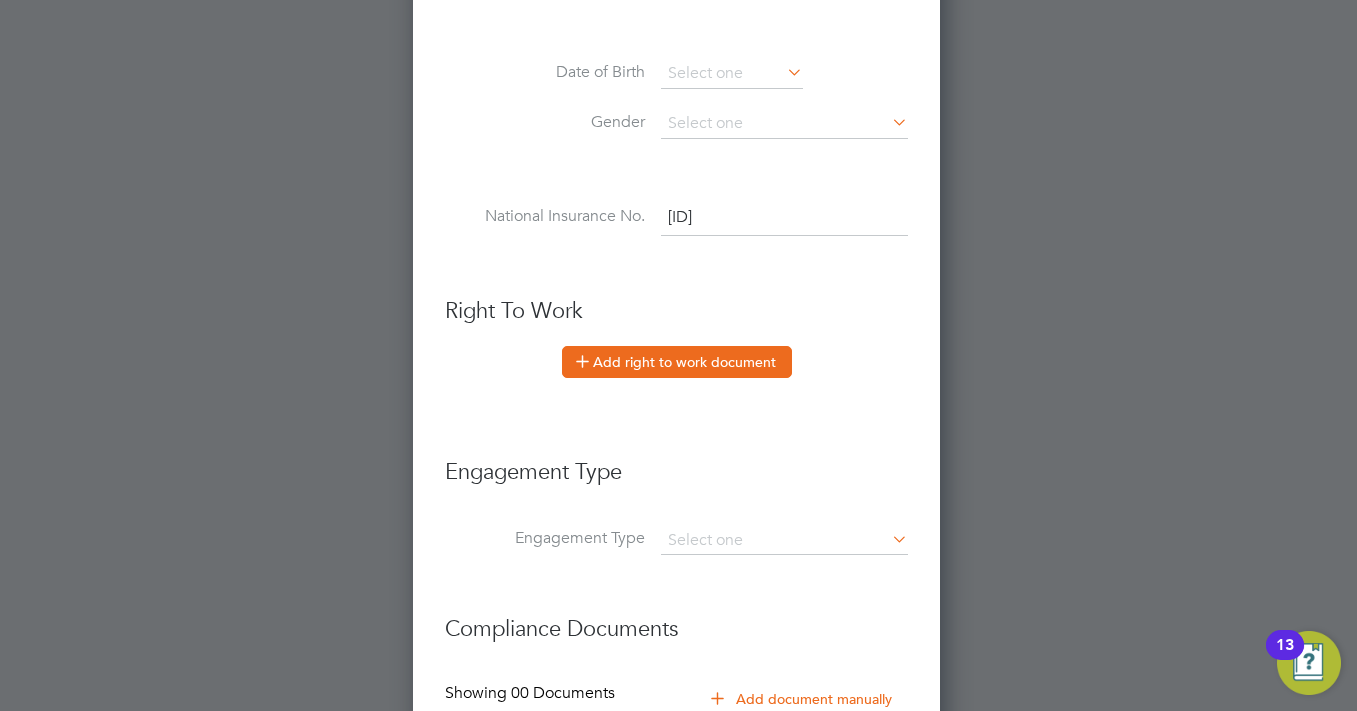 type on "SL 60 31 28 A" 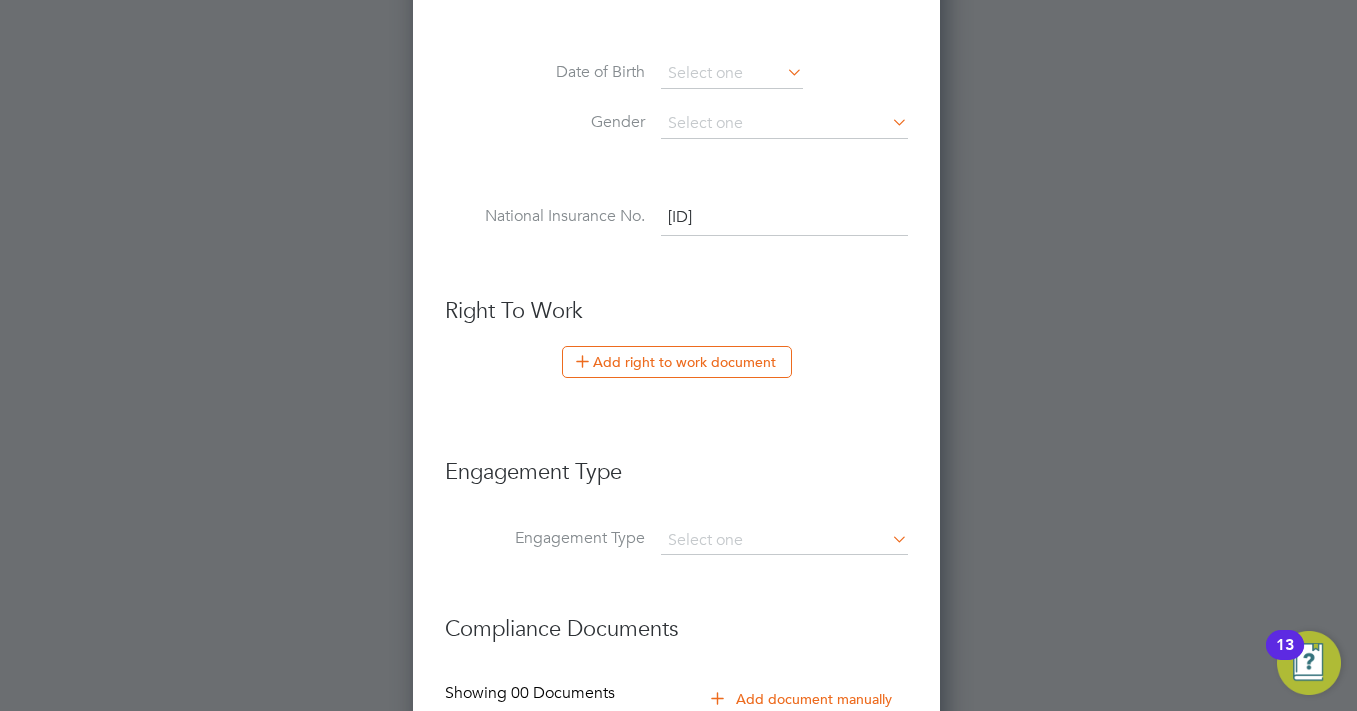 scroll, scrollTop: 10, scrollLeft: 10, axis: both 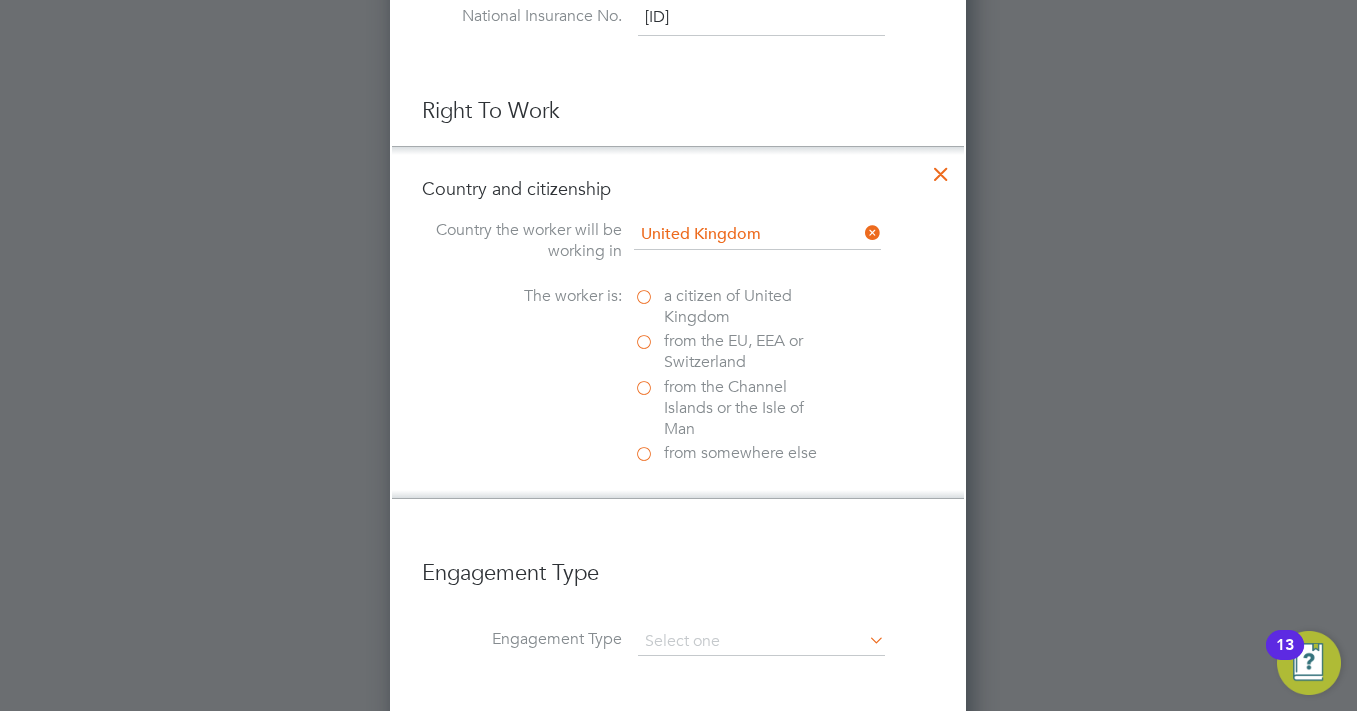 click on "from the EU, EEA or Switzerland" at bounding box center (734, 352) 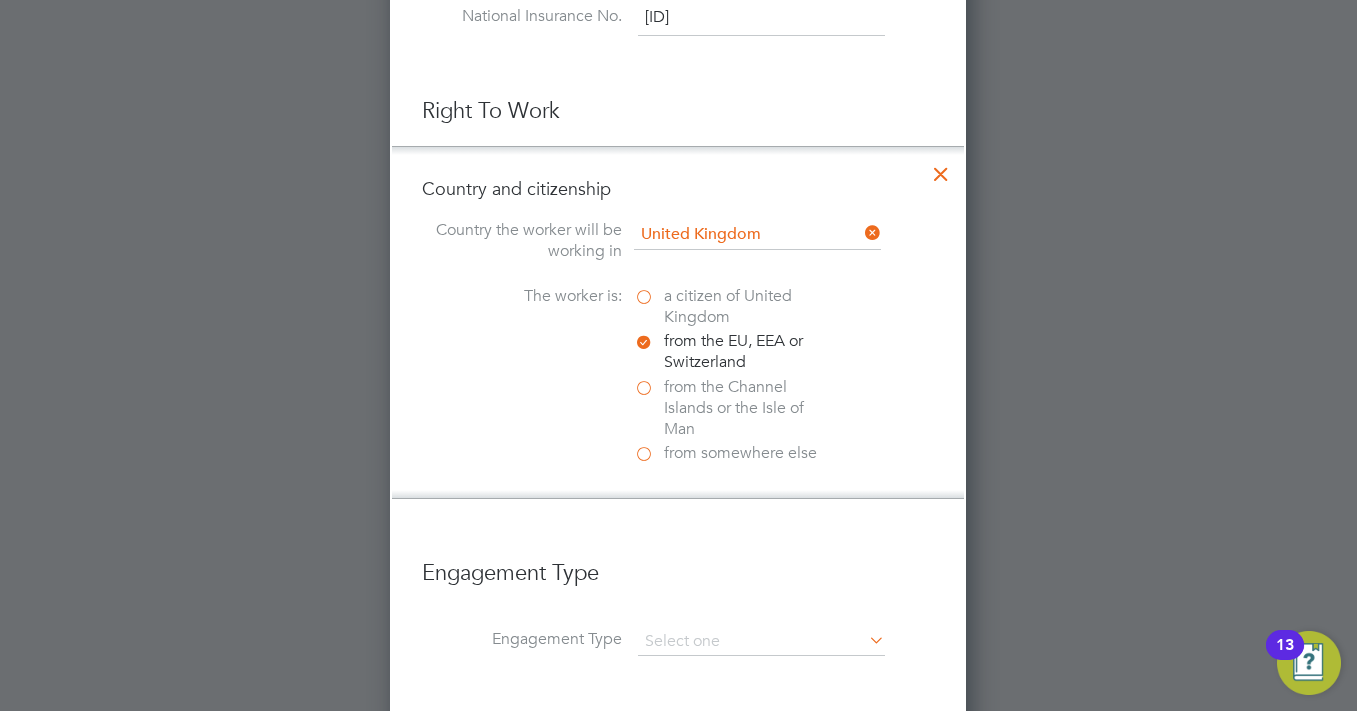 scroll, scrollTop: 10, scrollLeft: 10, axis: both 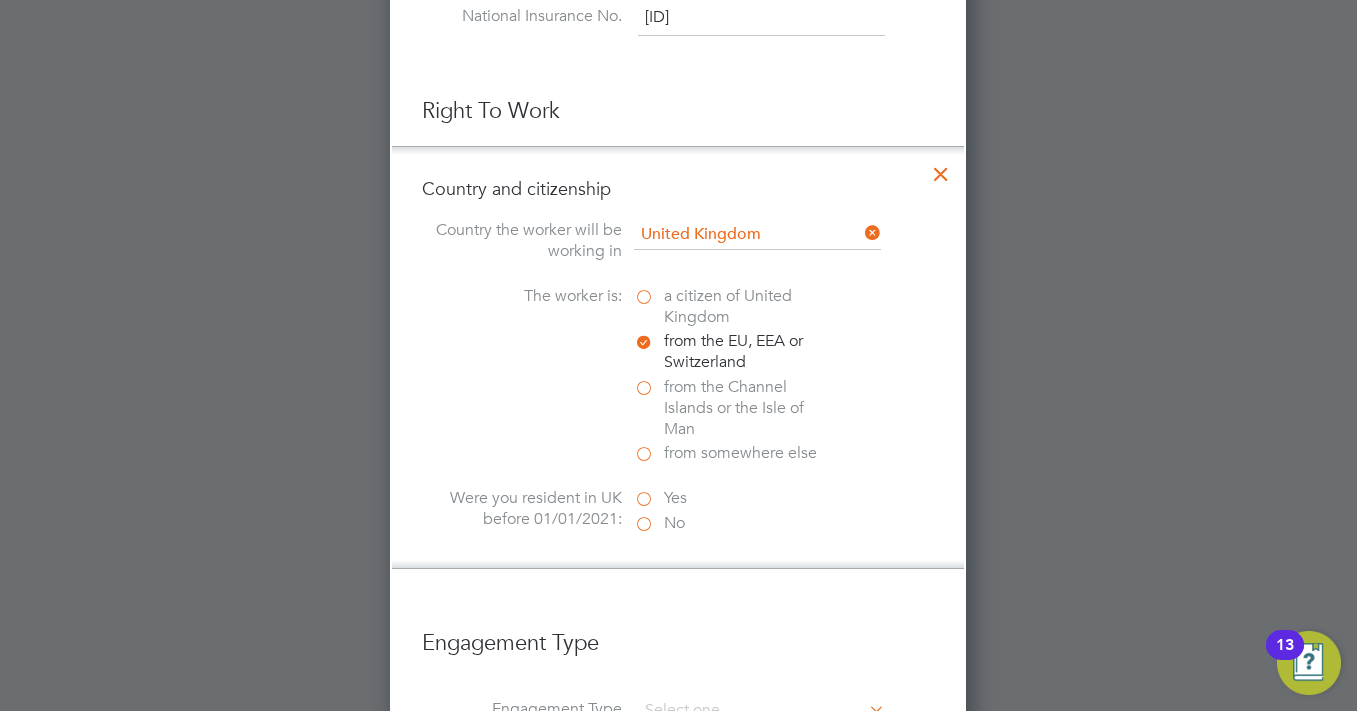click on "Yes" at bounding box center [734, 498] 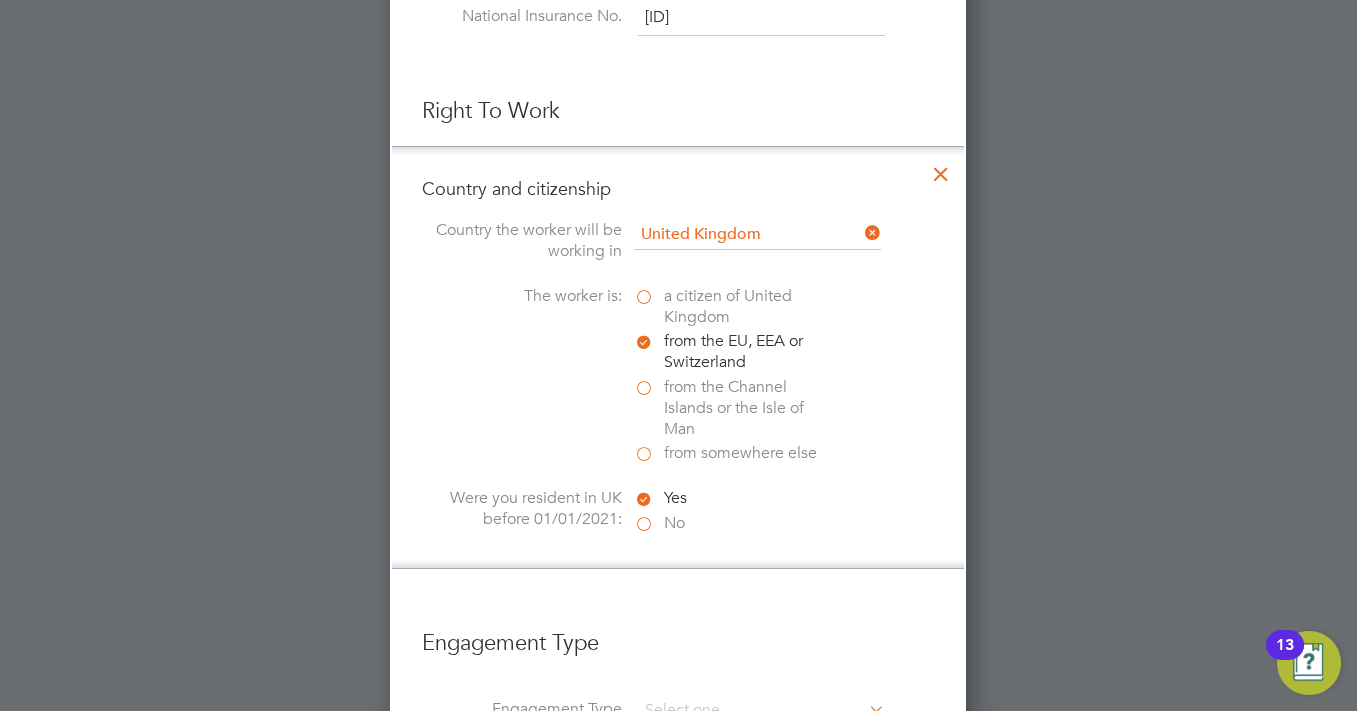scroll, scrollTop: 5, scrollLeft: 10, axis: both 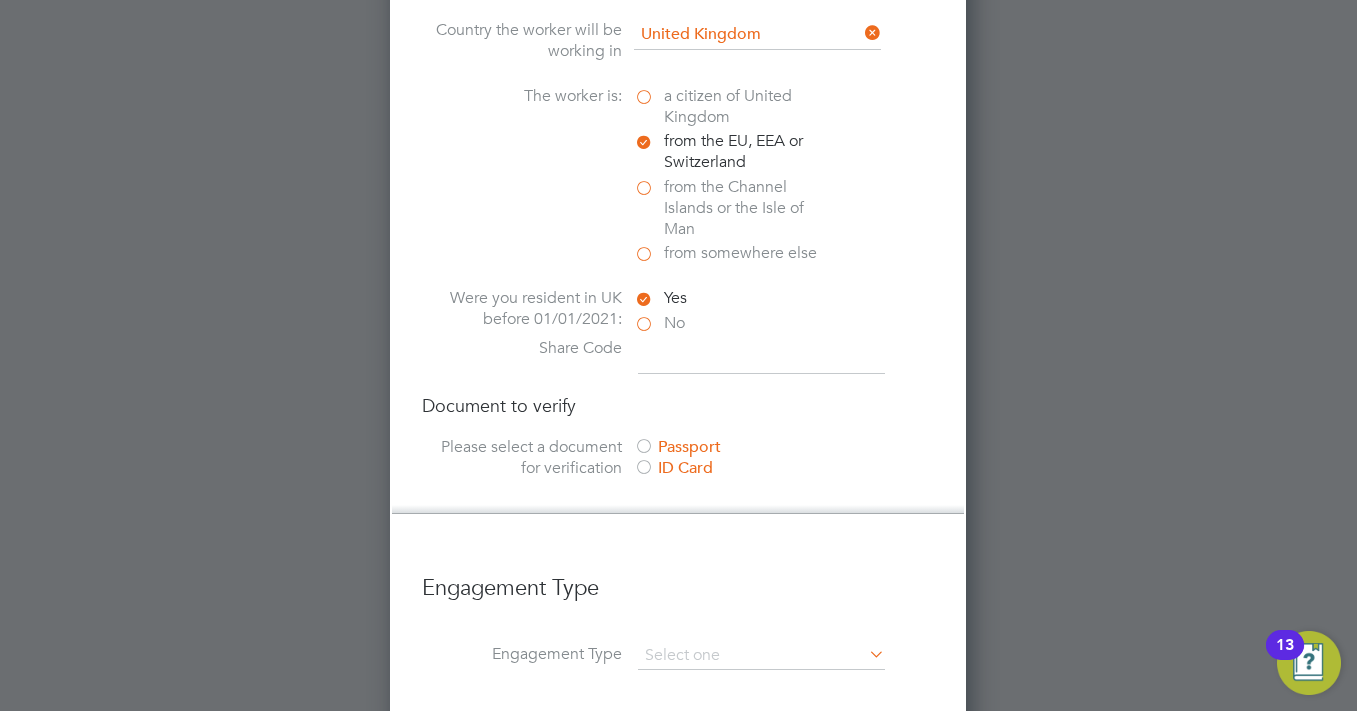 drag, startPoint x: 809, startPoint y: 364, endPoint x: 796, endPoint y: 373, distance: 15.811388 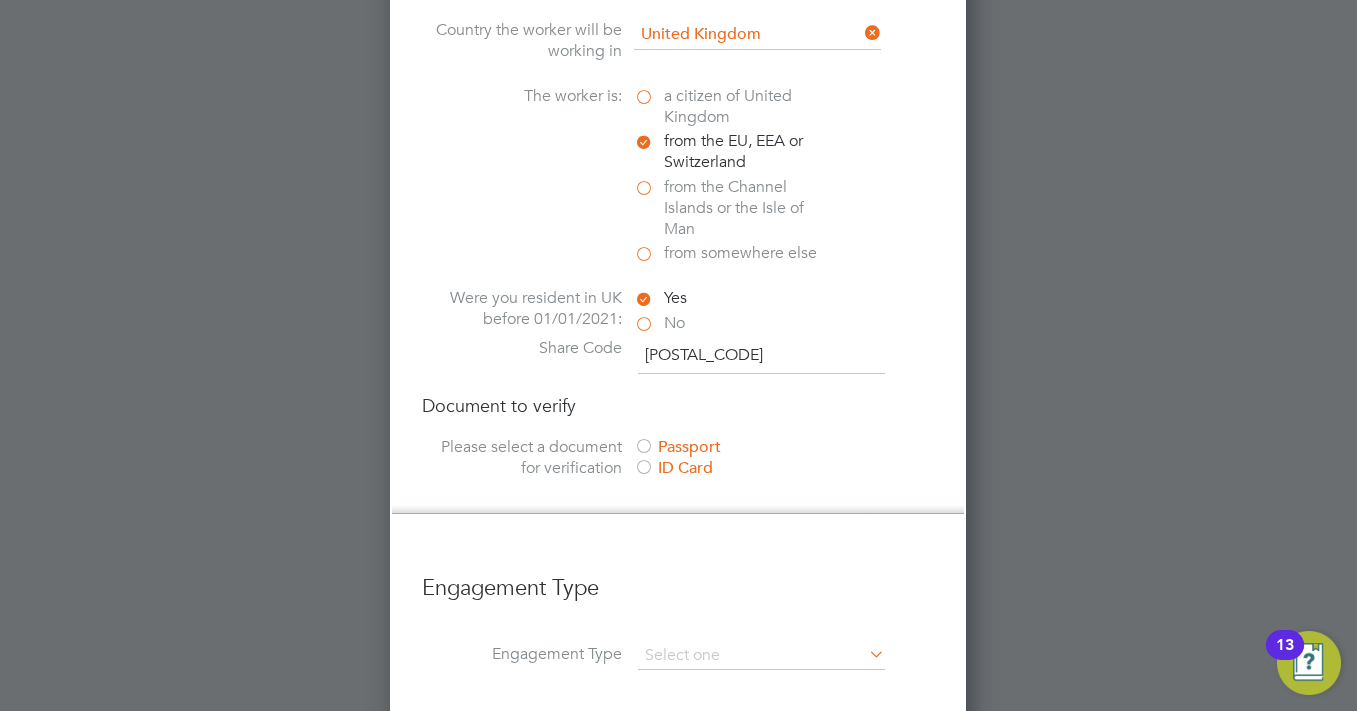 type on "WS2 PBT ZC8" 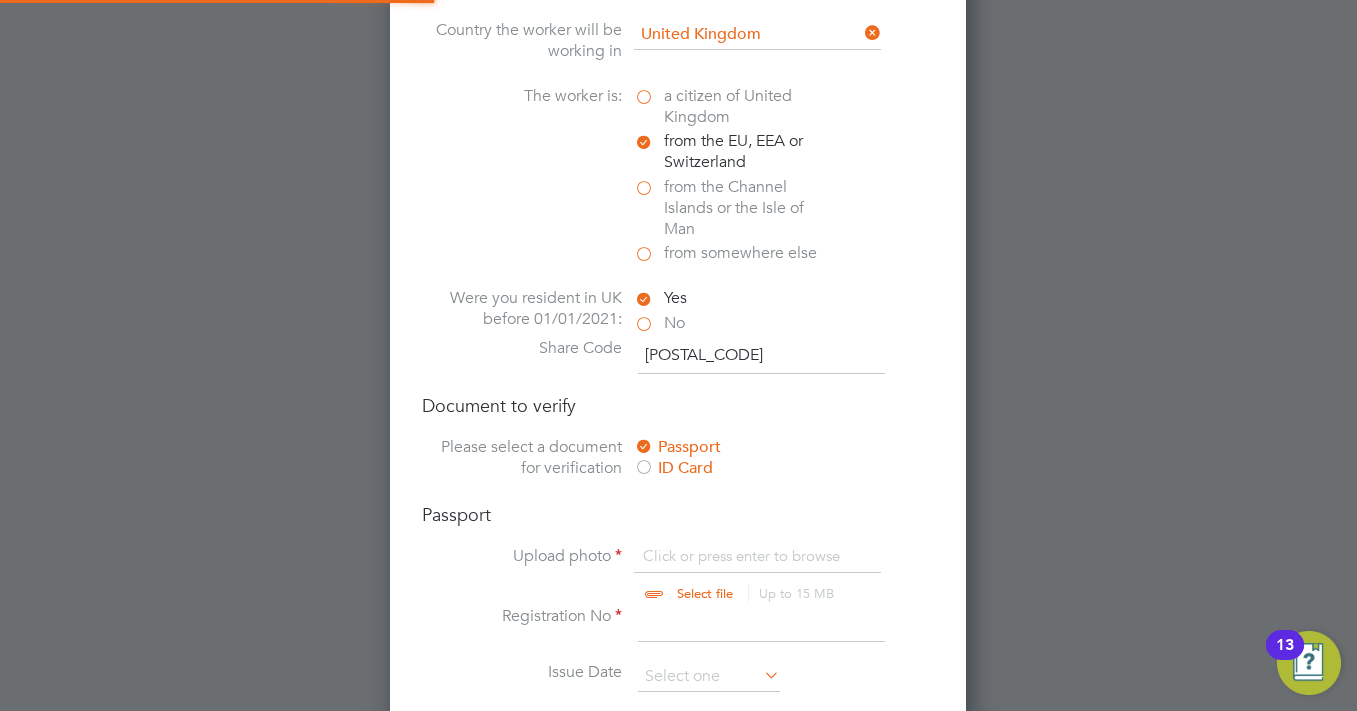 scroll, scrollTop: 10, scrollLeft: 10, axis: both 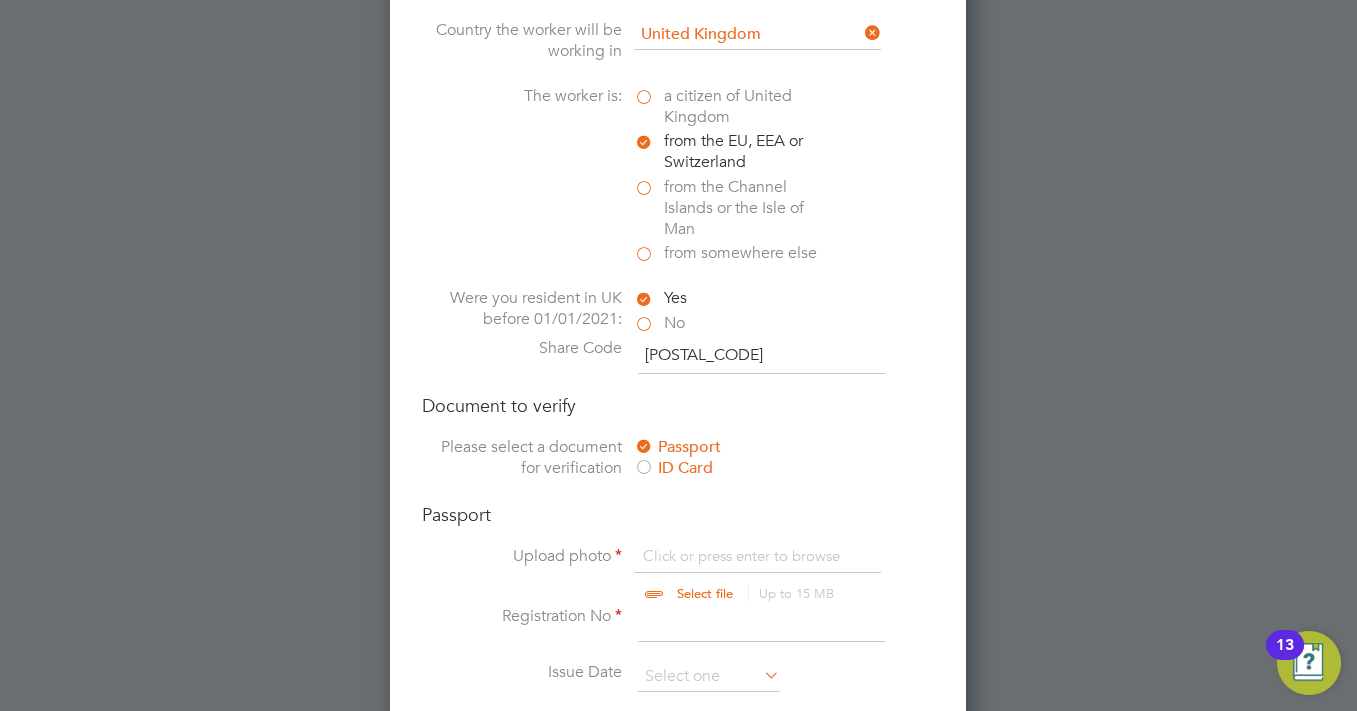 click at bounding box center [724, 576] 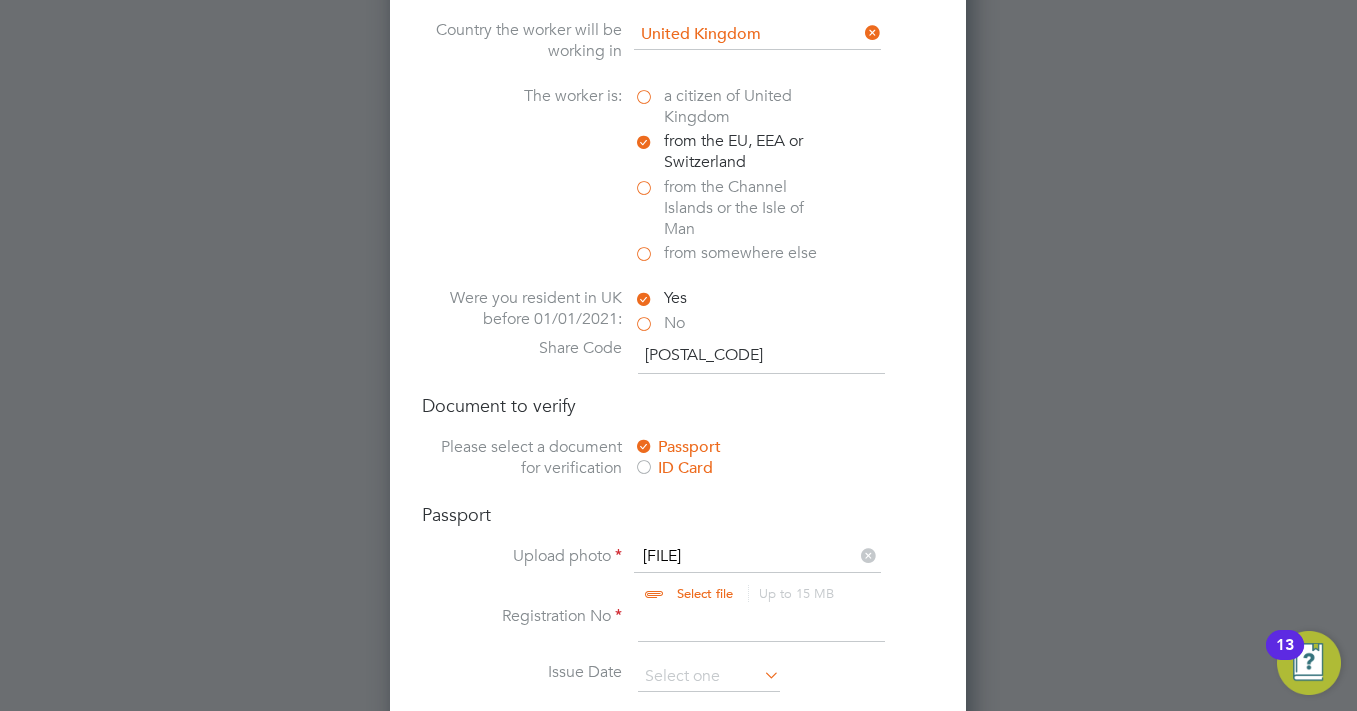 drag, startPoint x: 1124, startPoint y: 339, endPoint x: 1008, endPoint y: 415, distance: 138.67949 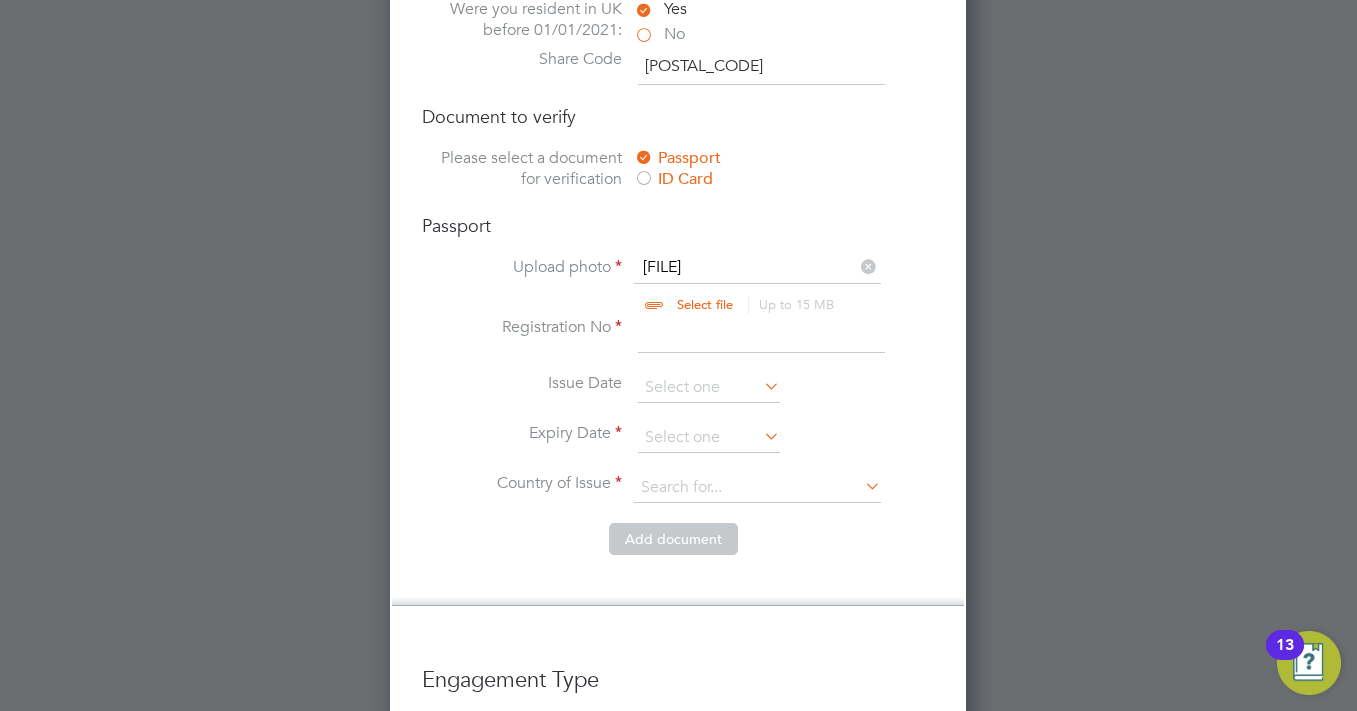 scroll, scrollTop: 1600, scrollLeft: 0, axis: vertical 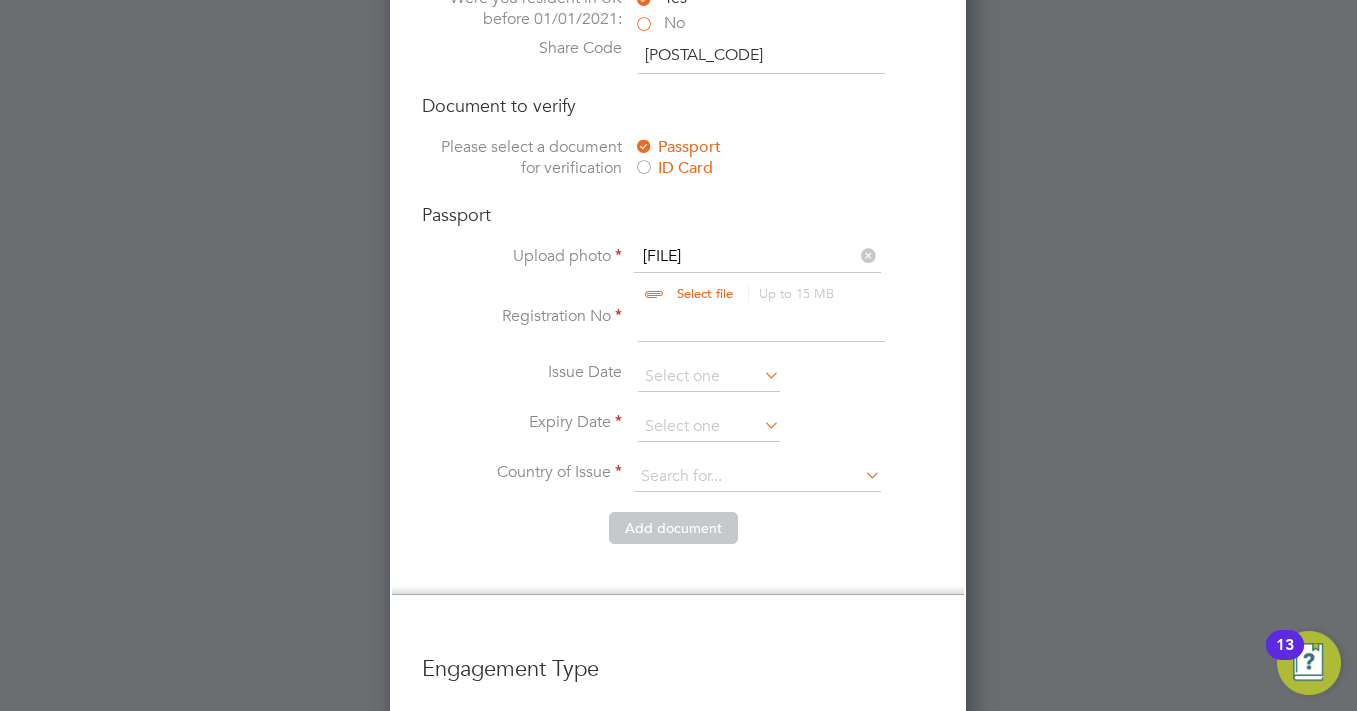 click at bounding box center [761, 324] 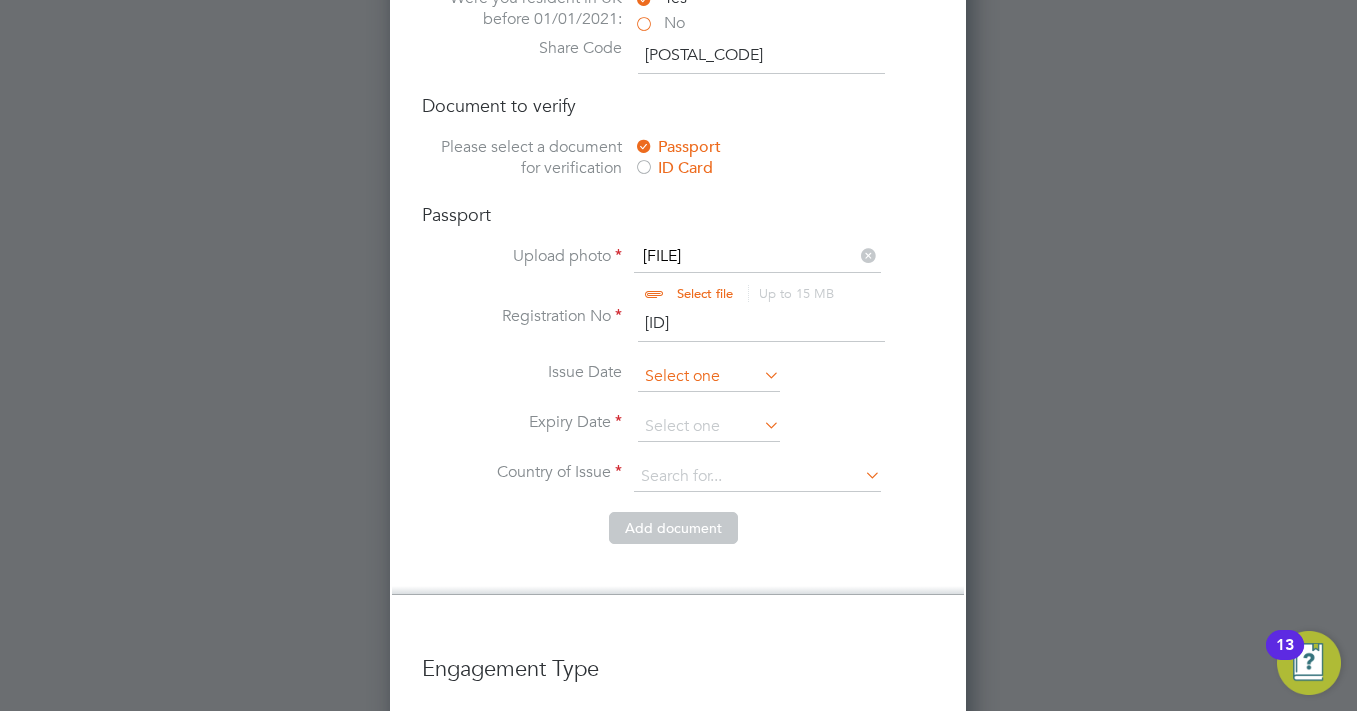 type on "EL8710595" 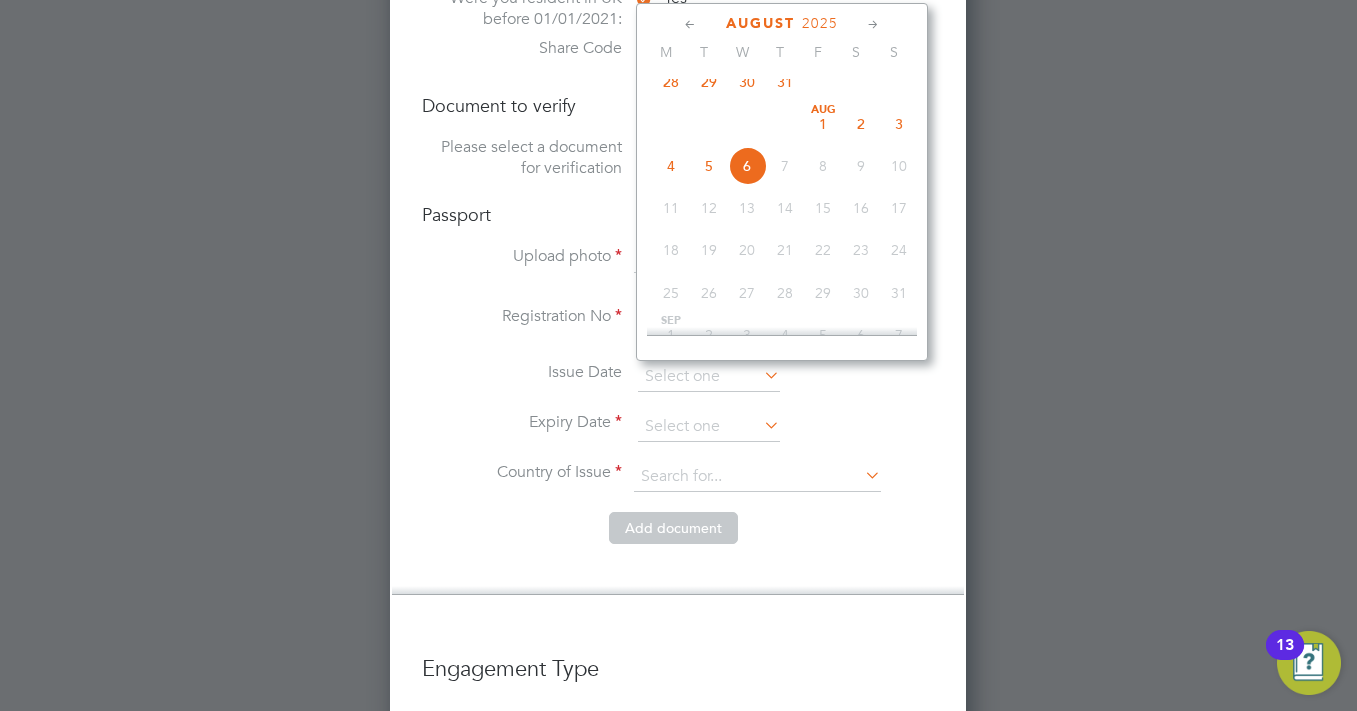 click on "2025" 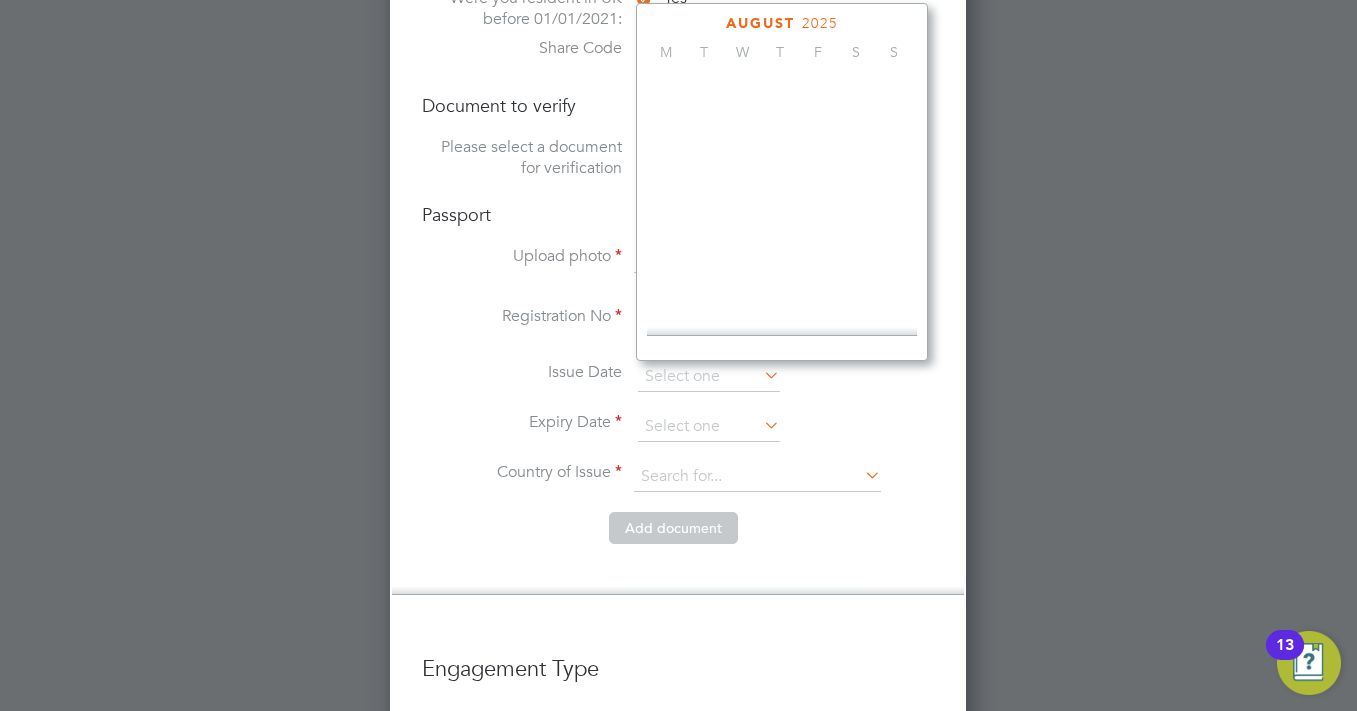 scroll, scrollTop: 530, scrollLeft: 0, axis: vertical 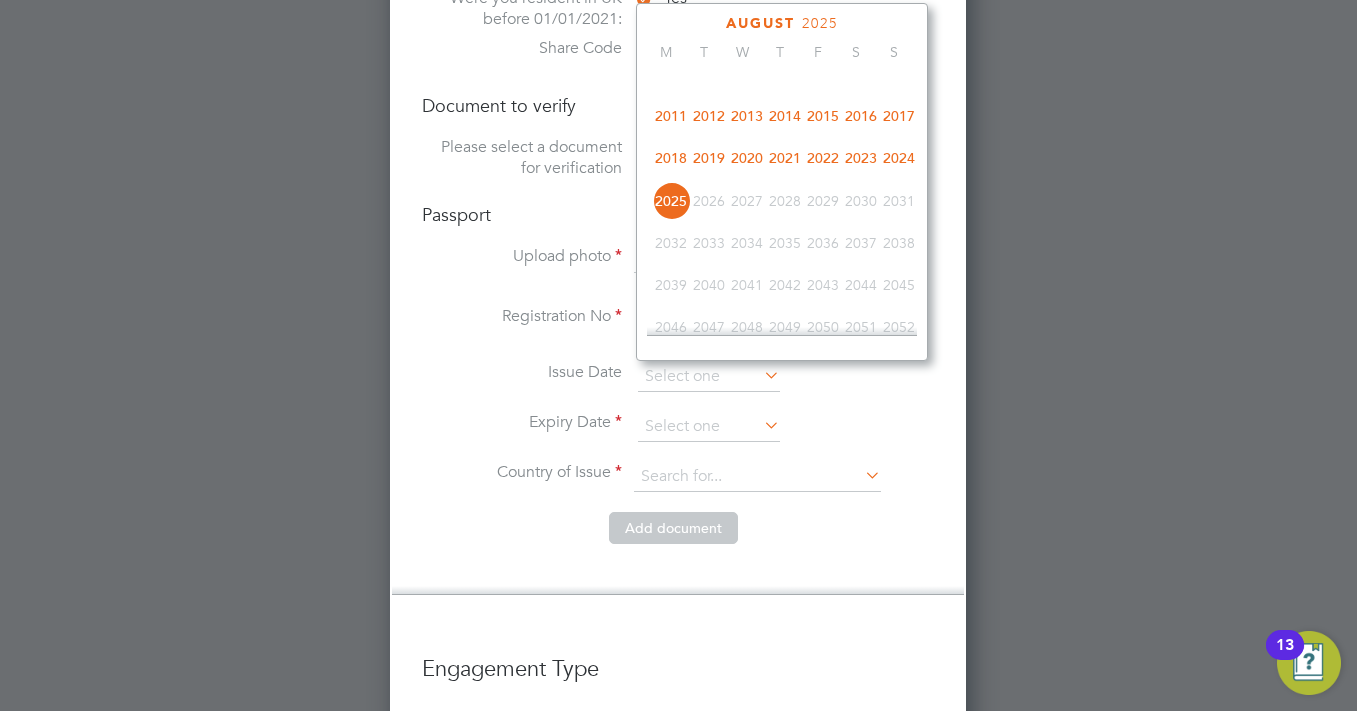 click on "2017" 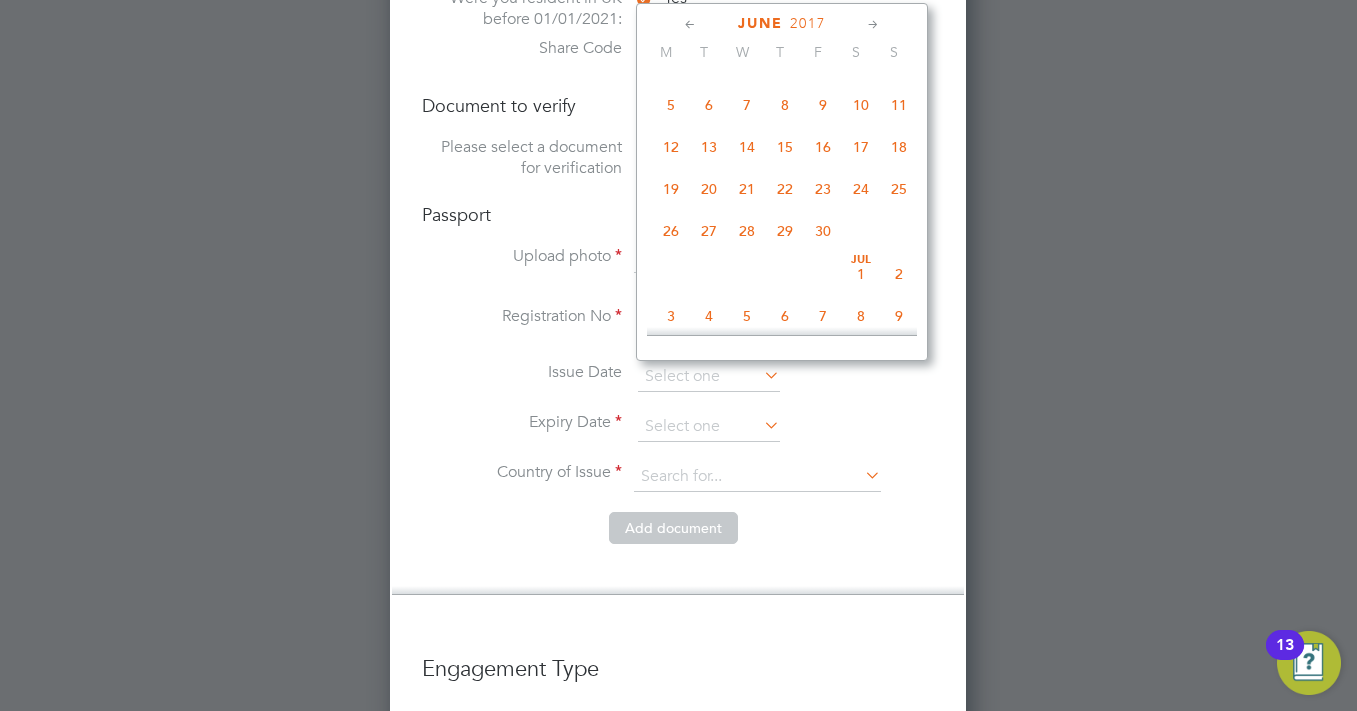scroll, scrollTop: 230, scrollLeft: 0, axis: vertical 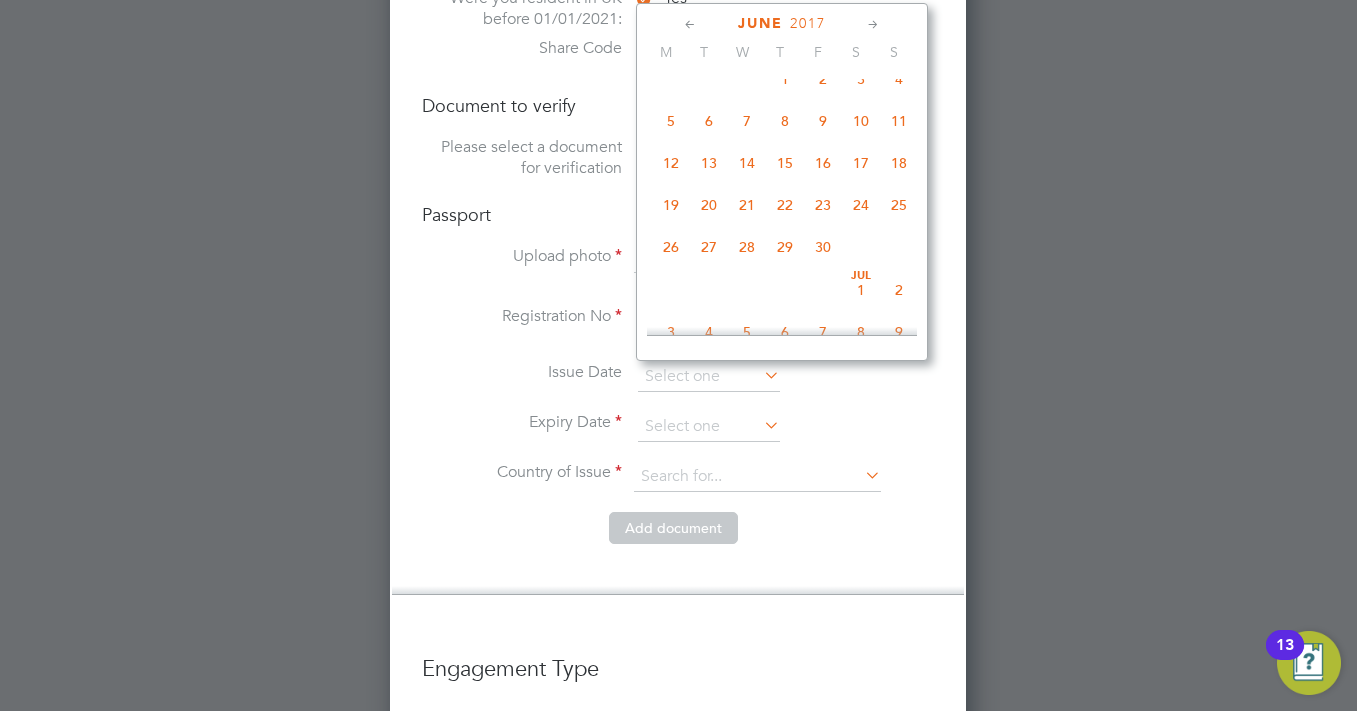 click on "2" 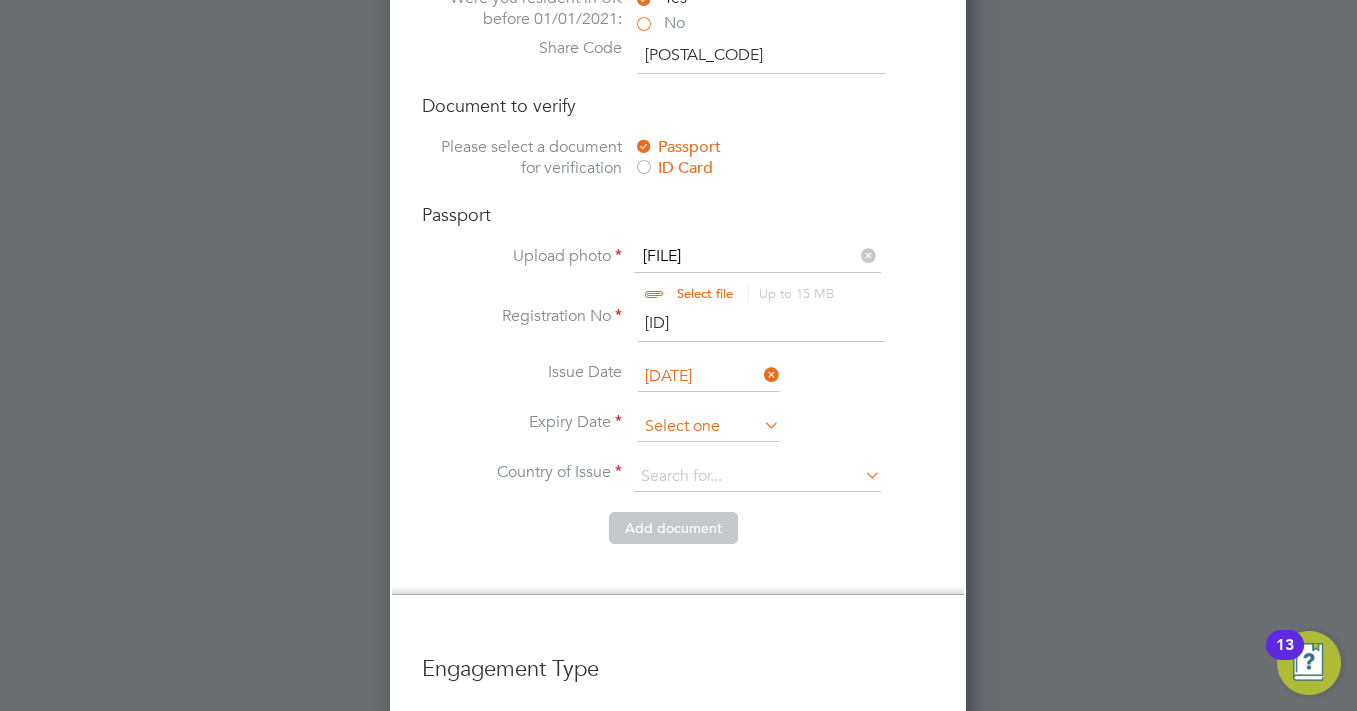 click at bounding box center [709, 427] 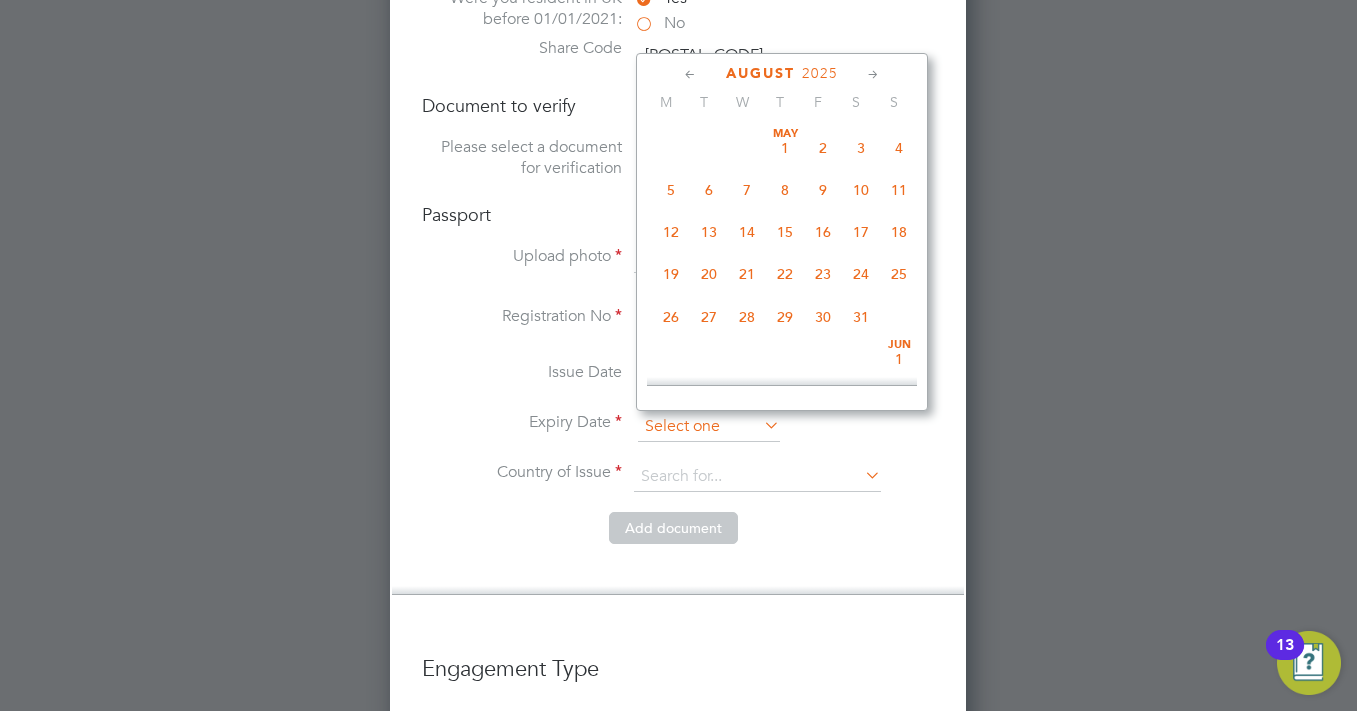 scroll, scrollTop: 649, scrollLeft: 0, axis: vertical 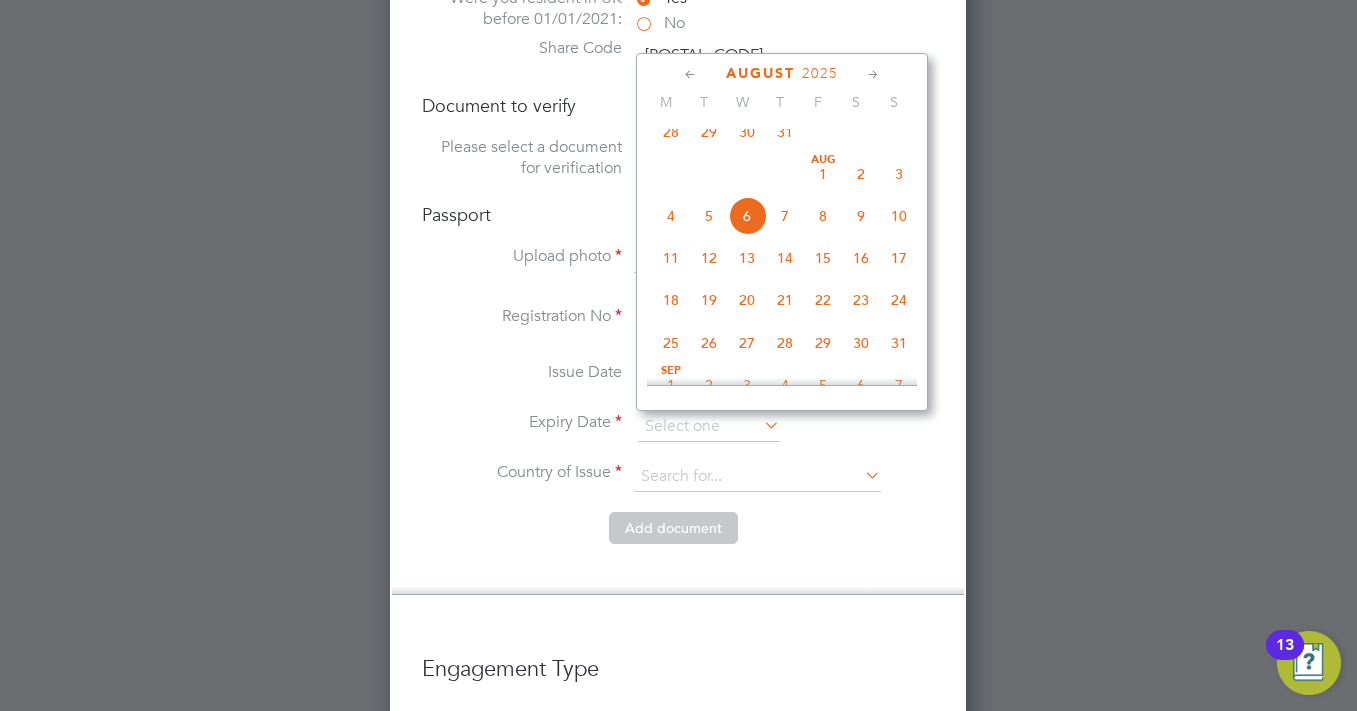 click on "2025" 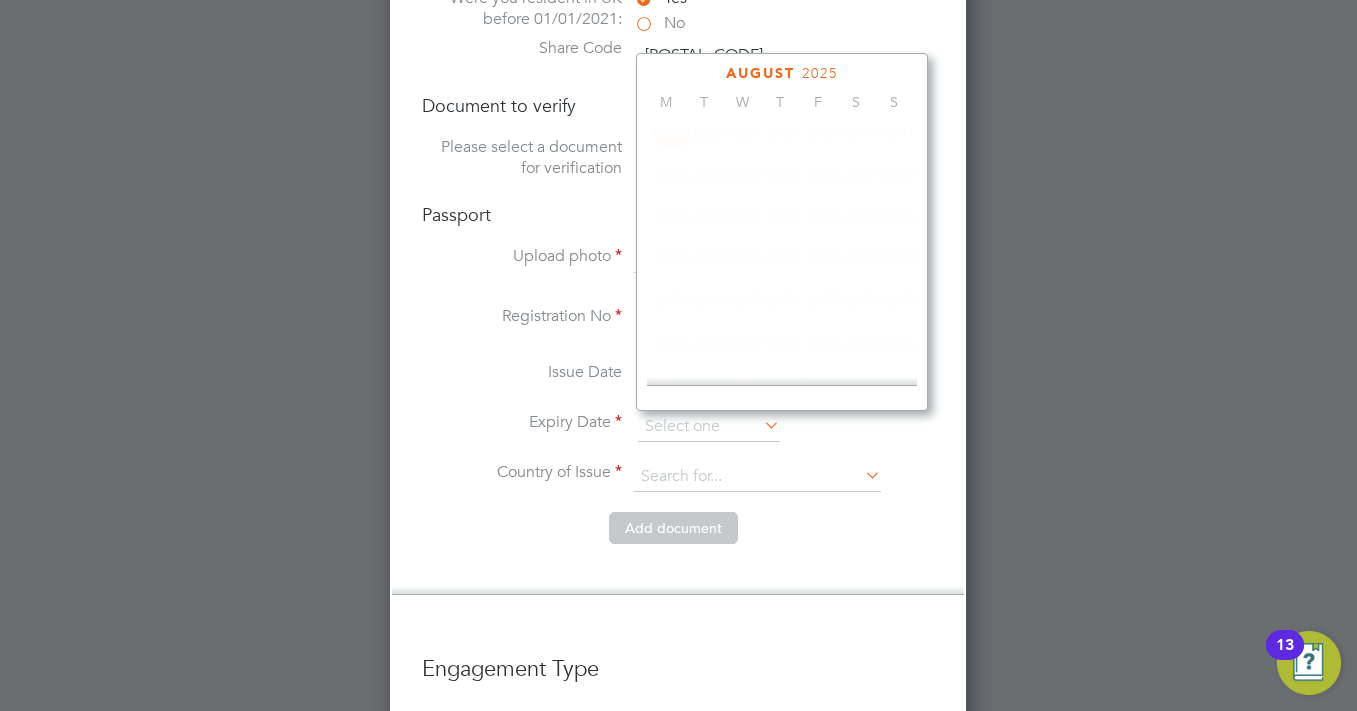 scroll, scrollTop: 530, scrollLeft: 0, axis: vertical 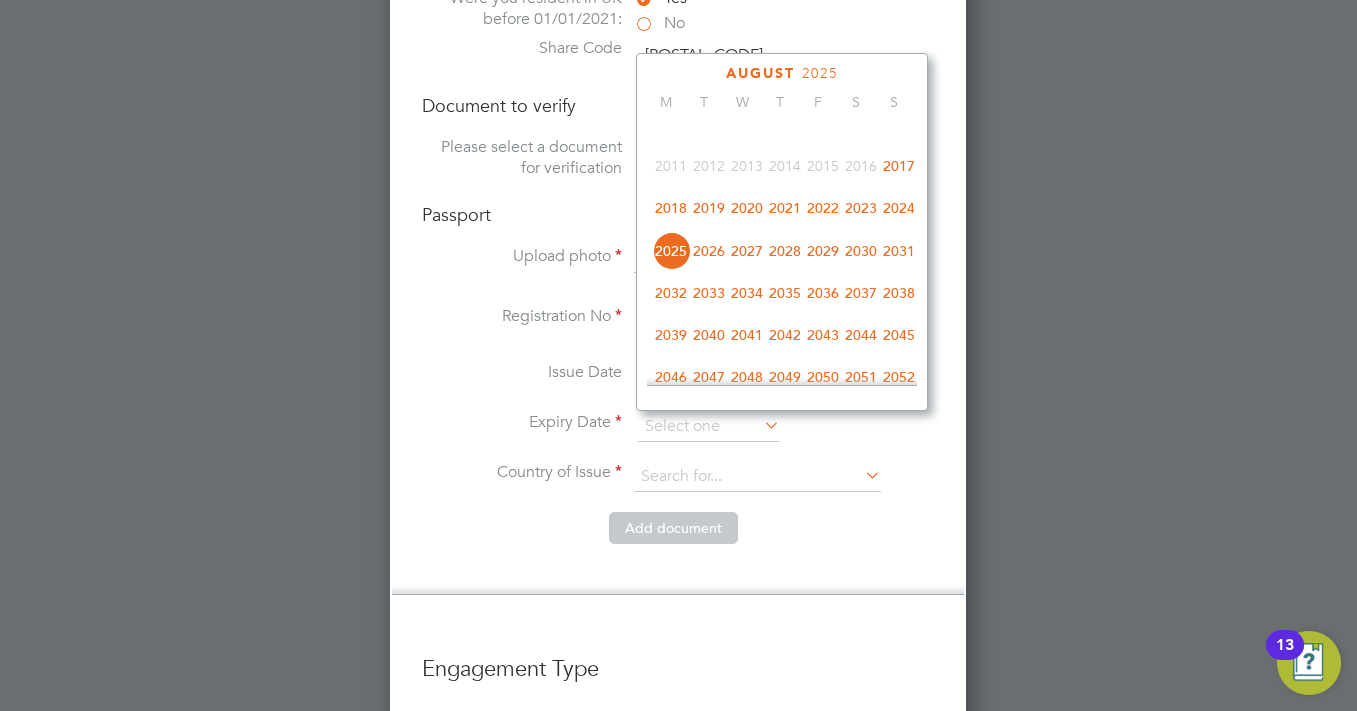 click on "2027" 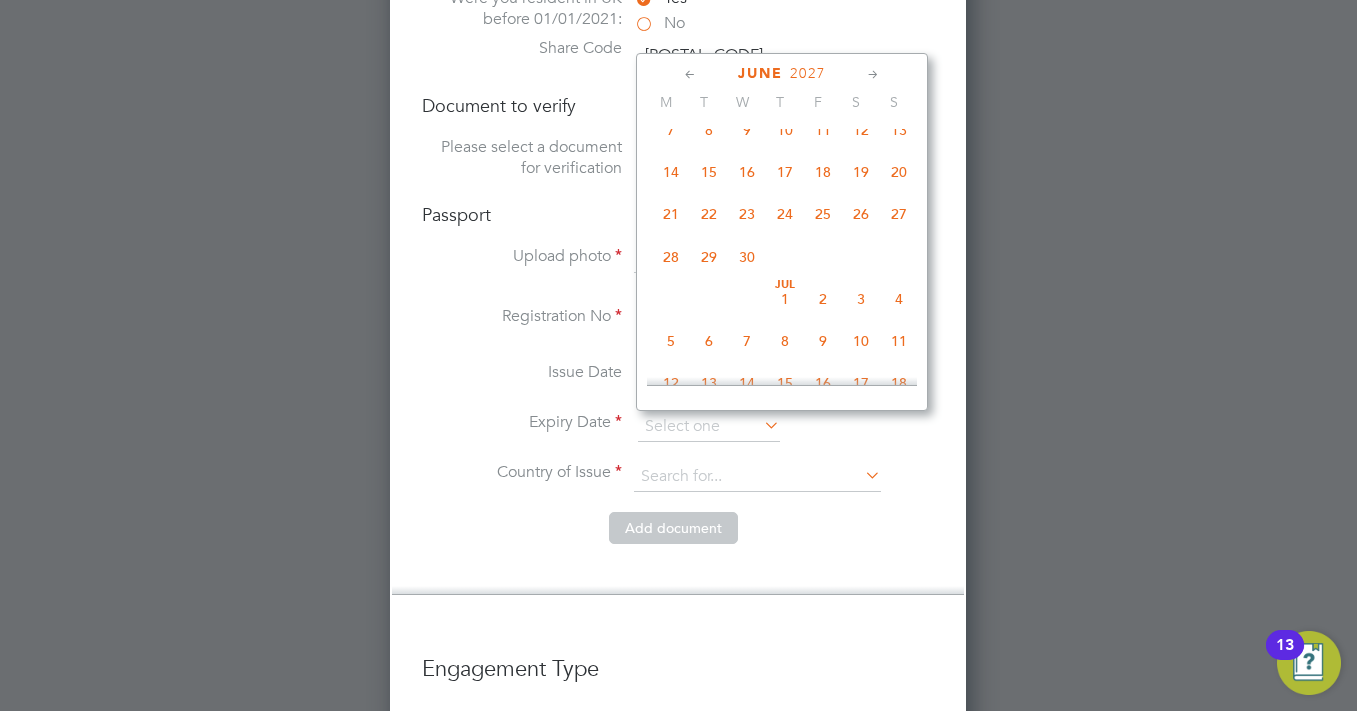 scroll, scrollTop: 230, scrollLeft: 0, axis: vertical 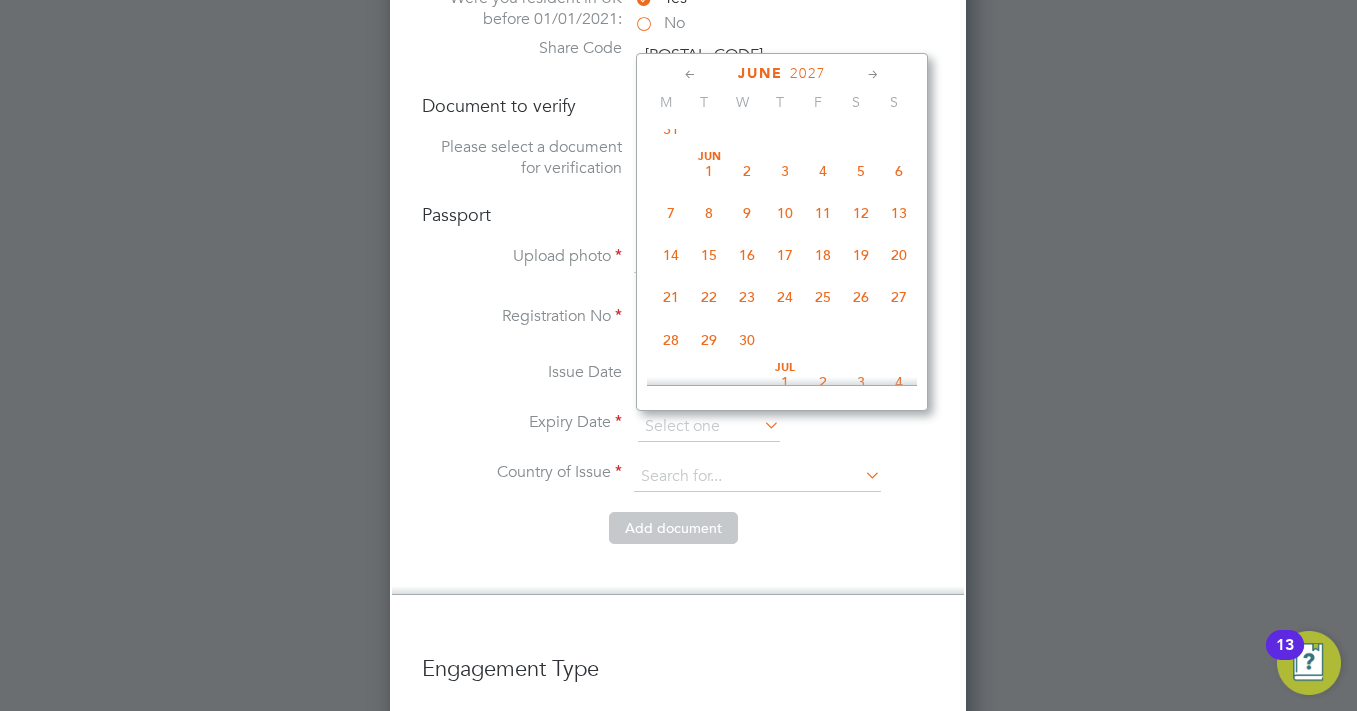 click on "2" 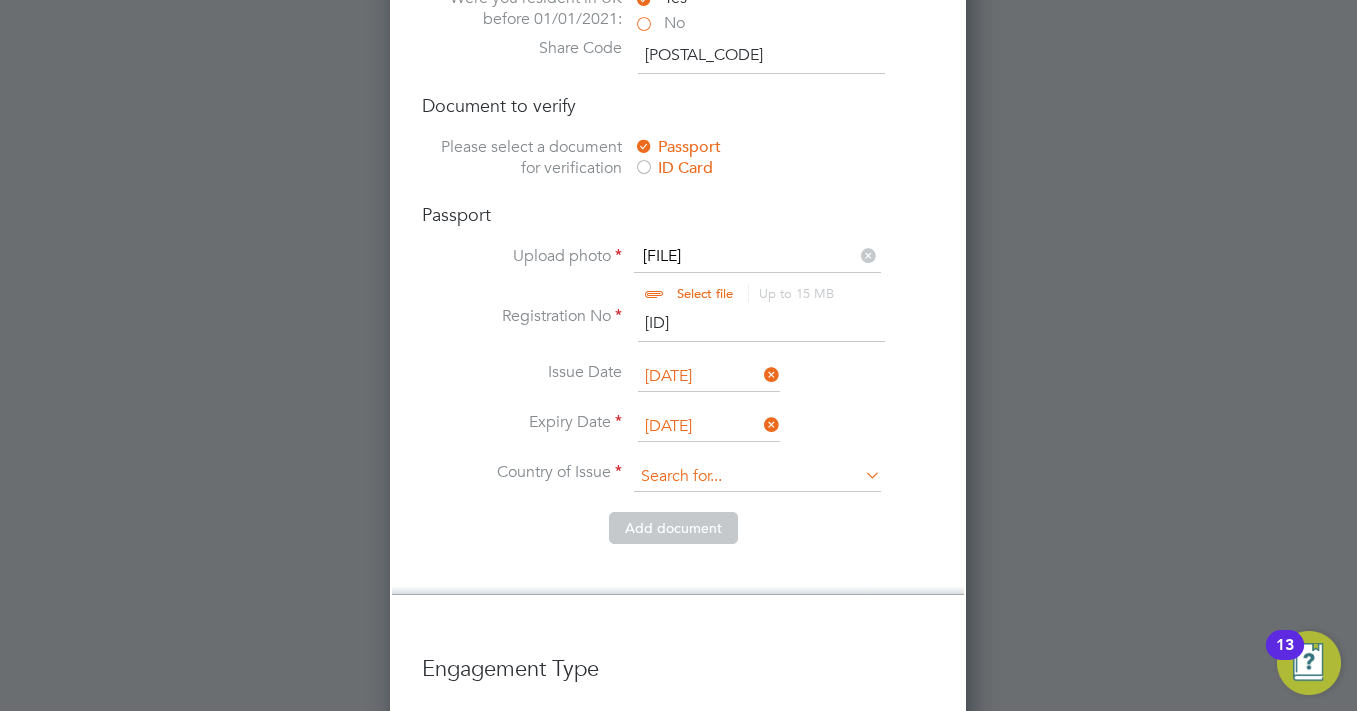 click at bounding box center (757, 477) 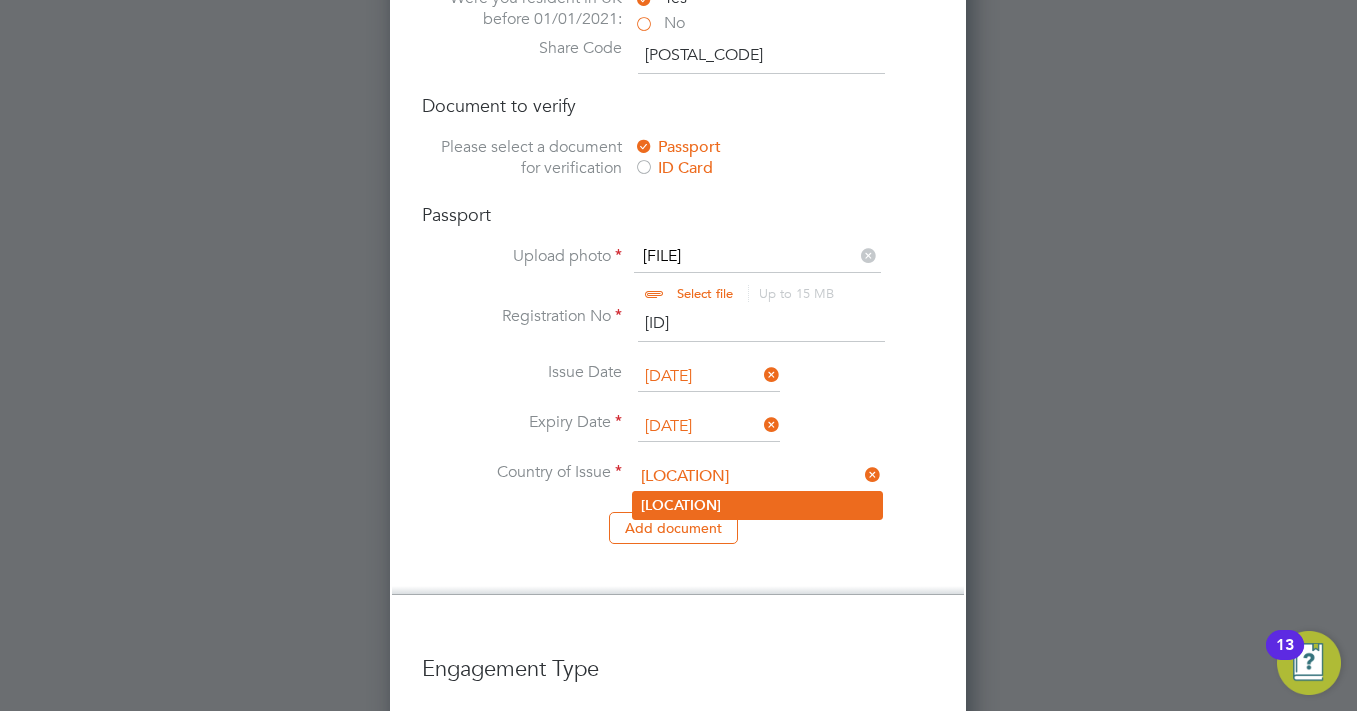 click on "Poland" 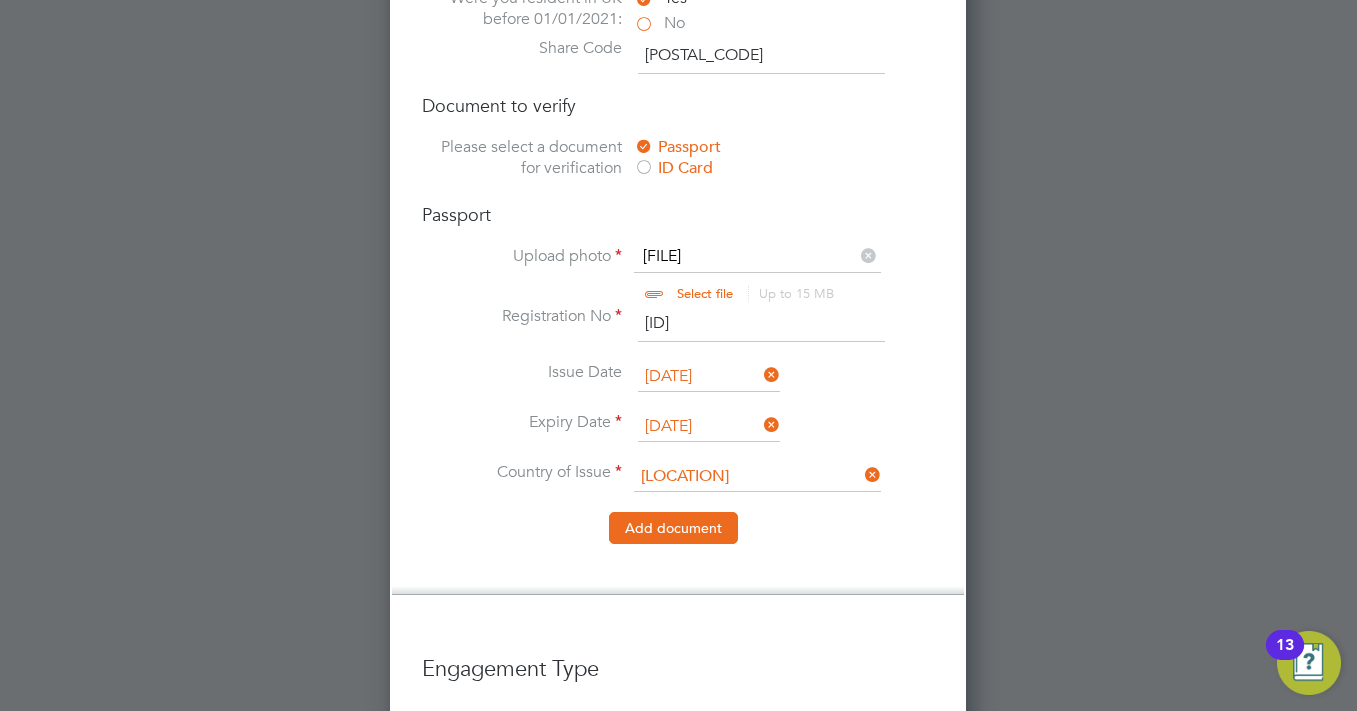 click on "Add document" at bounding box center [673, 528] 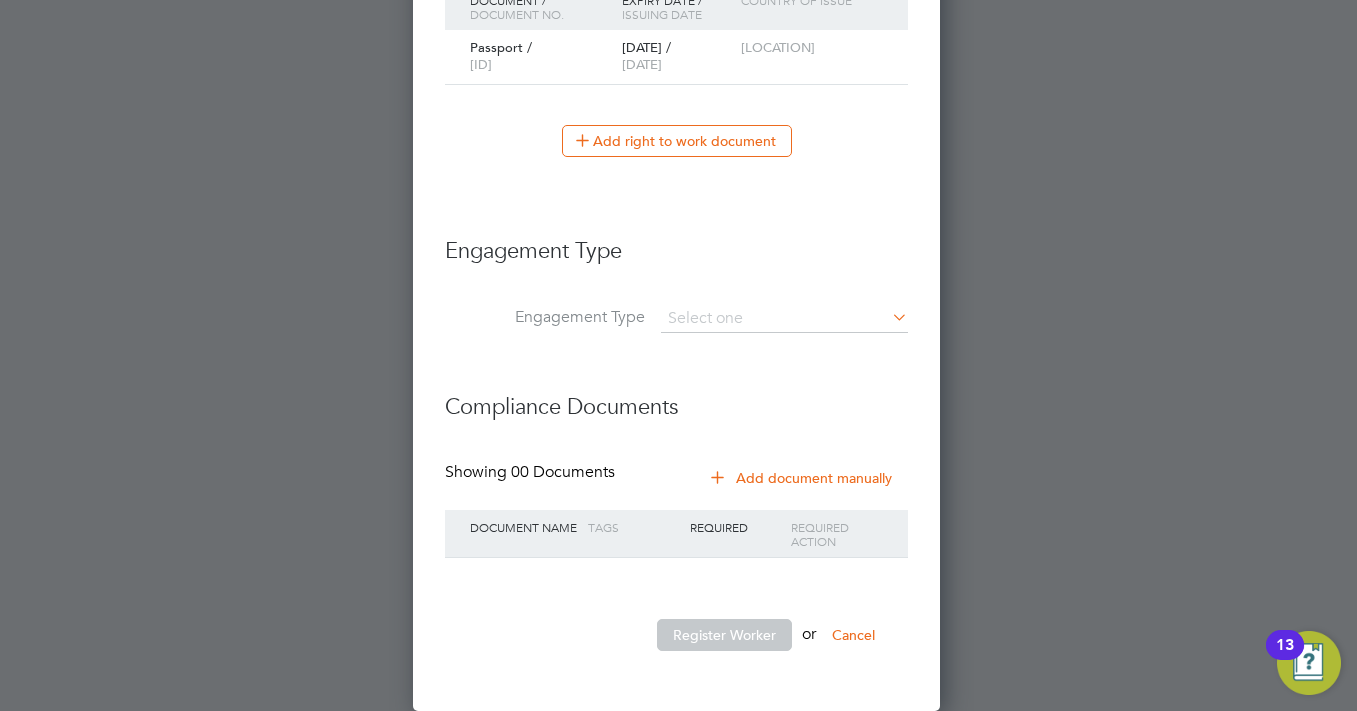scroll, scrollTop: 1197, scrollLeft: 0, axis: vertical 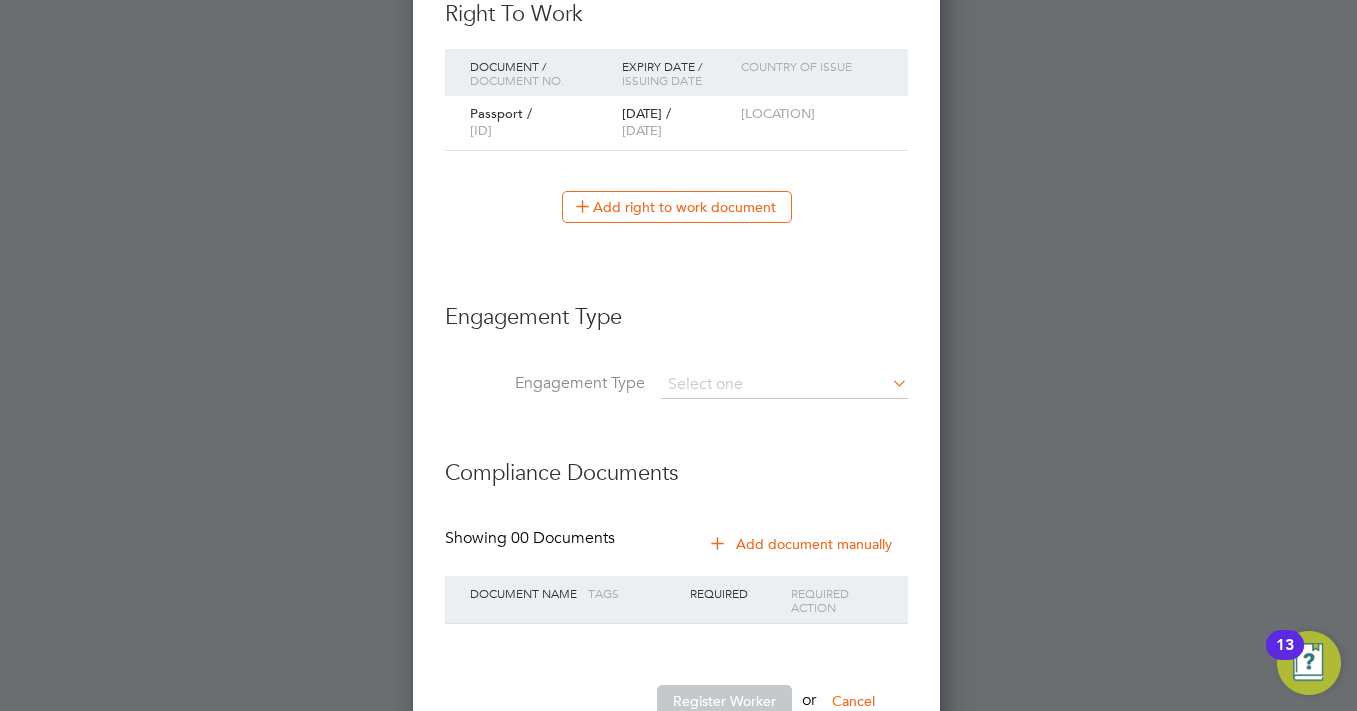click on "Engagement Type" at bounding box center (676, 307) 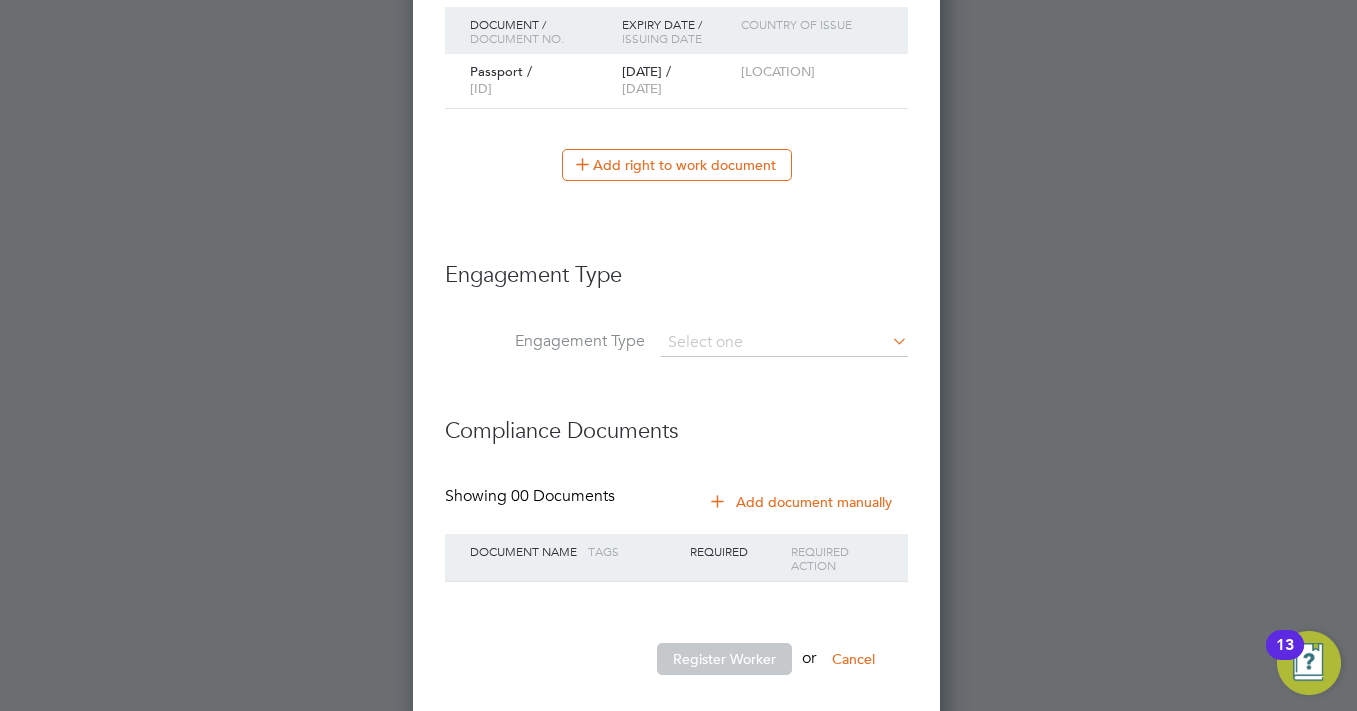 scroll, scrollTop: 1263, scrollLeft: 0, axis: vertical 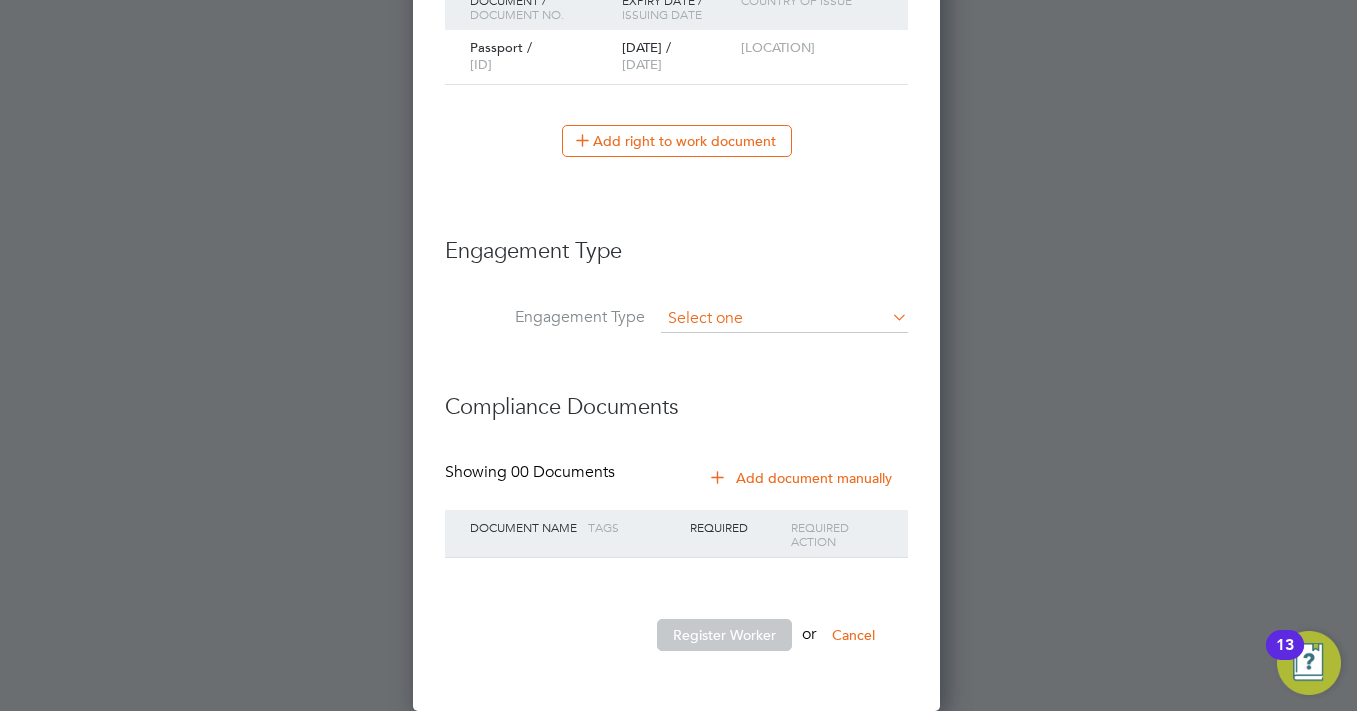 click at bounding box center (784, 319) 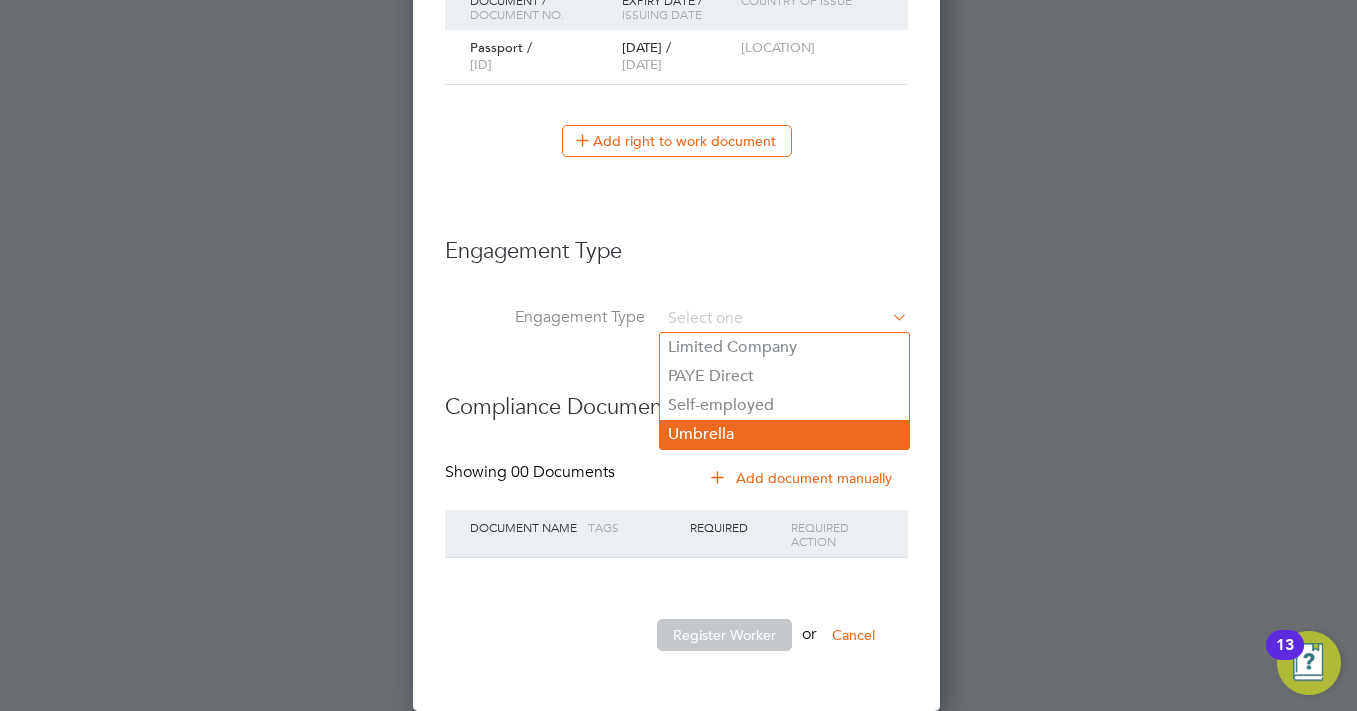 click on "Umbrella" 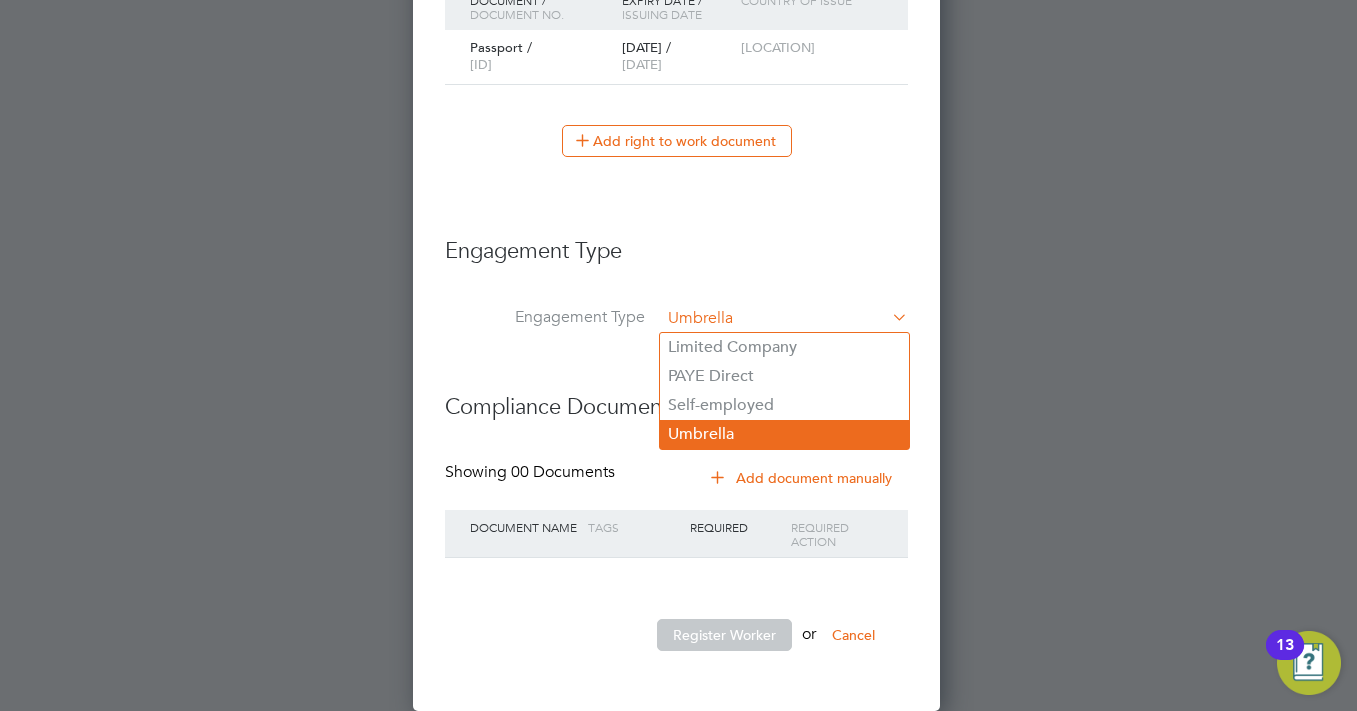 scroll, scrollTop: 10, scrollLeft: 10, axis: both 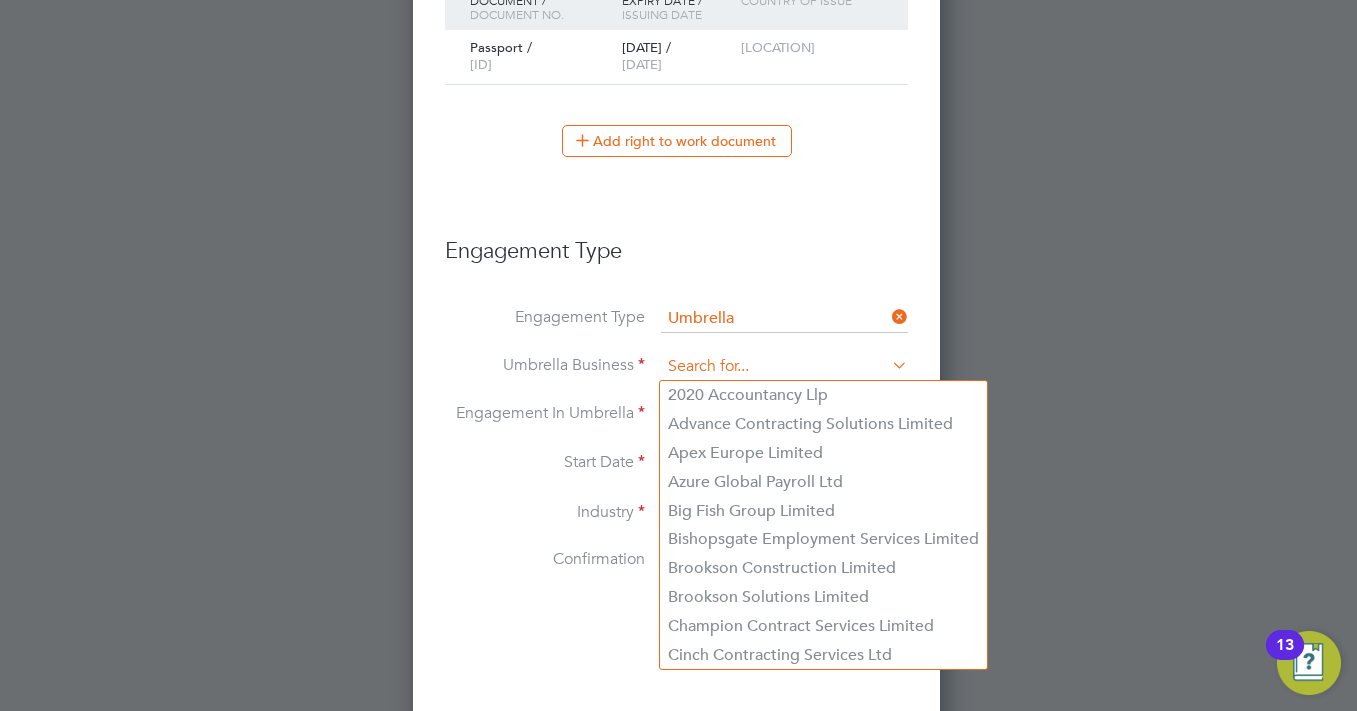 click at bounding box center [784, 367] 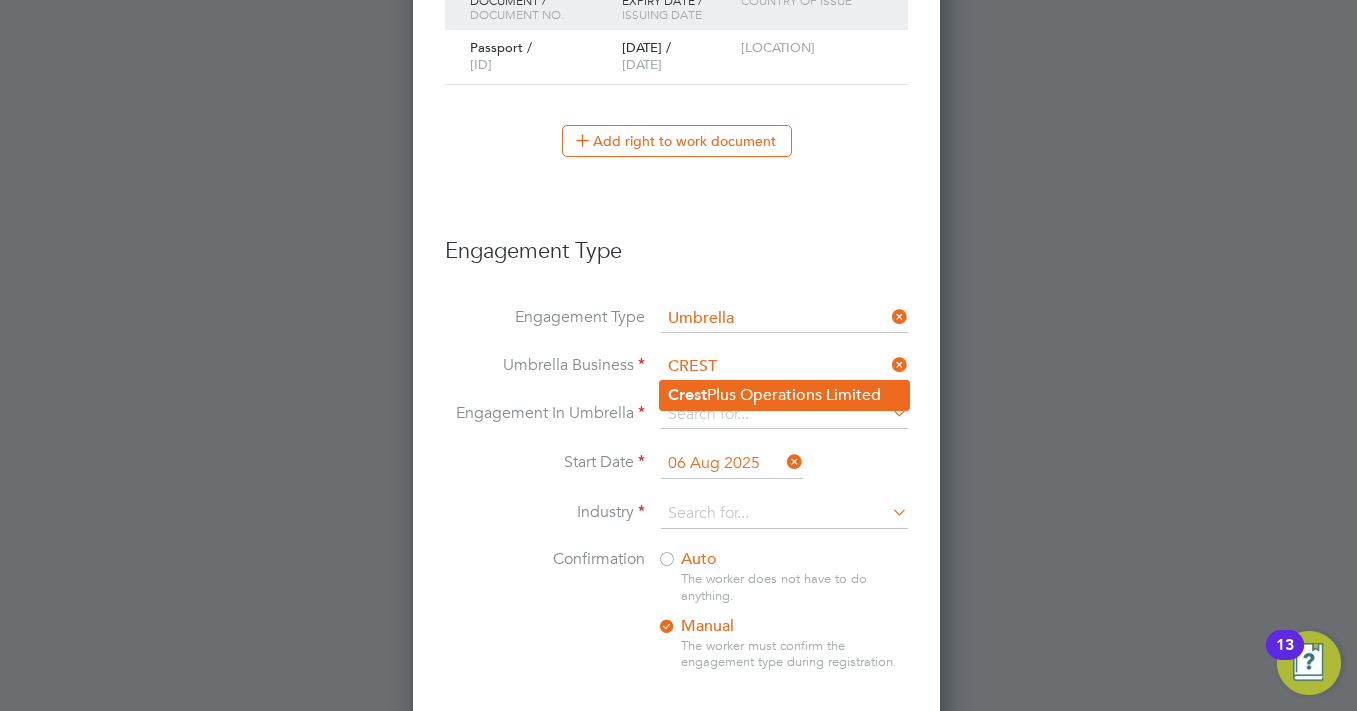 click on "Crest  Plus Operations Limited" 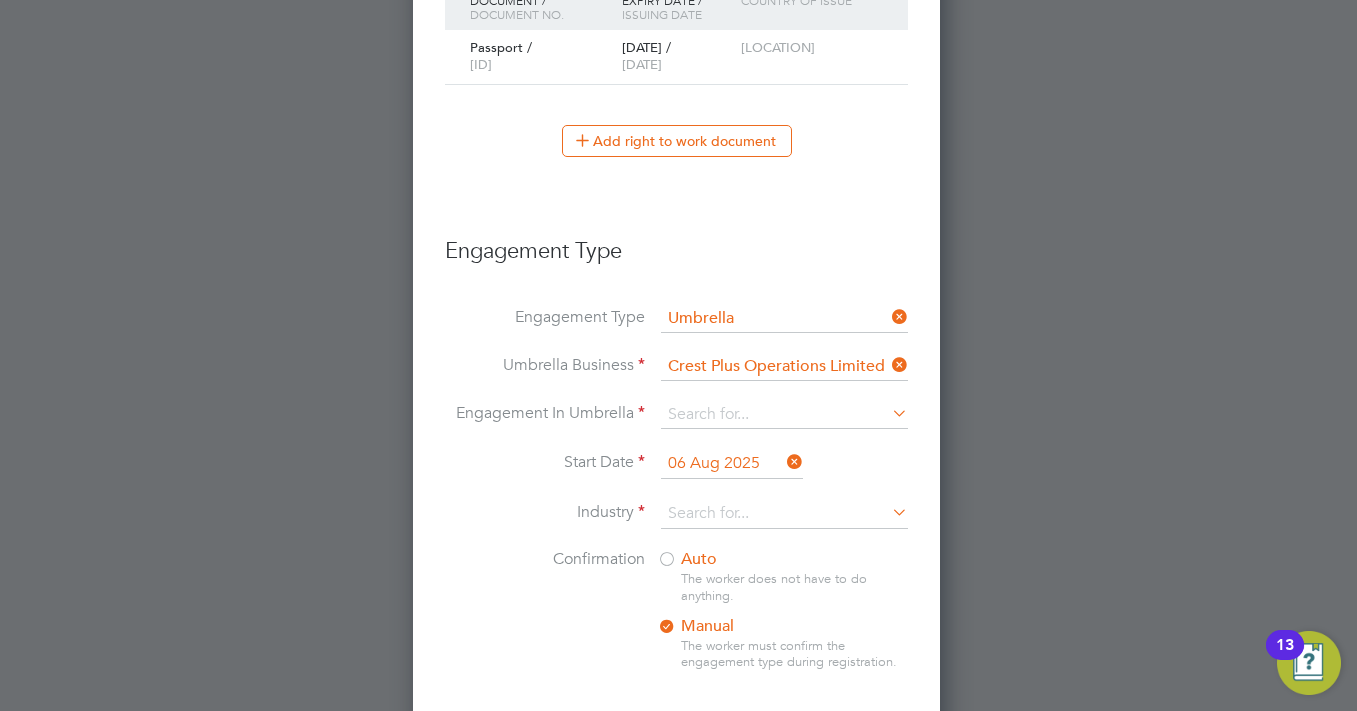 click at bounding box center (784, 415) 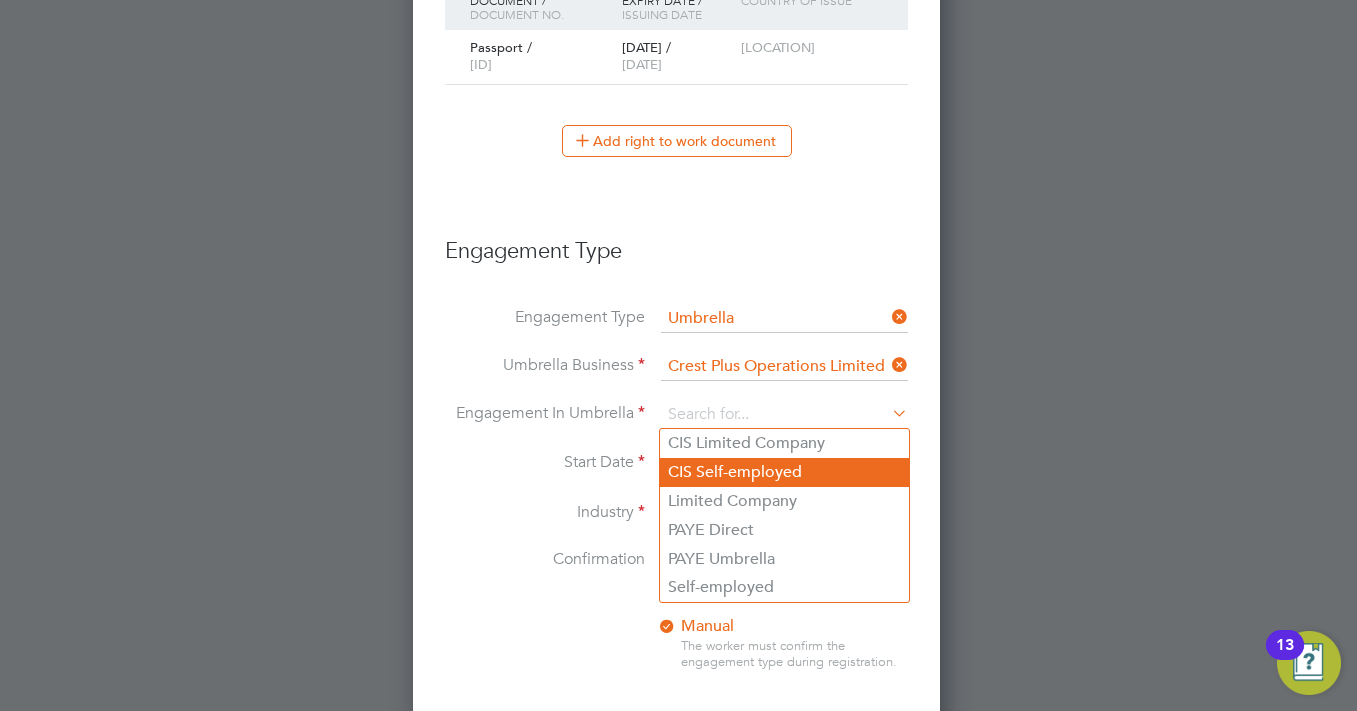 click on "CIS Self-employed" 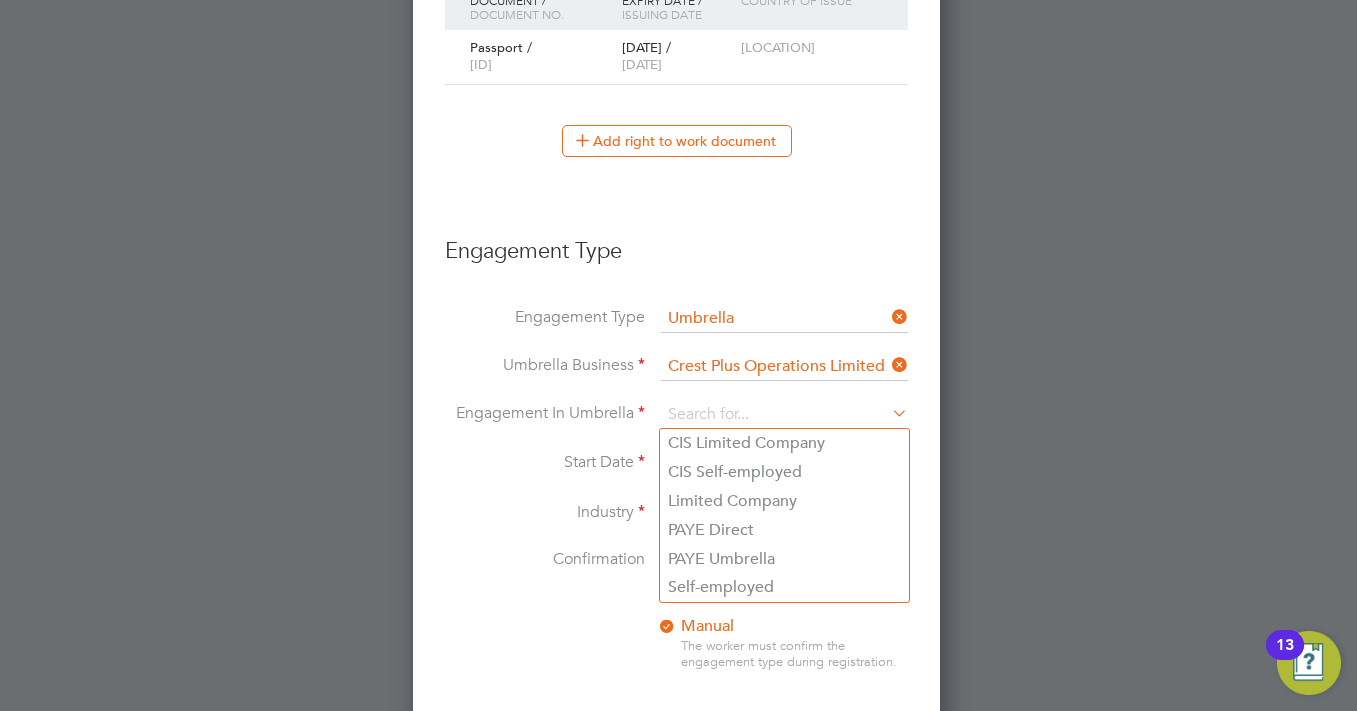 type on "CIS Self-employed" 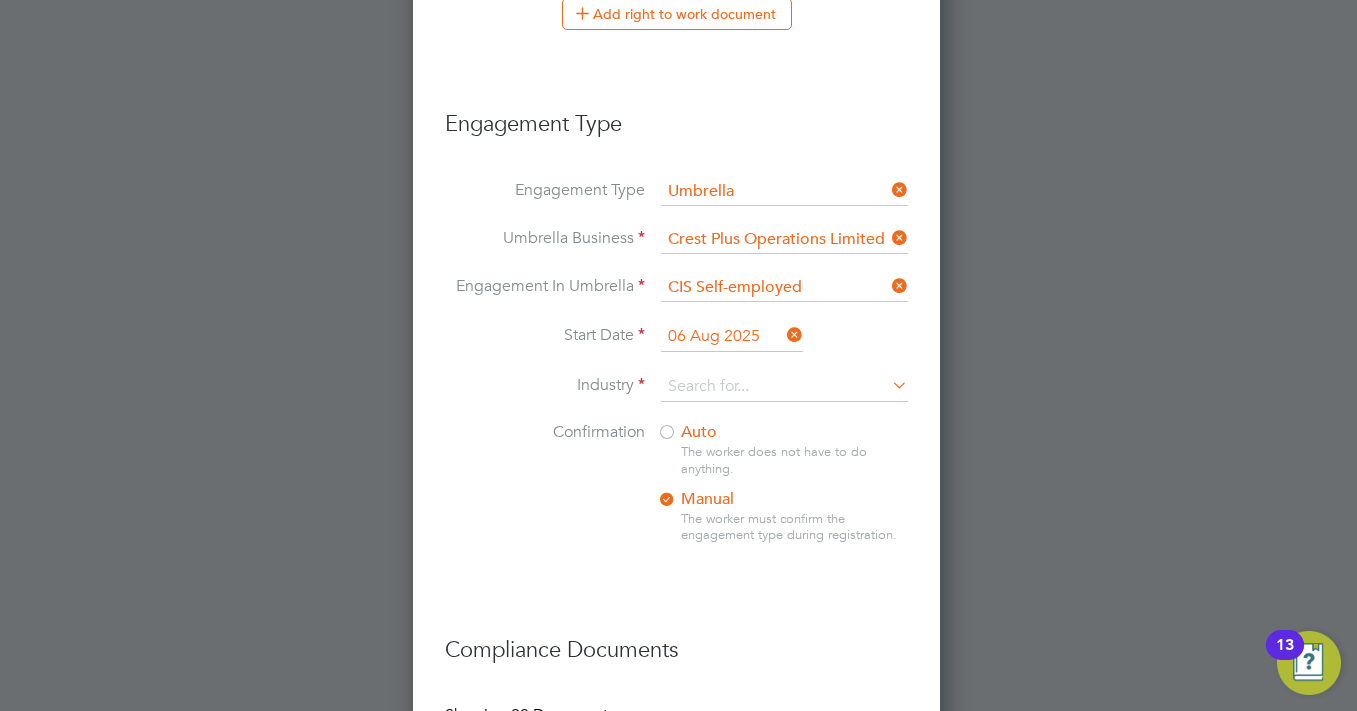 scroll, scrollTop: 1563, scrollLeft: 0, axis: vertical 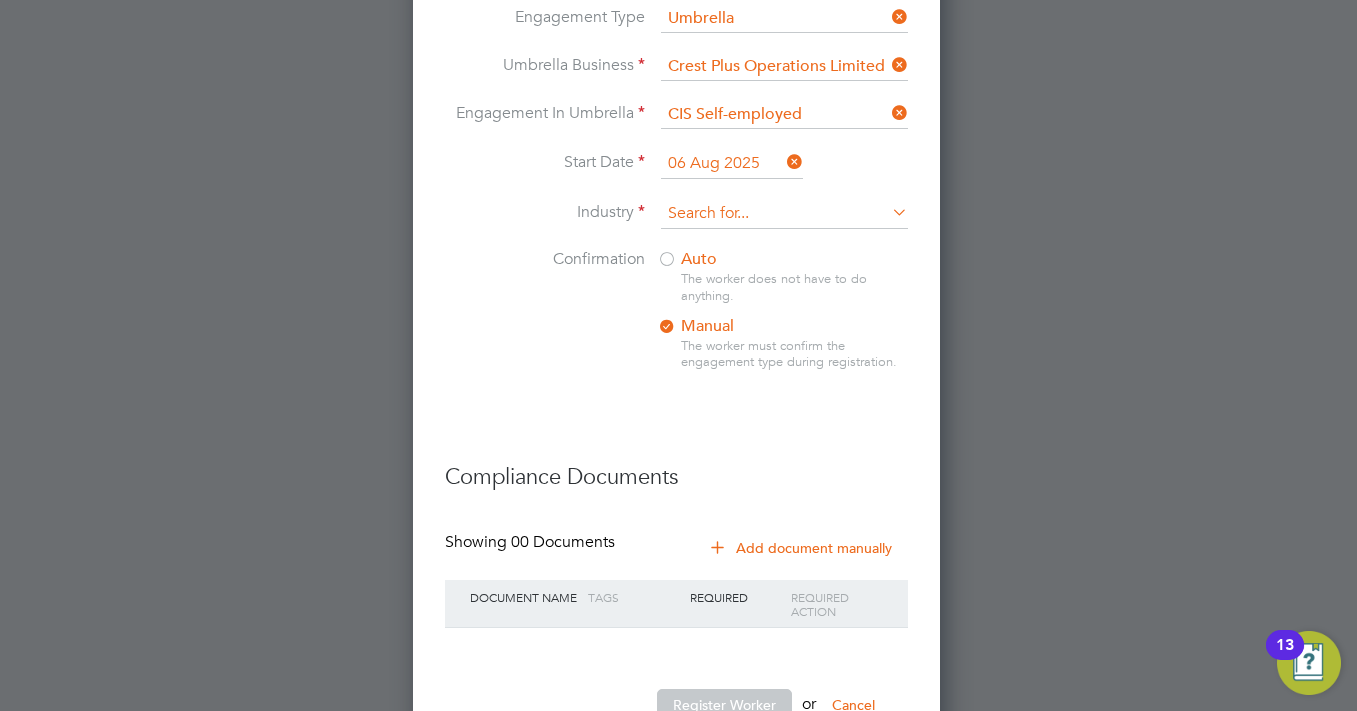 click at bounding box center (784, 214) 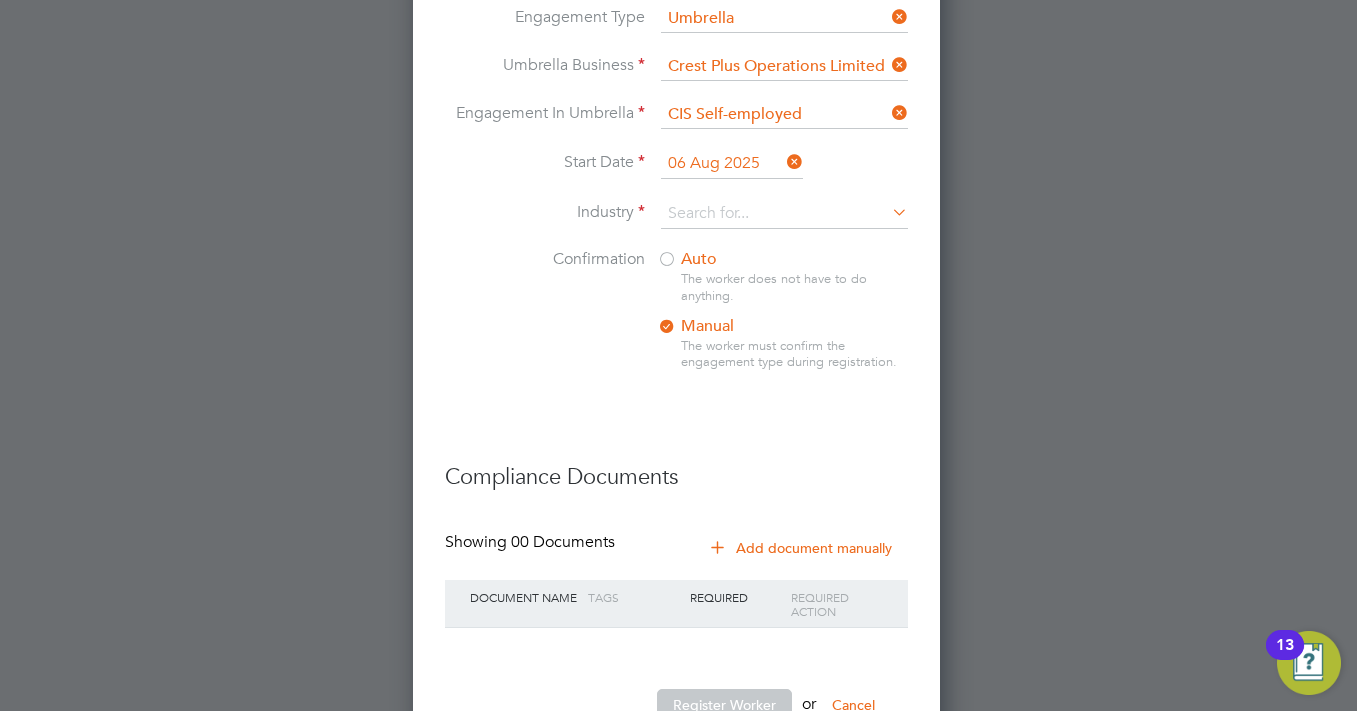 click on "Construction" 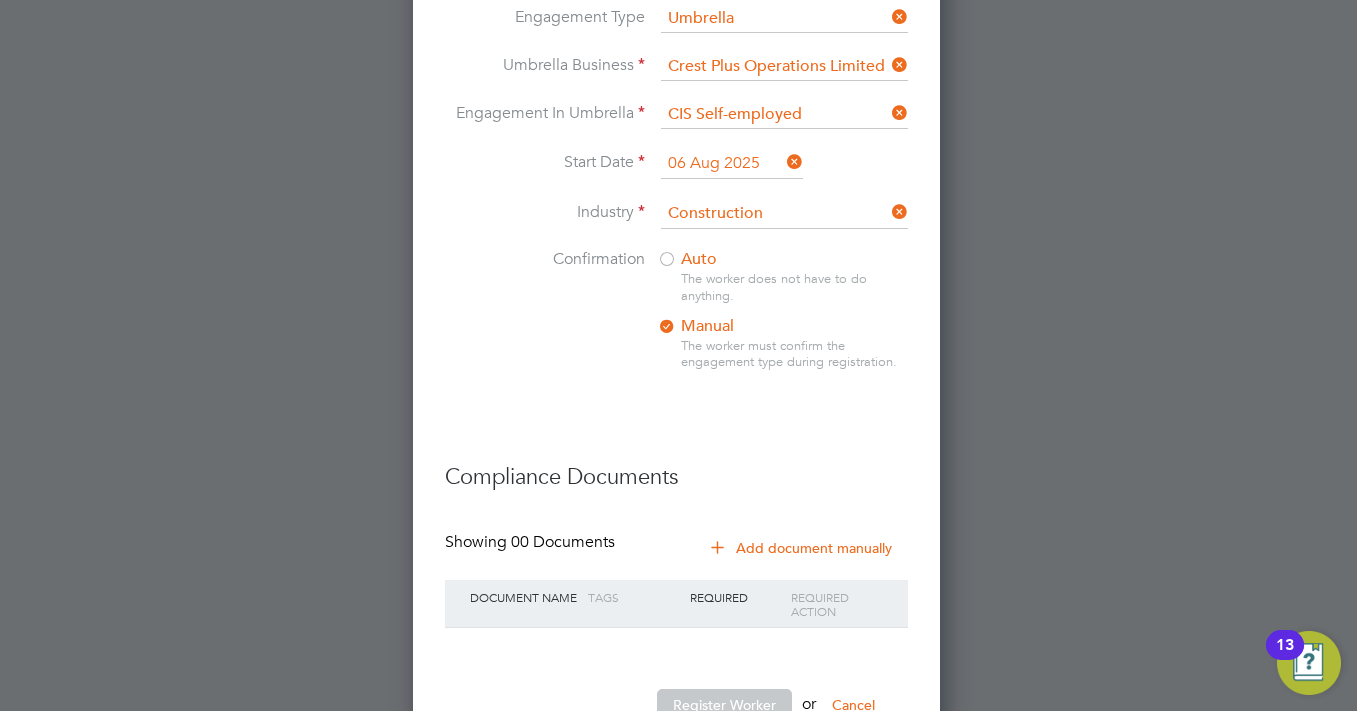 click at bounding box center (676, 413) 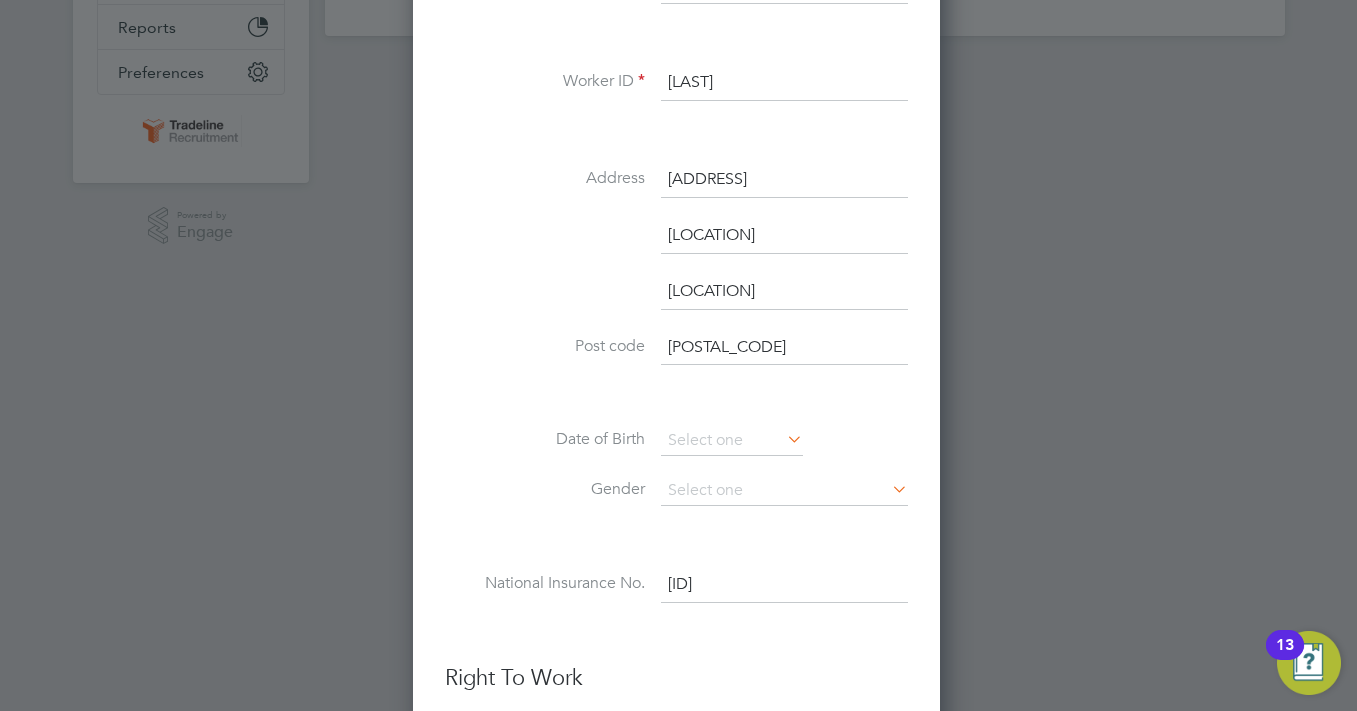 scroll, scrollTop: 0, scrollLeft: 0, axis: both 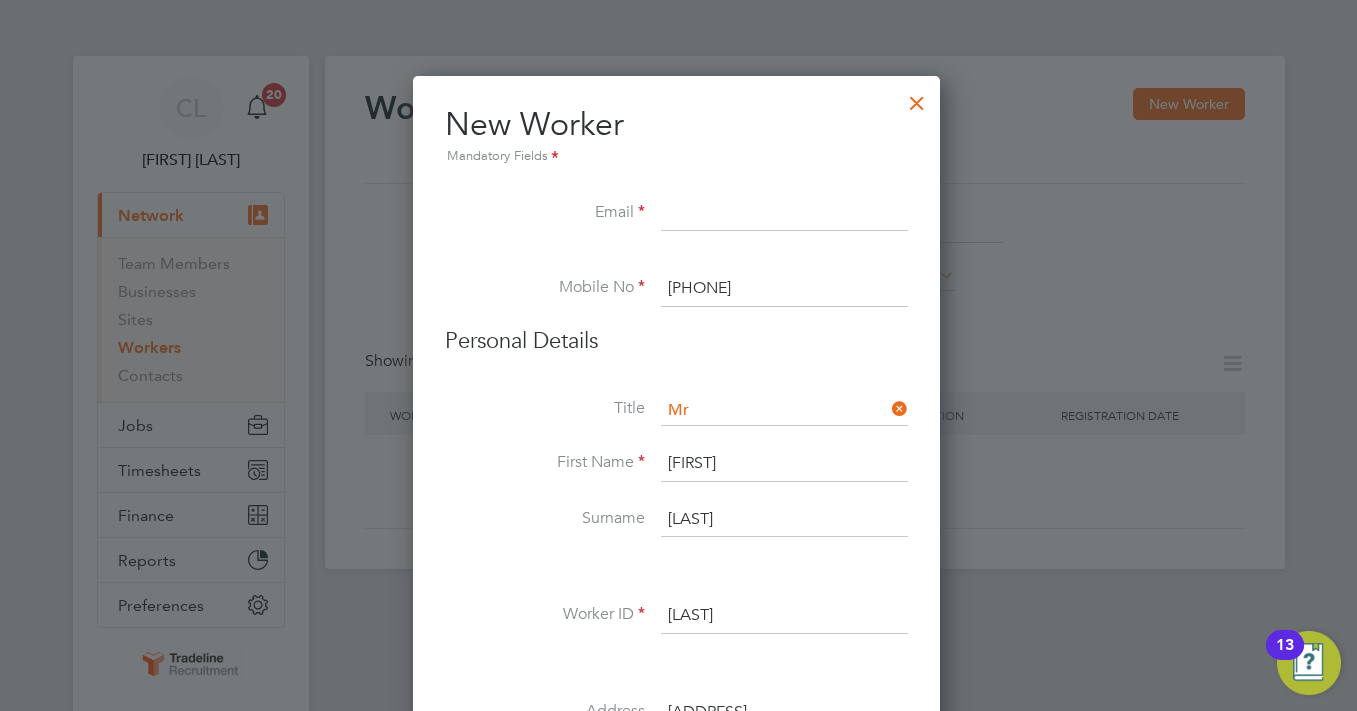 click at bounding box center [784, 214] 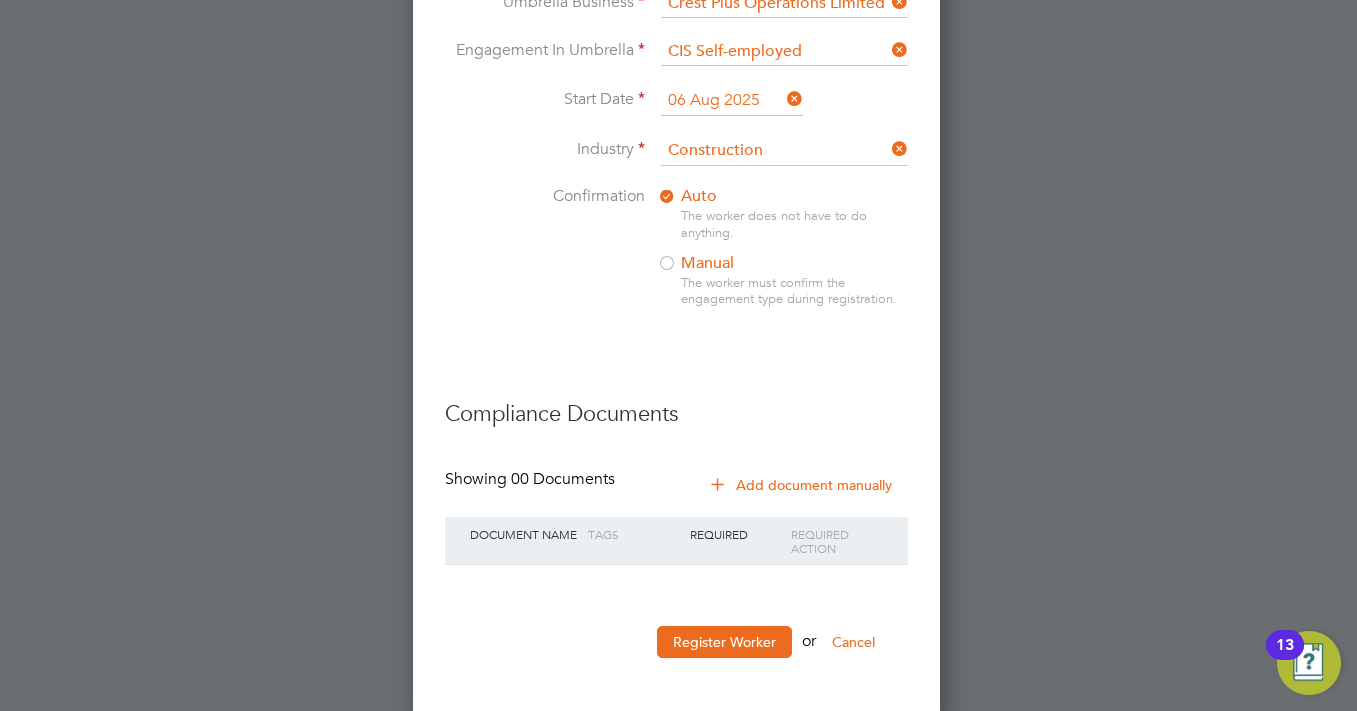 scroll, scrollTop: 1633, scrollLeft: 0, axis: vertical 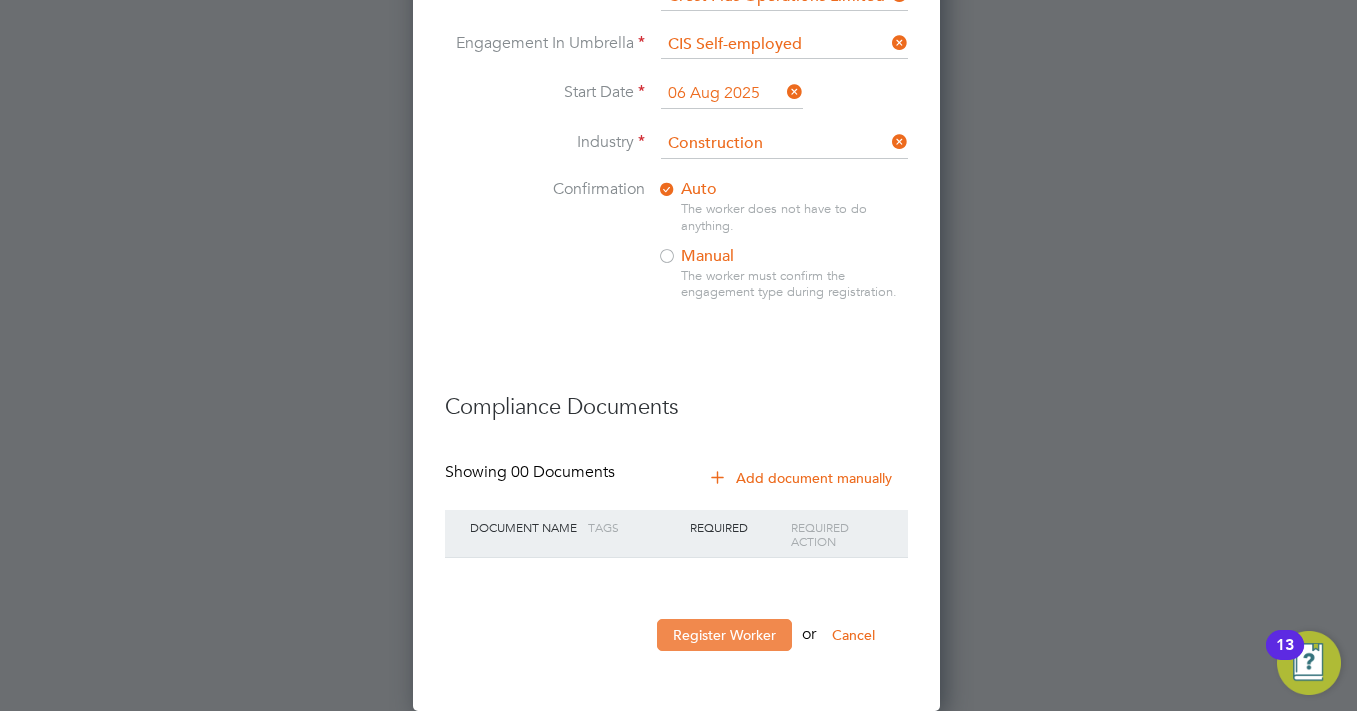 click on "Register Worker" at bounding box center [724, 635] 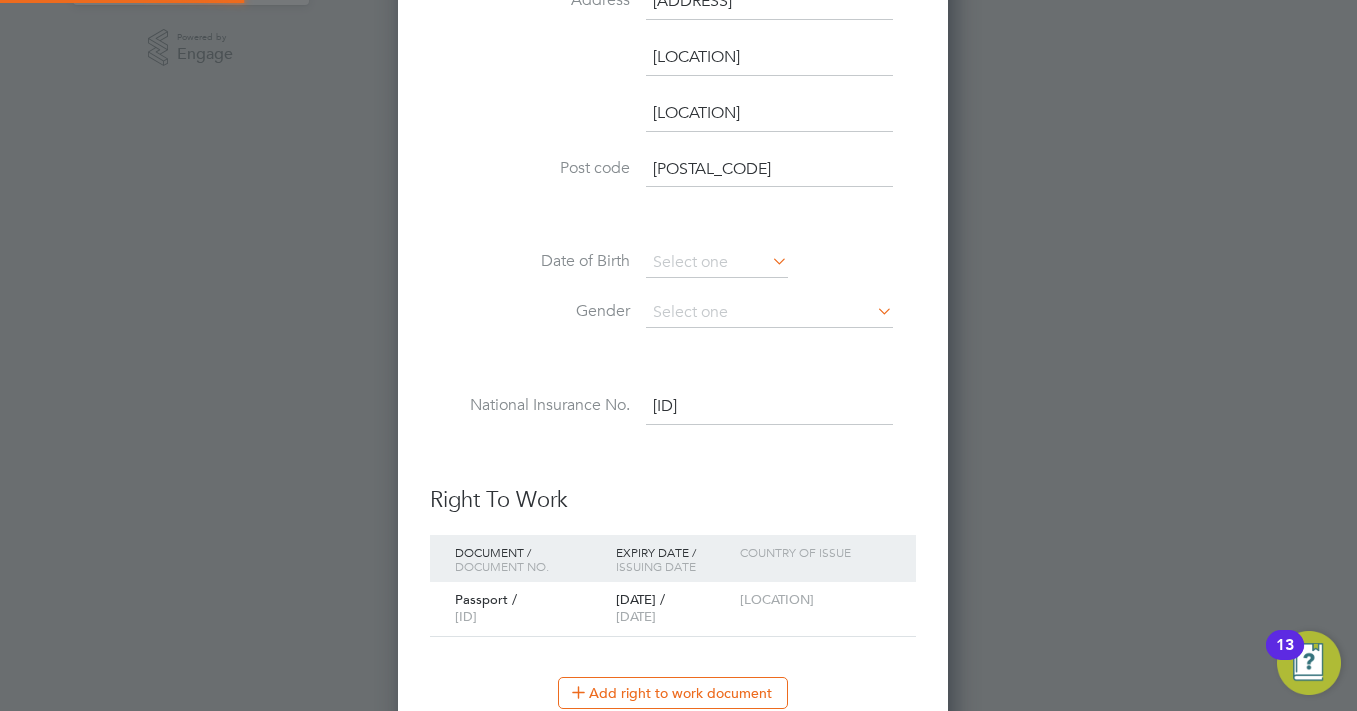 scroll, scrollTop: 10, scrollLeft: 10, axis: both 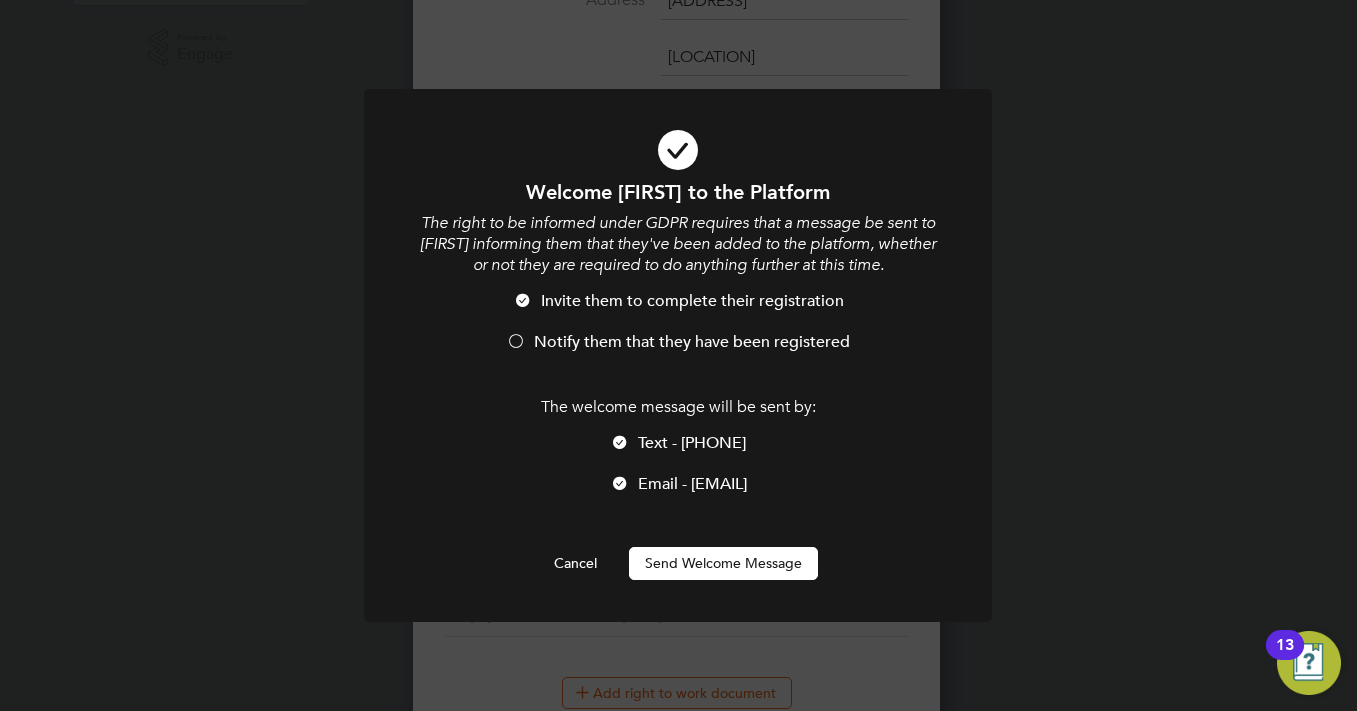 click at bounding box center [620, 444] 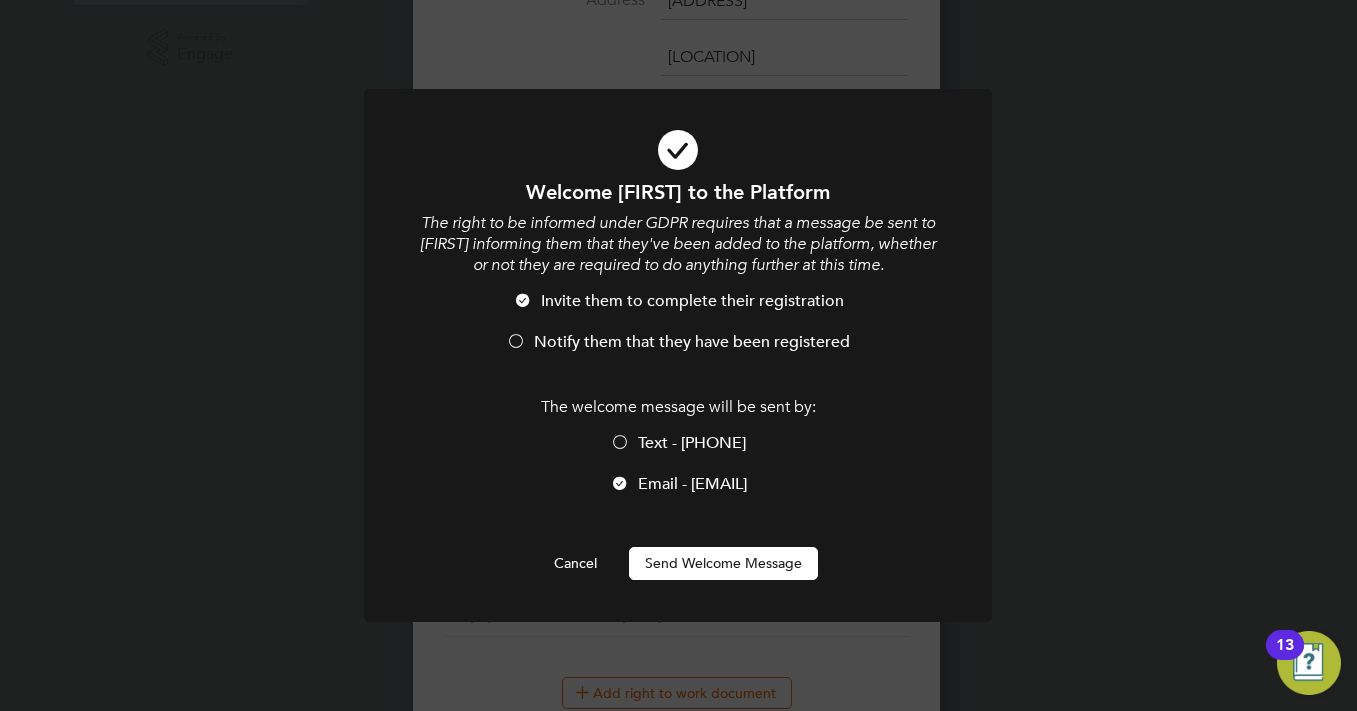 drag, startPoint x: 676, startPoint y: 555, endPoint x: 440, endPoint y: 494, distance: 243.75603 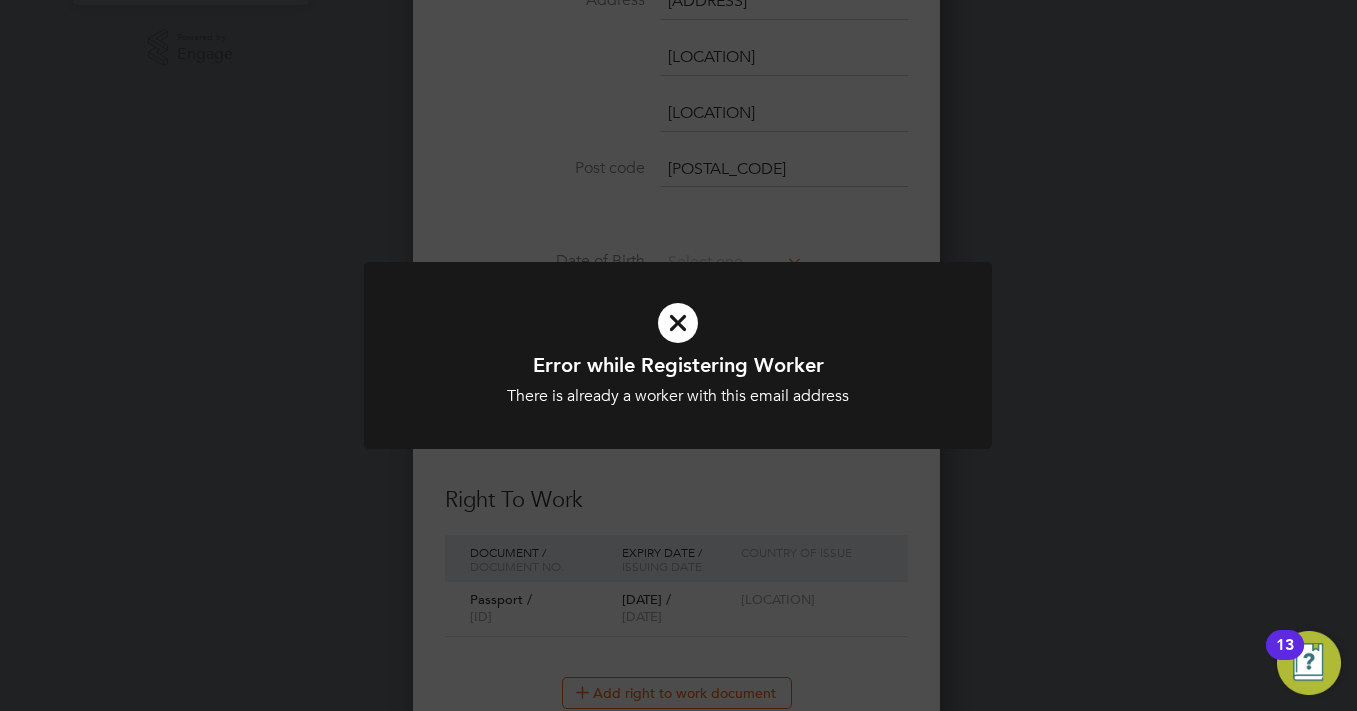 click on "Error while Registering Worker There is already a worker with this email address Cancel Okay" 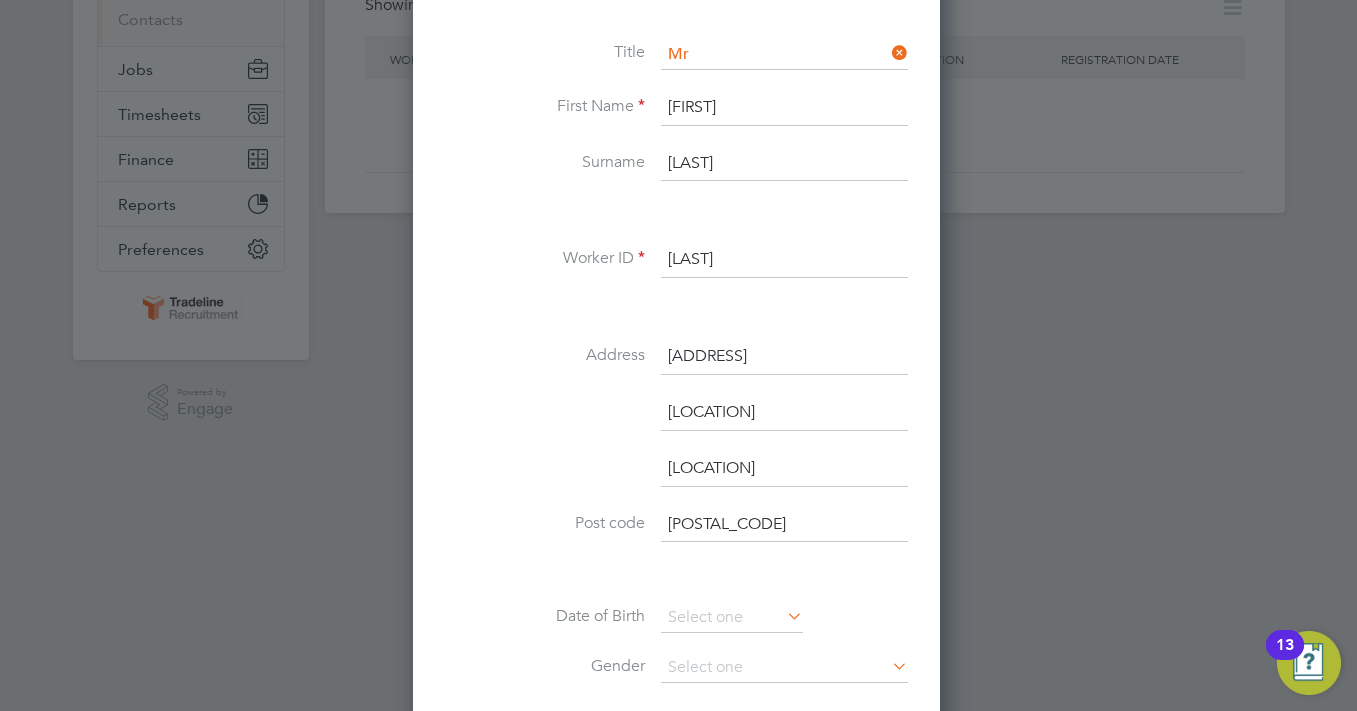 scroll, scrollTop: 11, scrollLeft: 0, axis: vertical 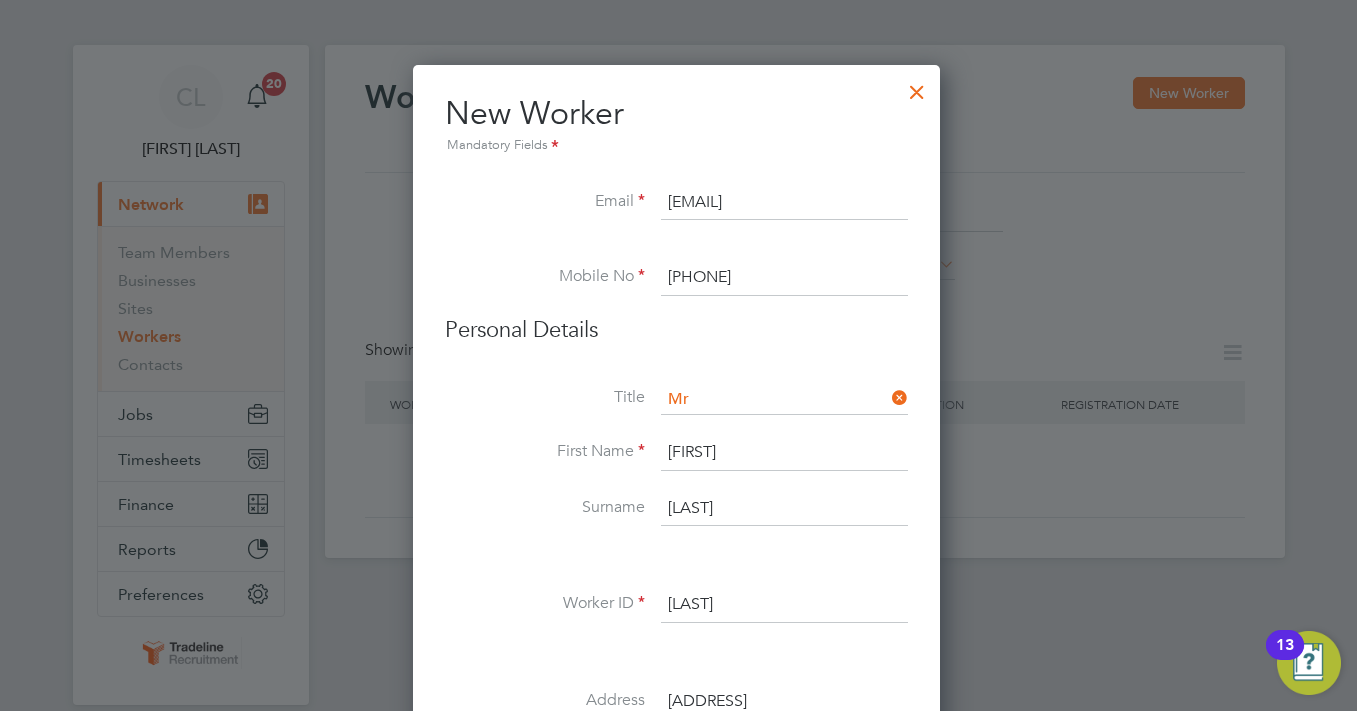 click on "jacekzat@gmail.com" at bounding box center [784, 203] 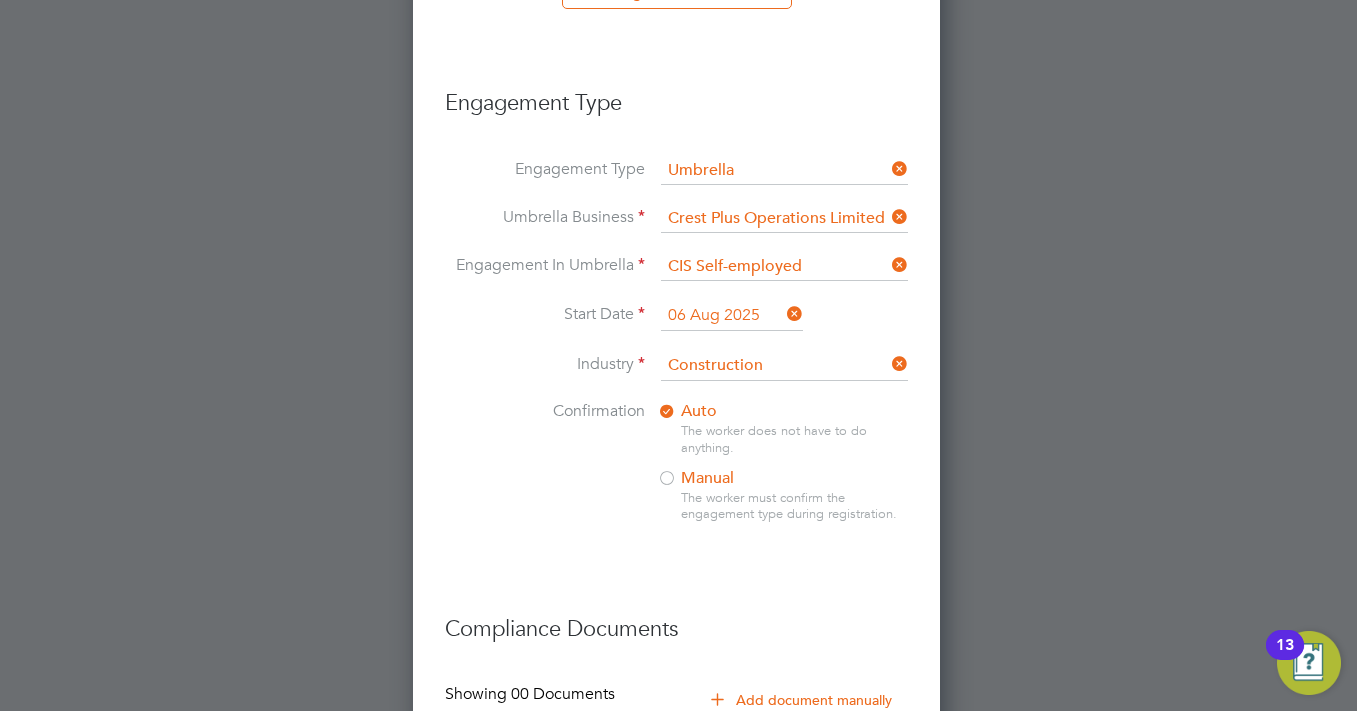 scroll, scrollTop: 1633, scrollLeft: 0, axis: vertical 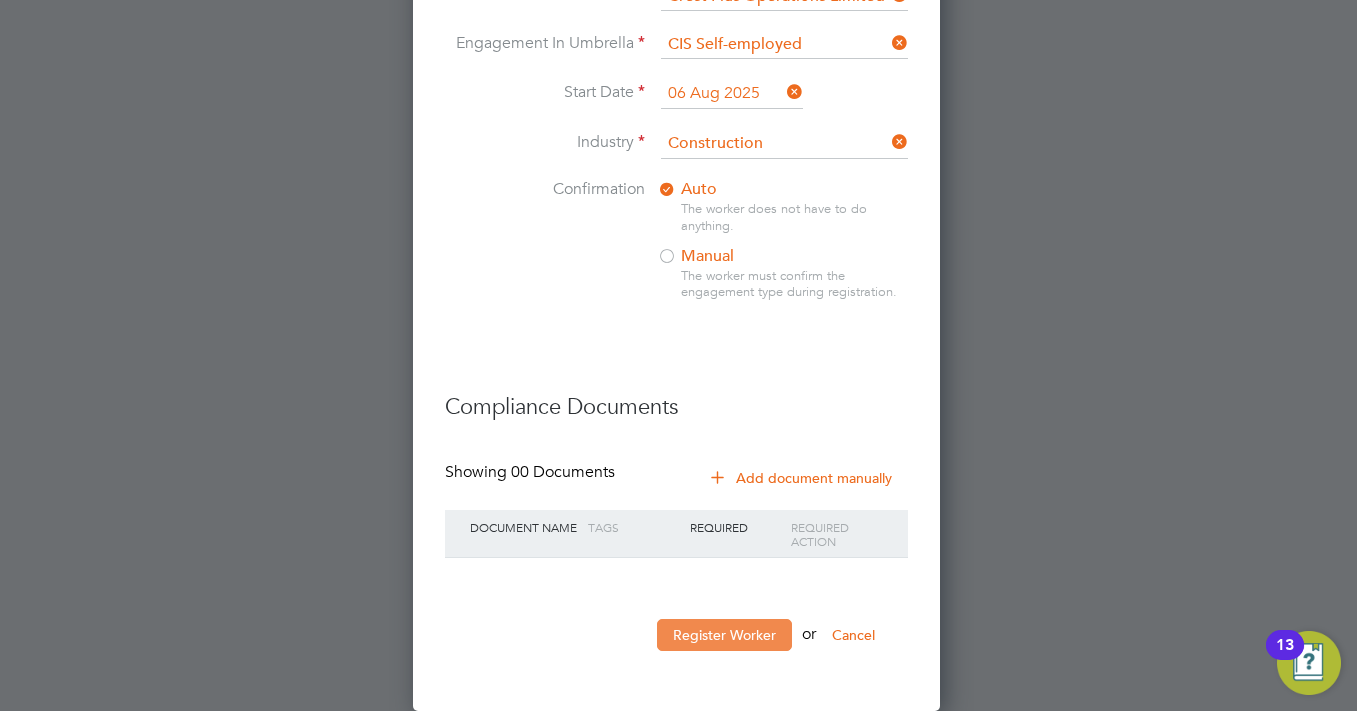 type on "[EMAIL]" 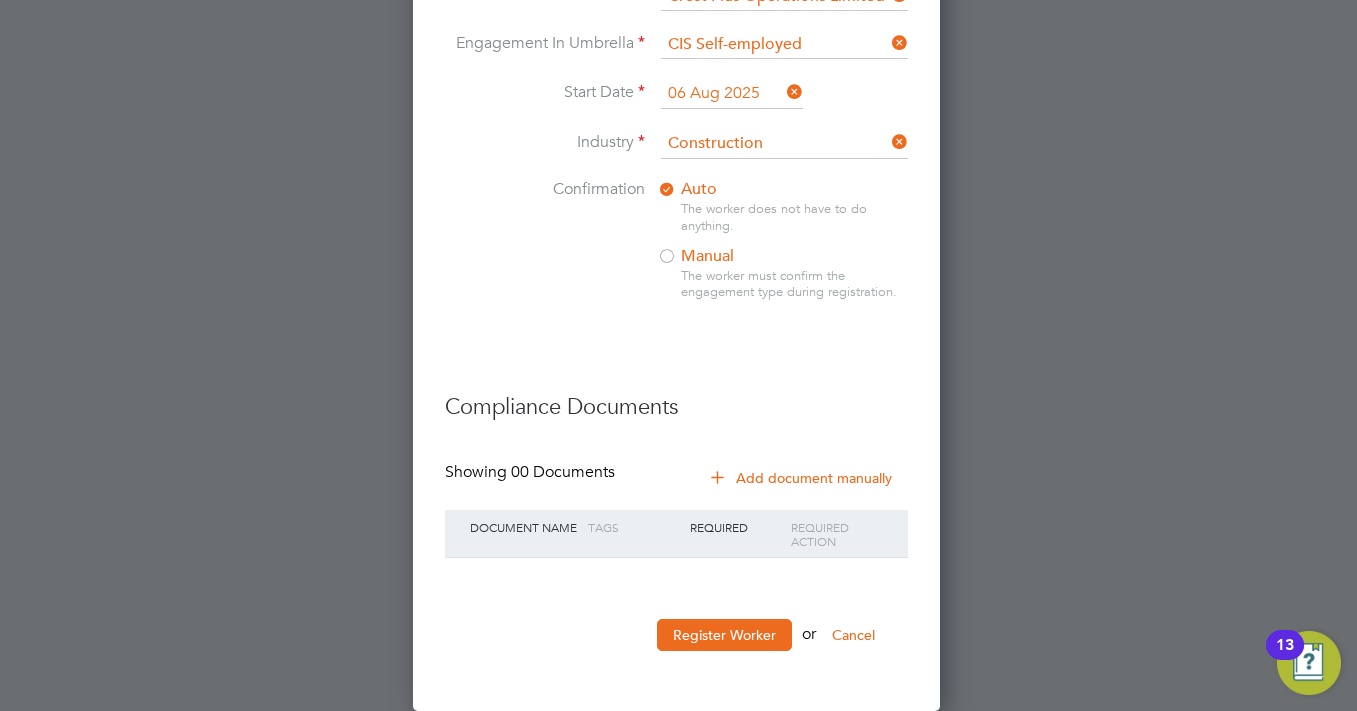 scroll, scrollTop: 10, scrollLeft: 10, axis: both 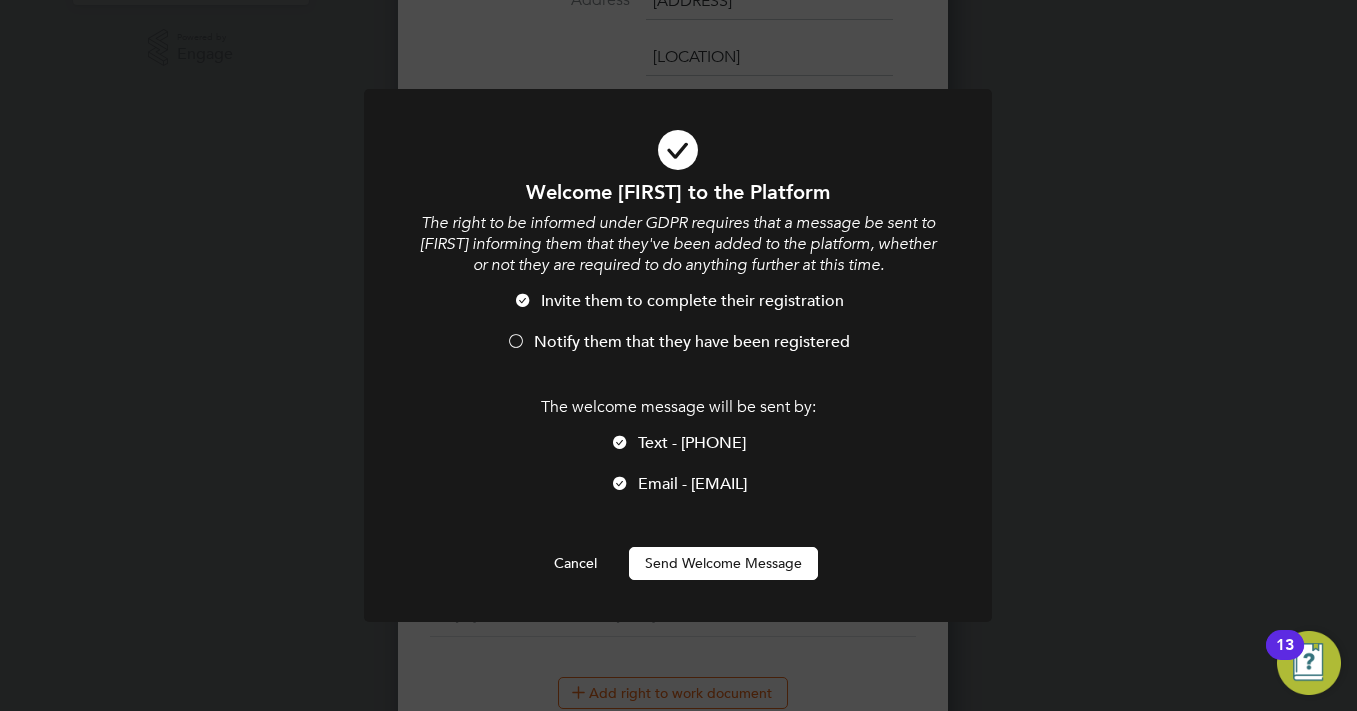 click at bounding box center [620, 444] 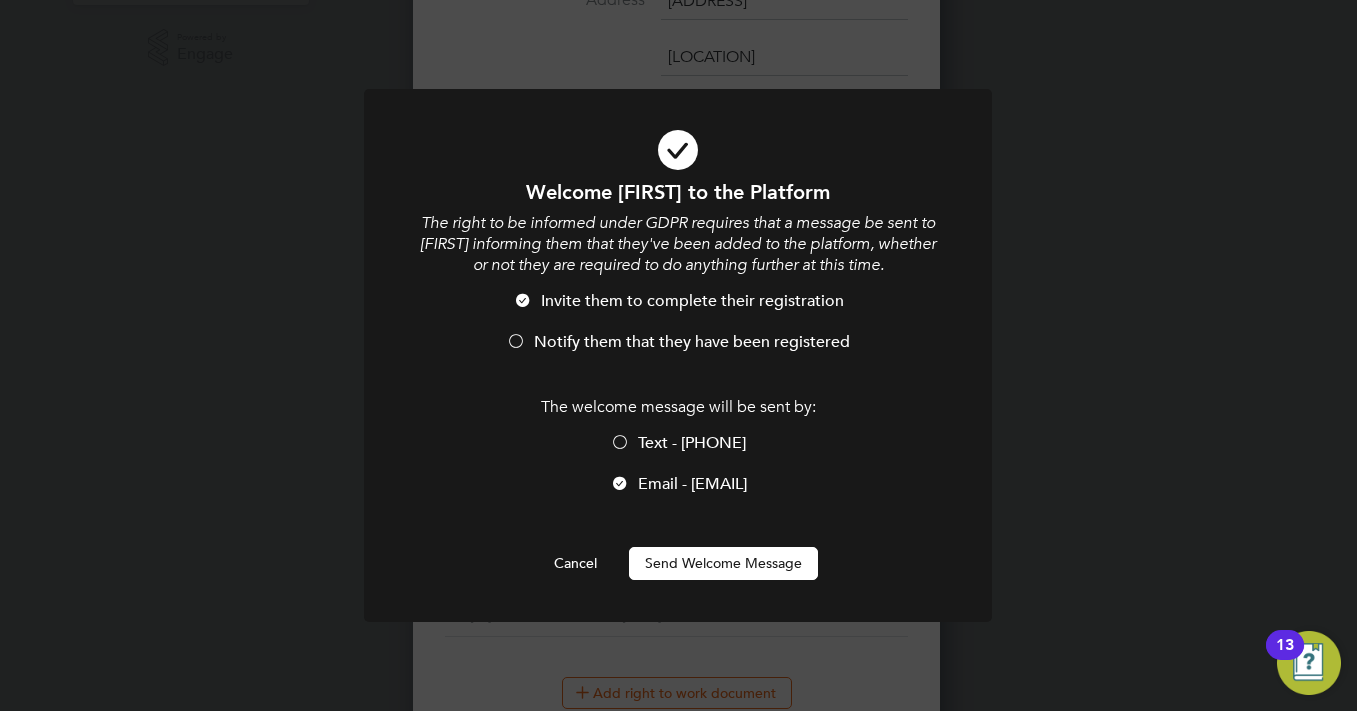 drag, startPoint x: 665, startPoint y: 554, endPoint x: 491, endPoint y: 581, distance: 176.08237 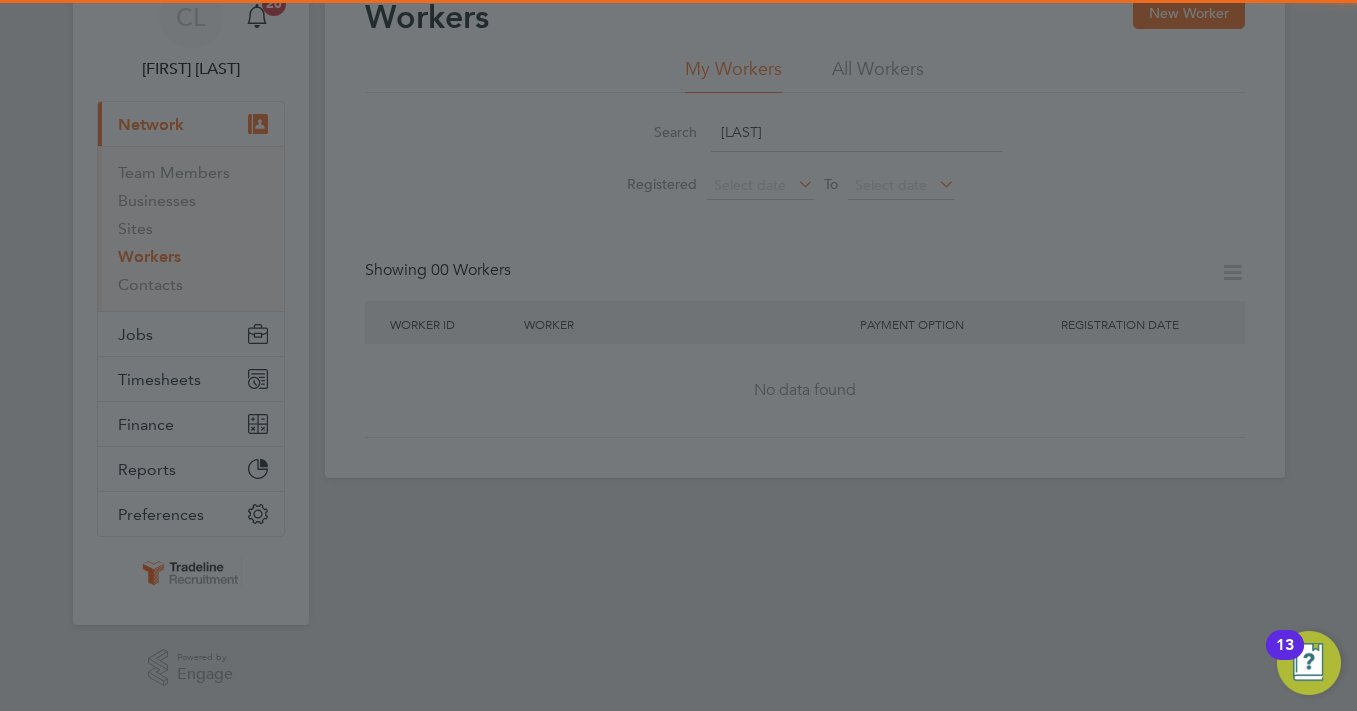 scroll, scrollTop: 0, scrollLeft: 0, axis: both 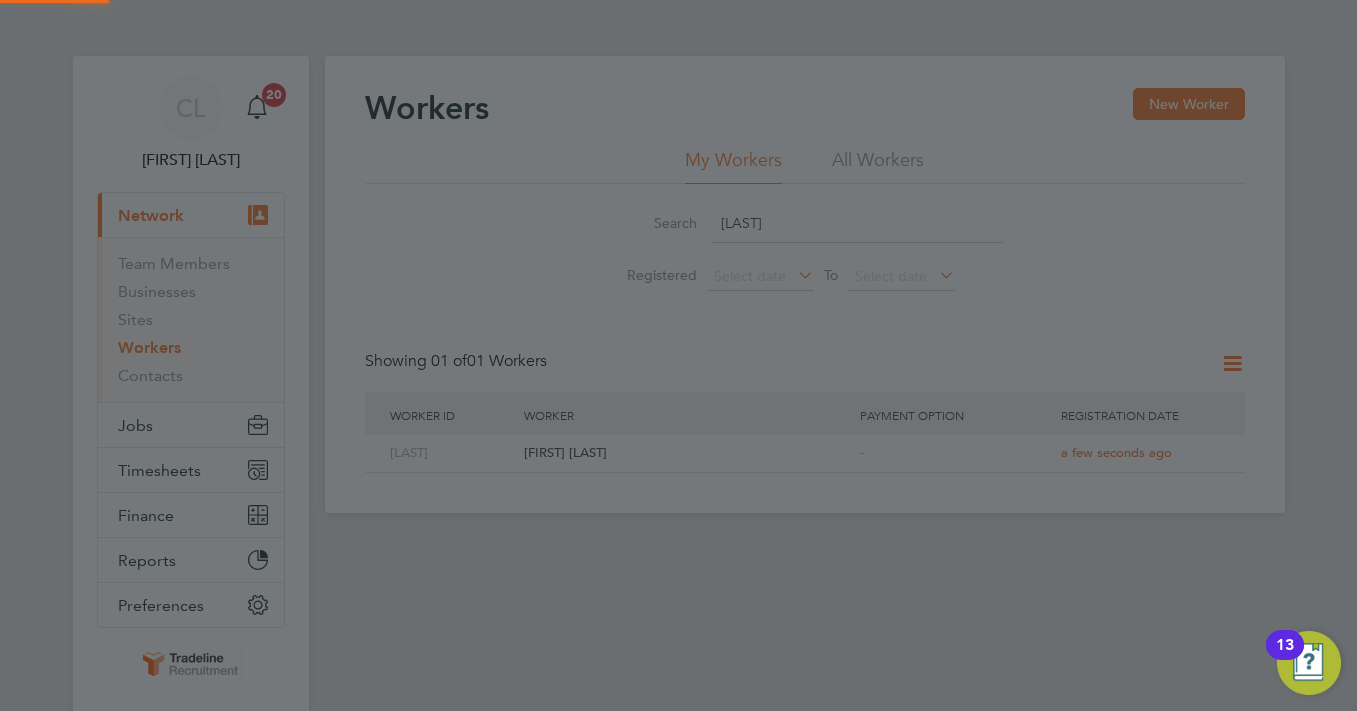 click 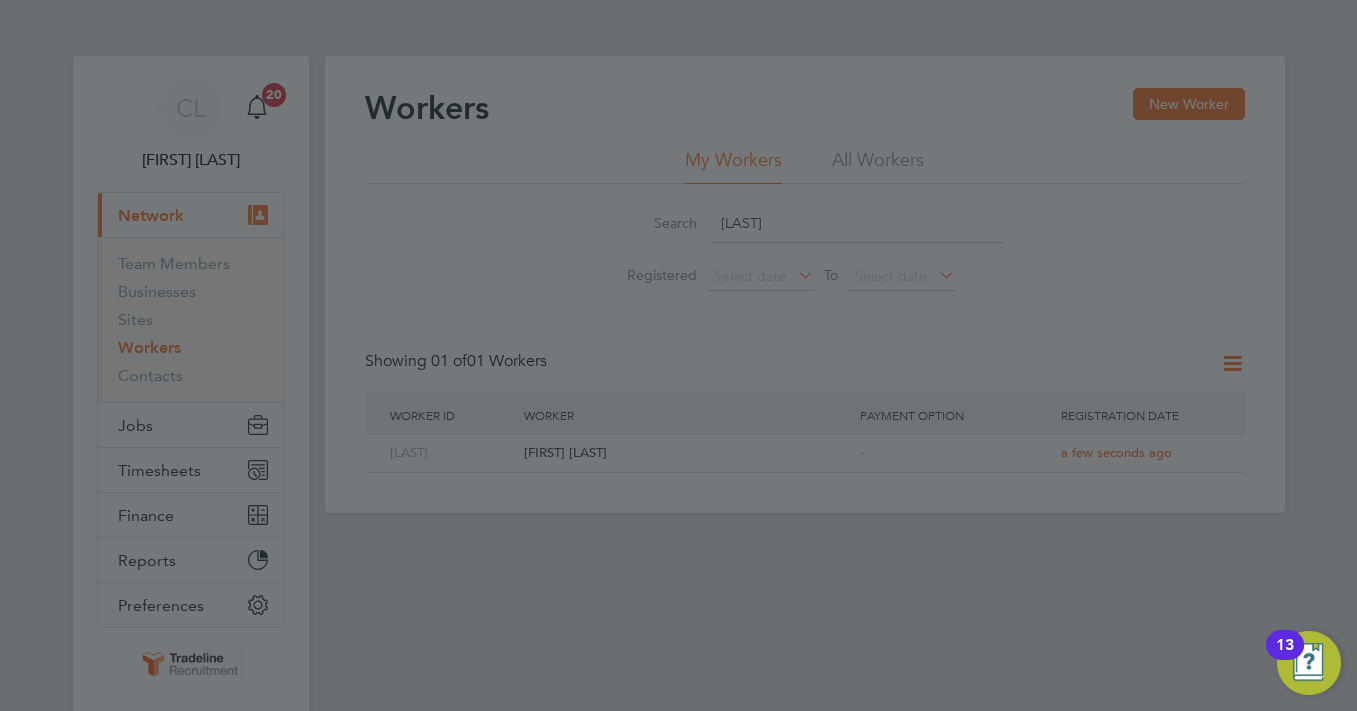 click 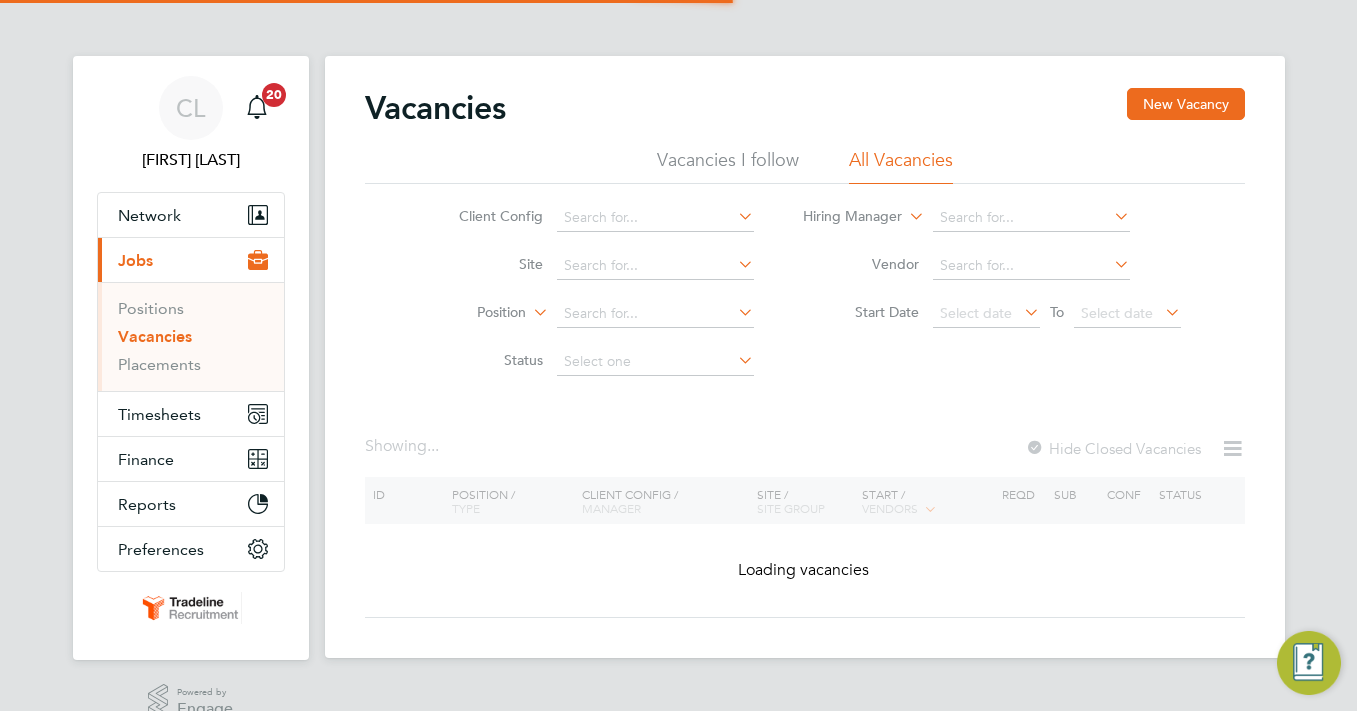 scroll, scrollTop: 0, scrollLeft: 0, axis: both 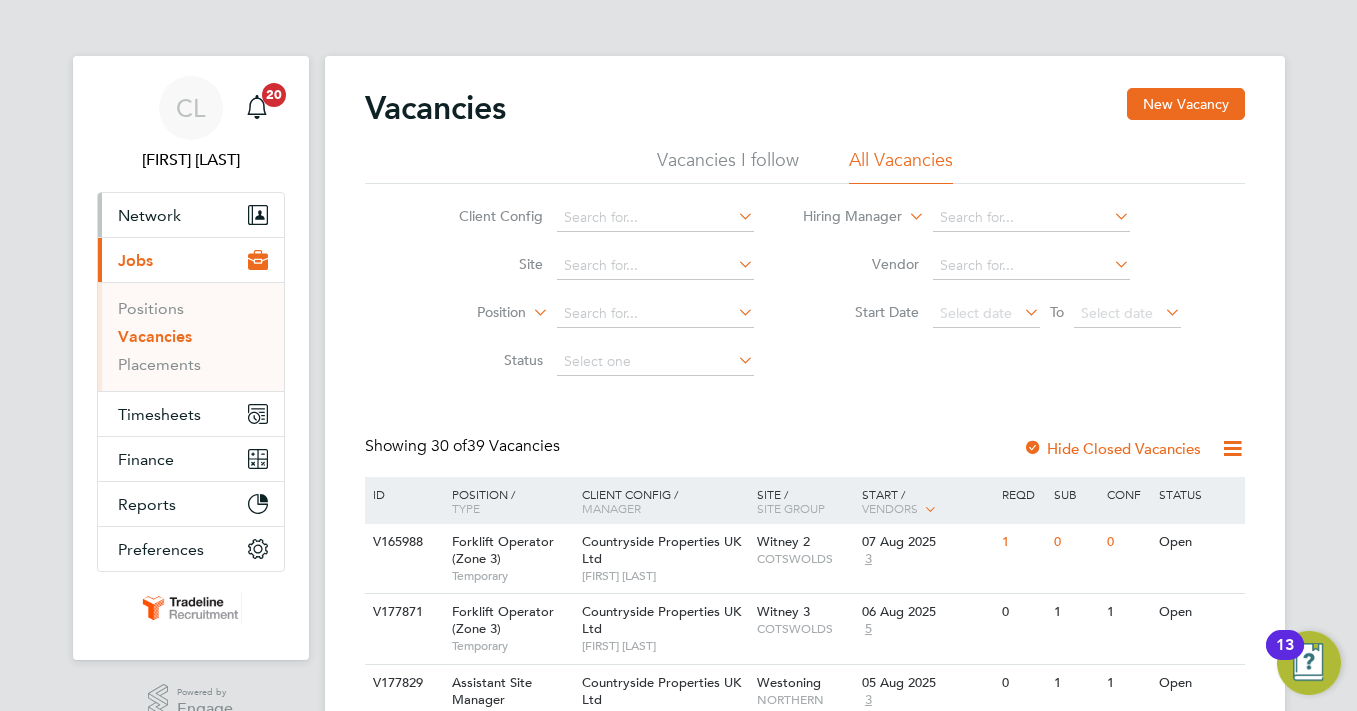 click on "Network" at bounding box center (149, 215) 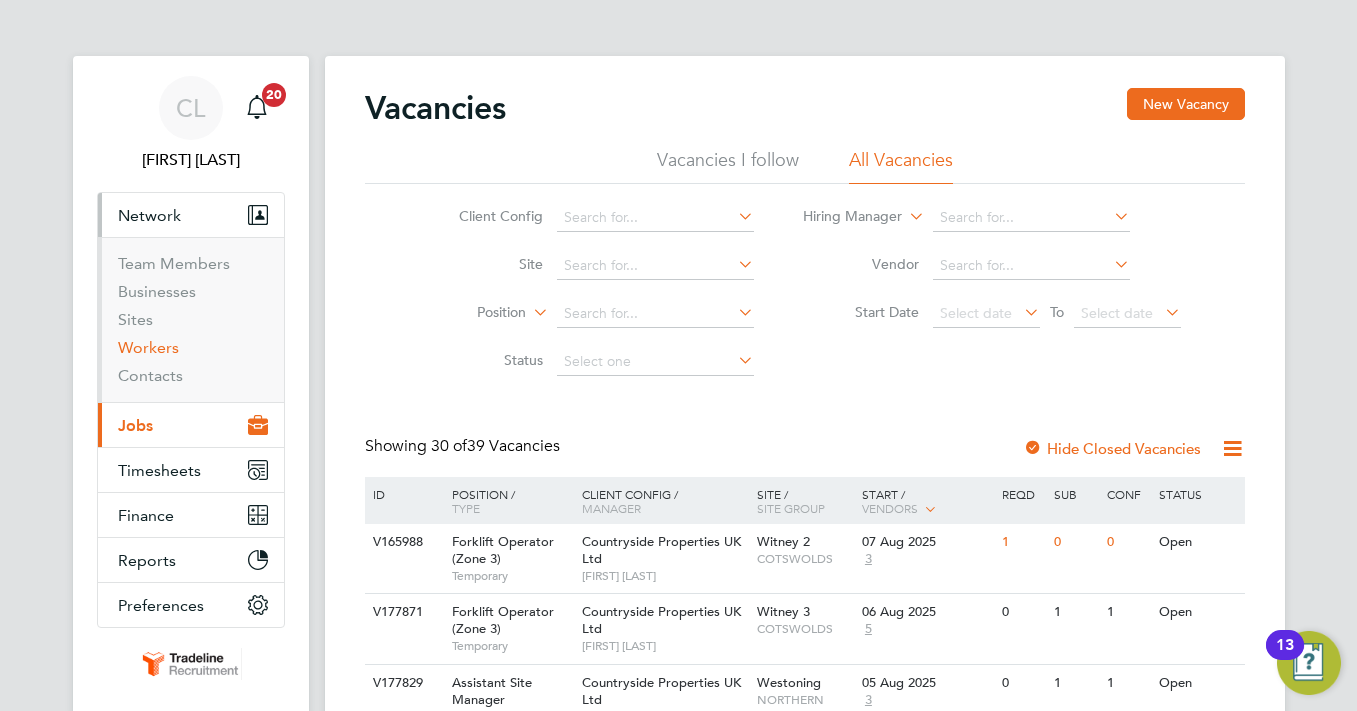 click on "Workers" at bounding box center (148, 347) 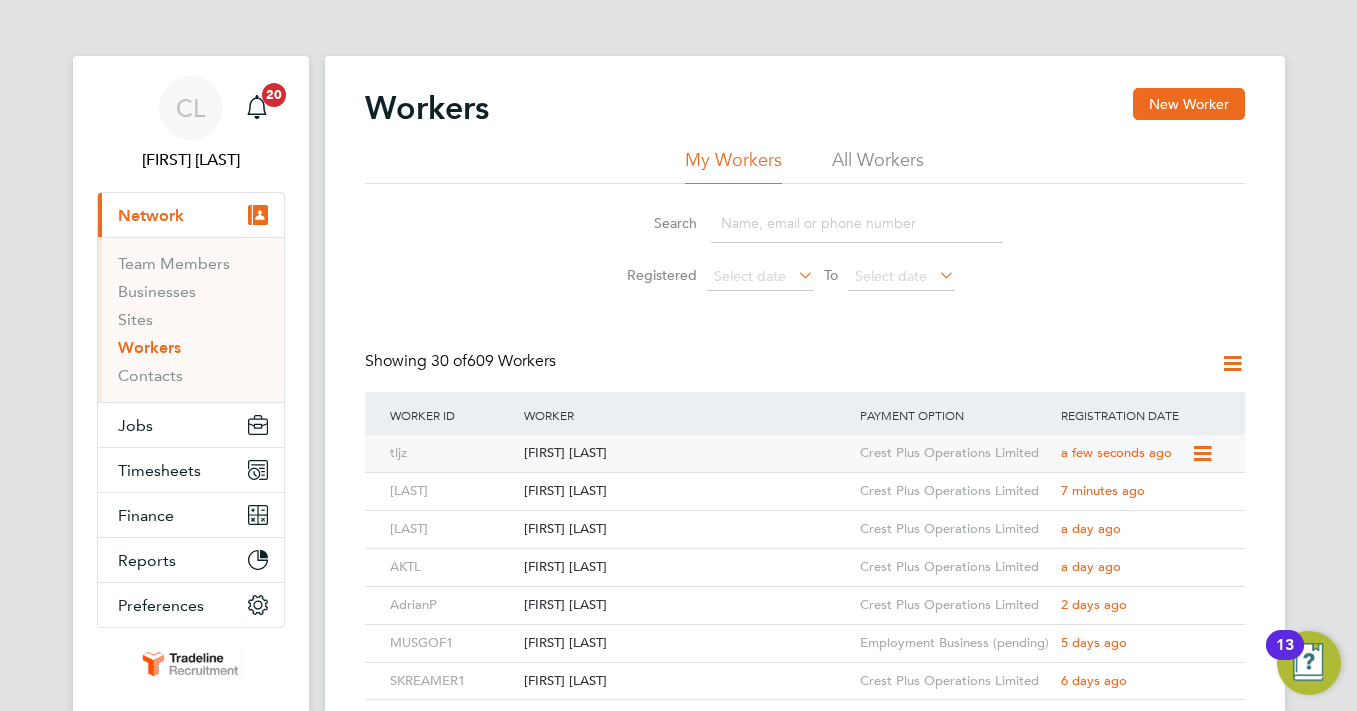 click on "[FIRST] [LAST]" 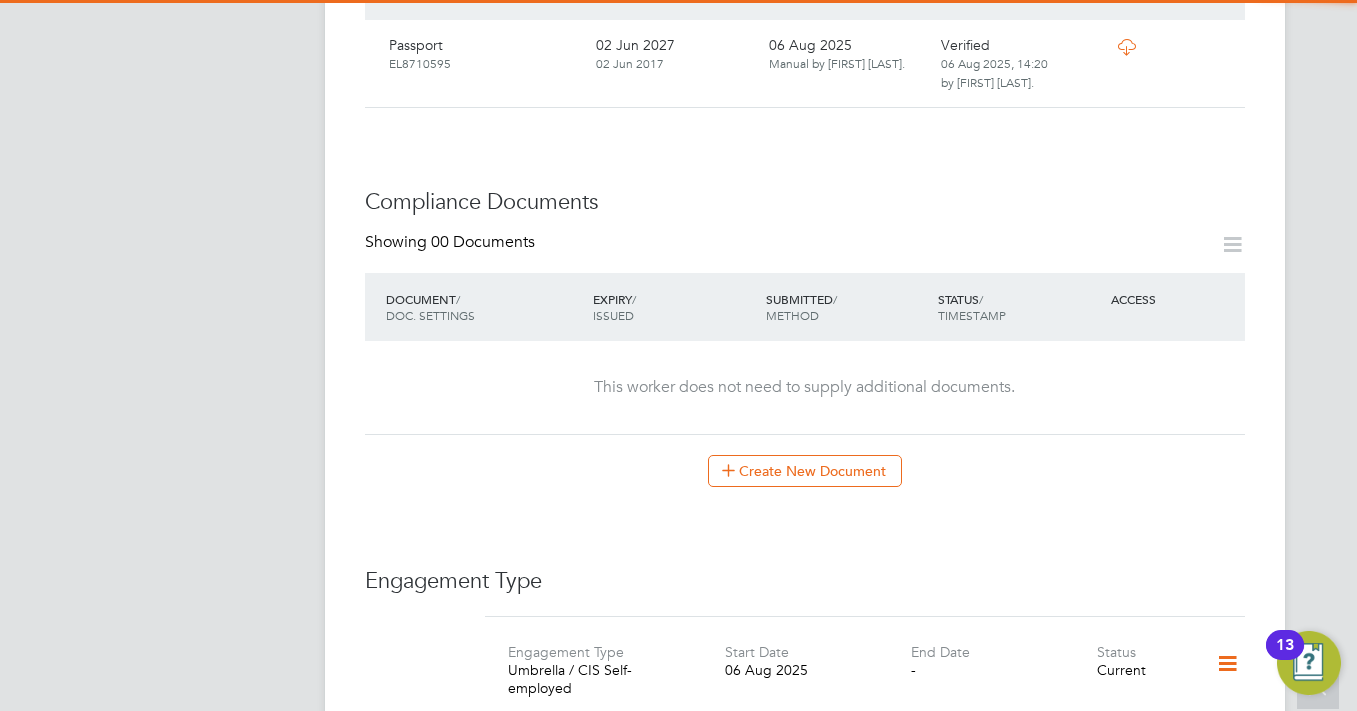 scroll, scrollTop: 900, scrollLeft: 0, axis: vertical 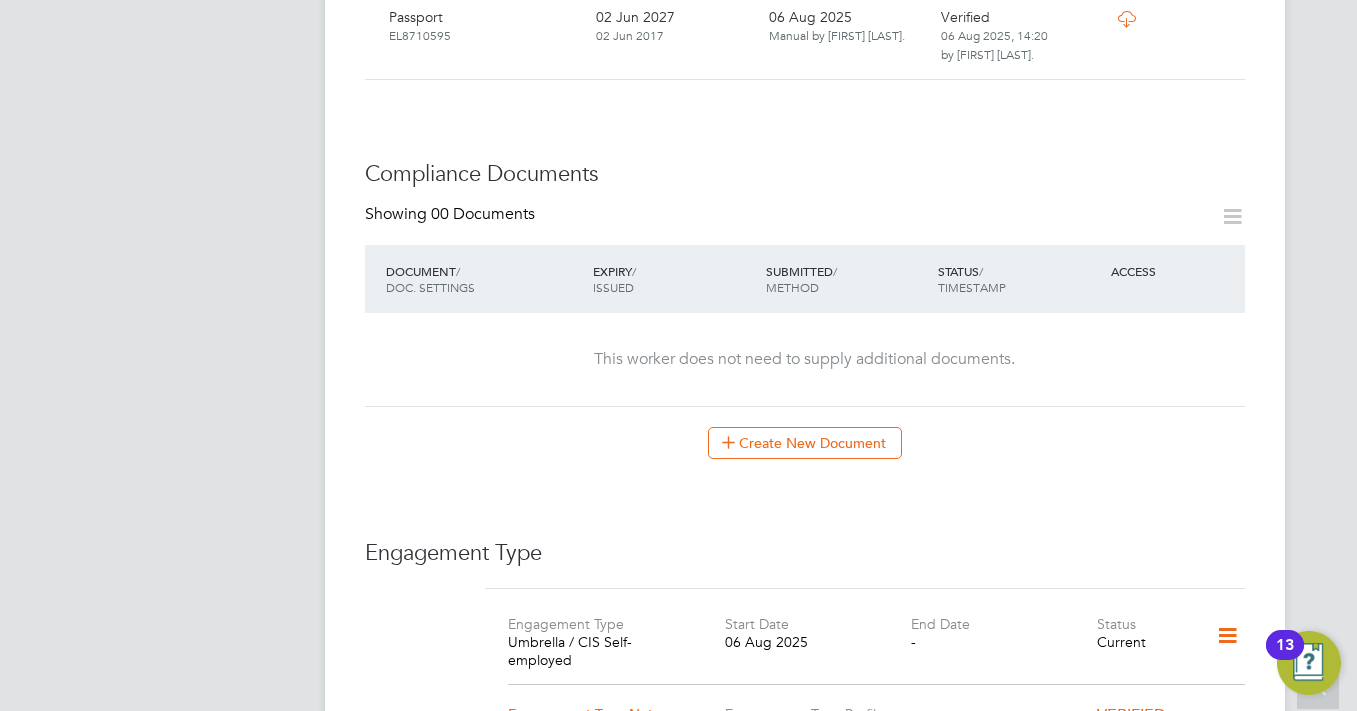 drag, startPoint x: 819, startPoint y: 444, endPoint x: 778, endPoint y: 475, distance: 51.40039 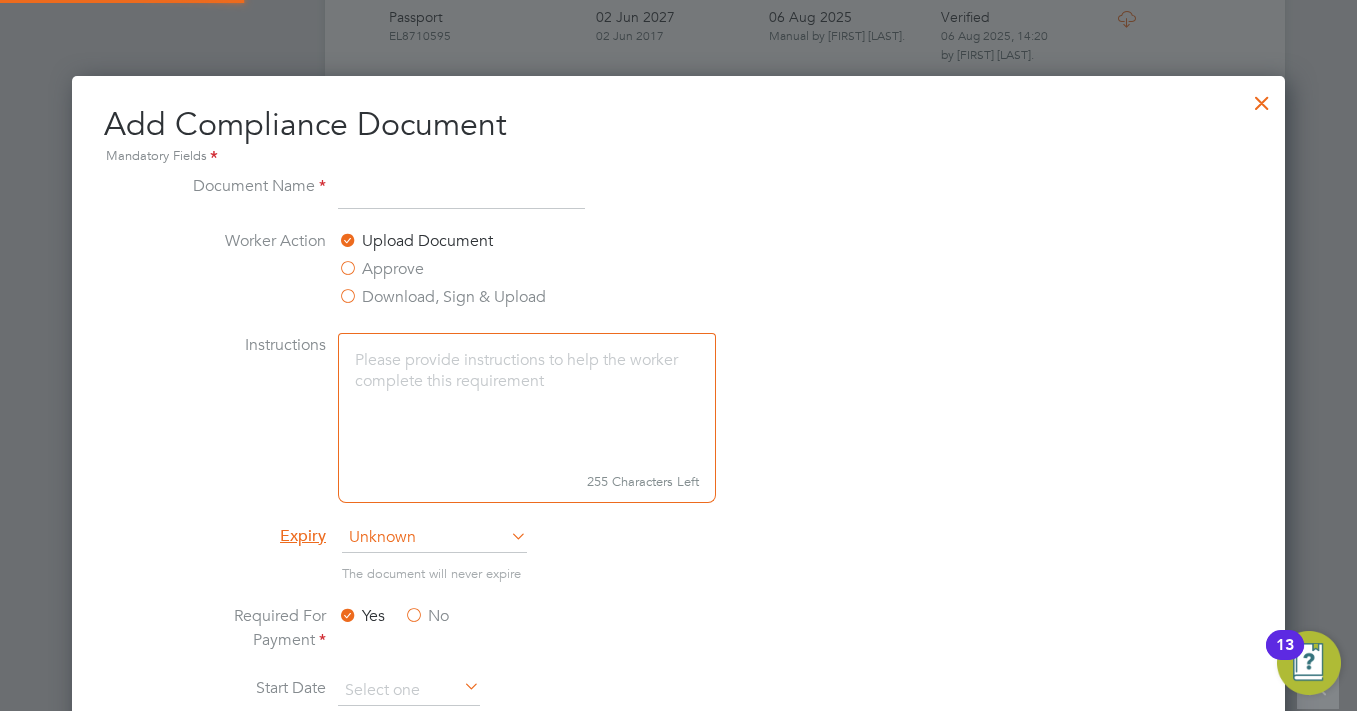 scroll, scrollTop: 10, scrollLeft: 10, axis: both 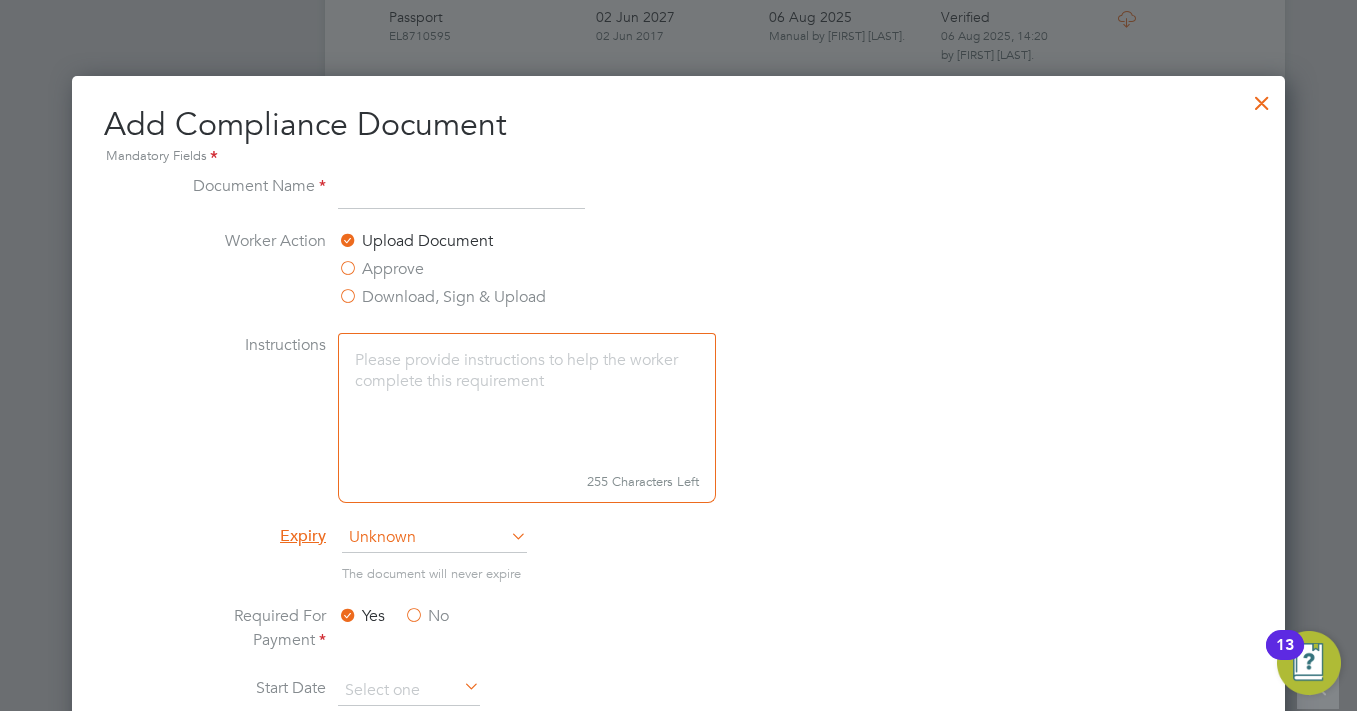 drag, startPoint x: 429, startPoint y: 191, endPoint x: 314, endPoint y: 286, distance: 149.16434 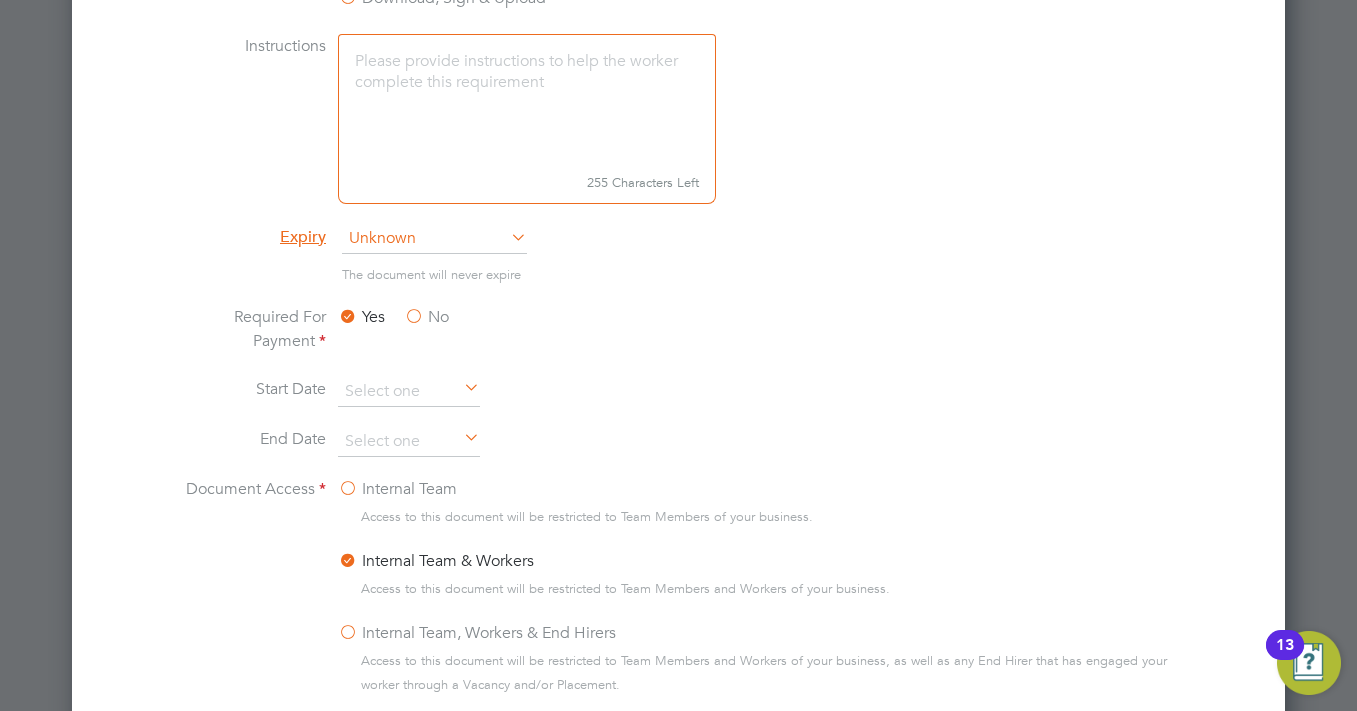 scroll, scrollTop: 1200, scrollLeft: 0, axis: vertical 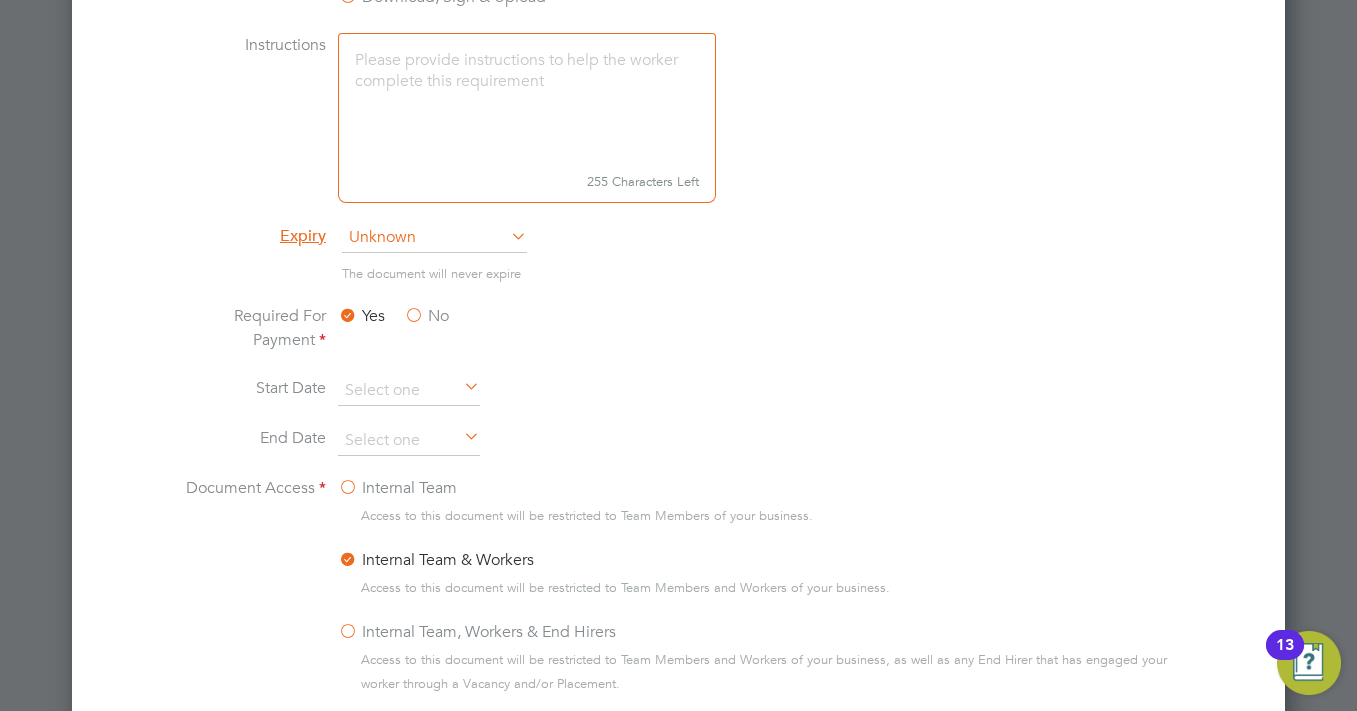 click on "Unknown" at bounding box center [434, 238] 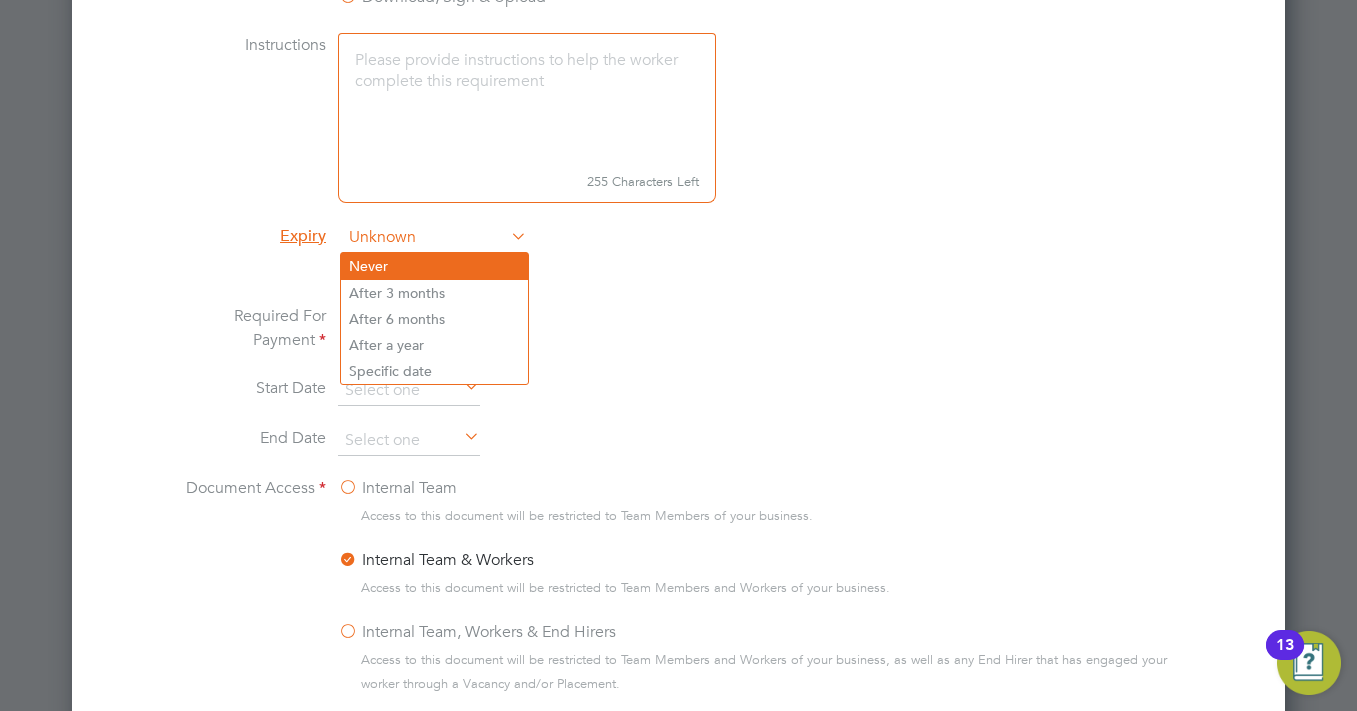 click on "Never" 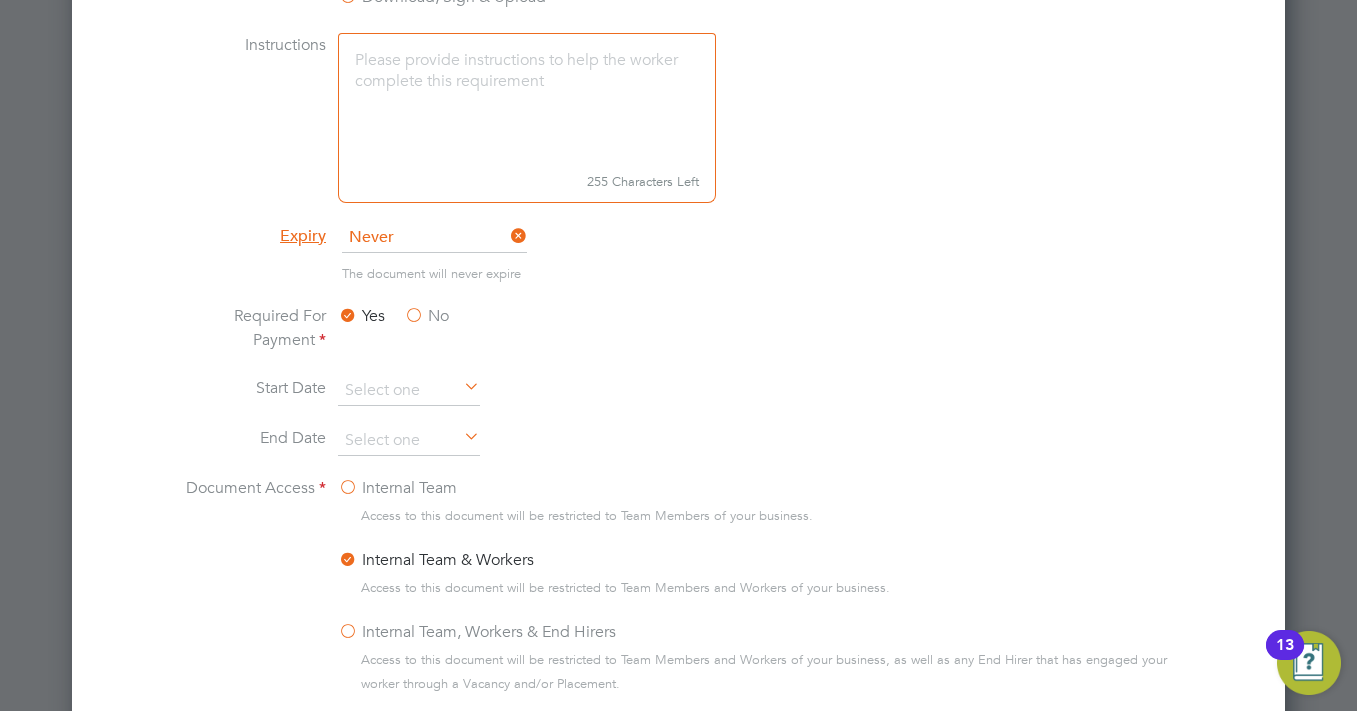 scroll, scrollTop: 1300, scrollLeft: 0, axis: vertical 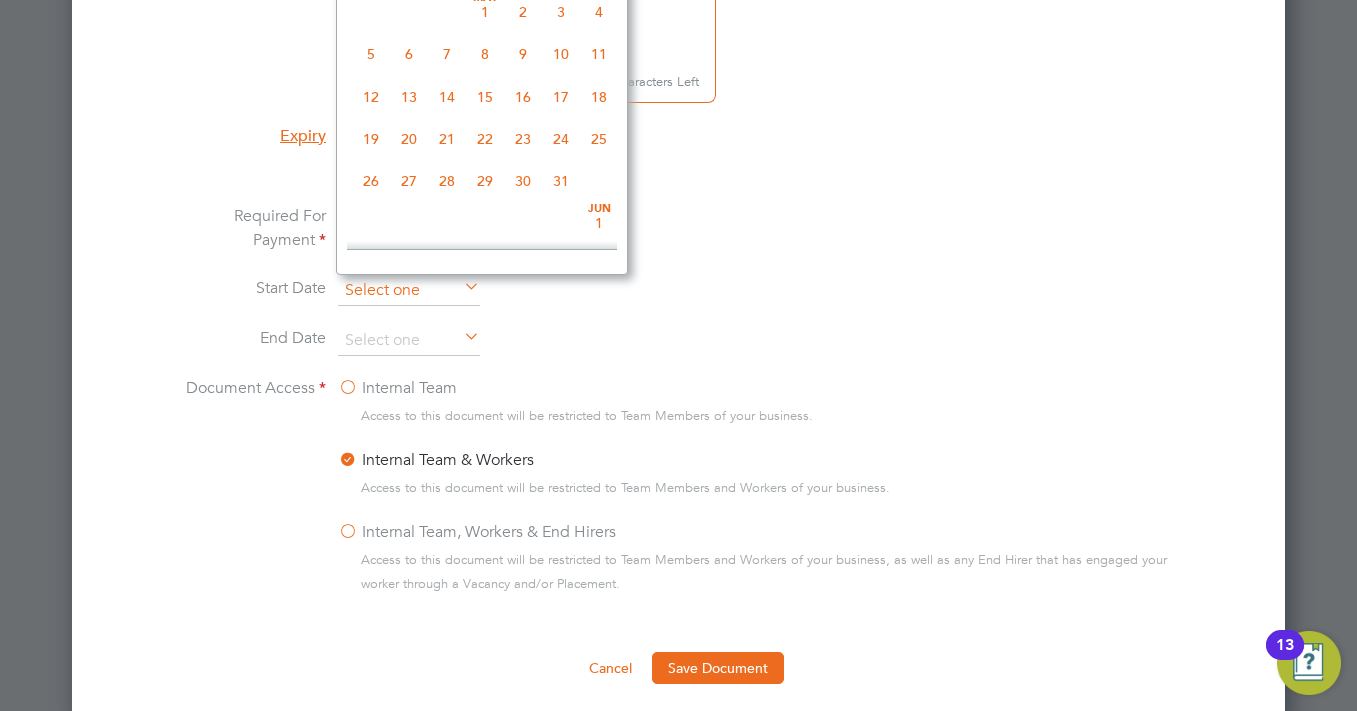 click at bounding box center [409, 291] 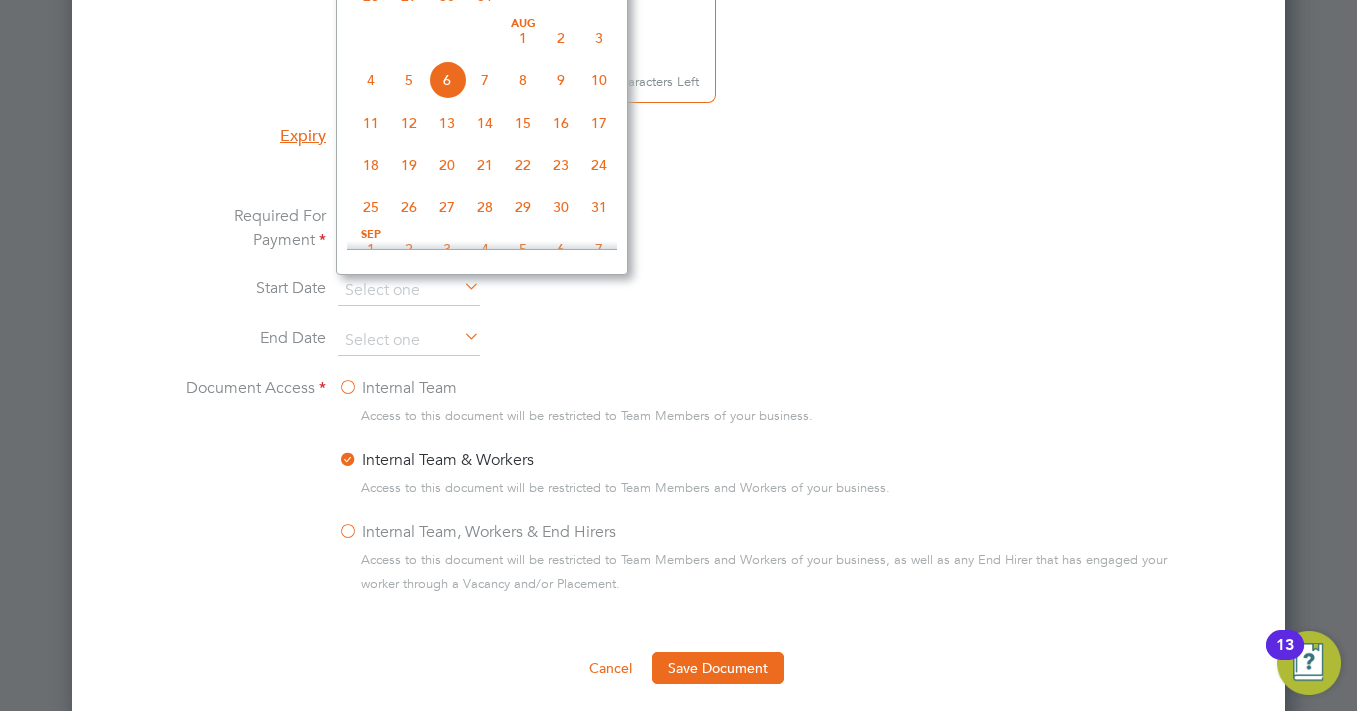 click on "Document Access" 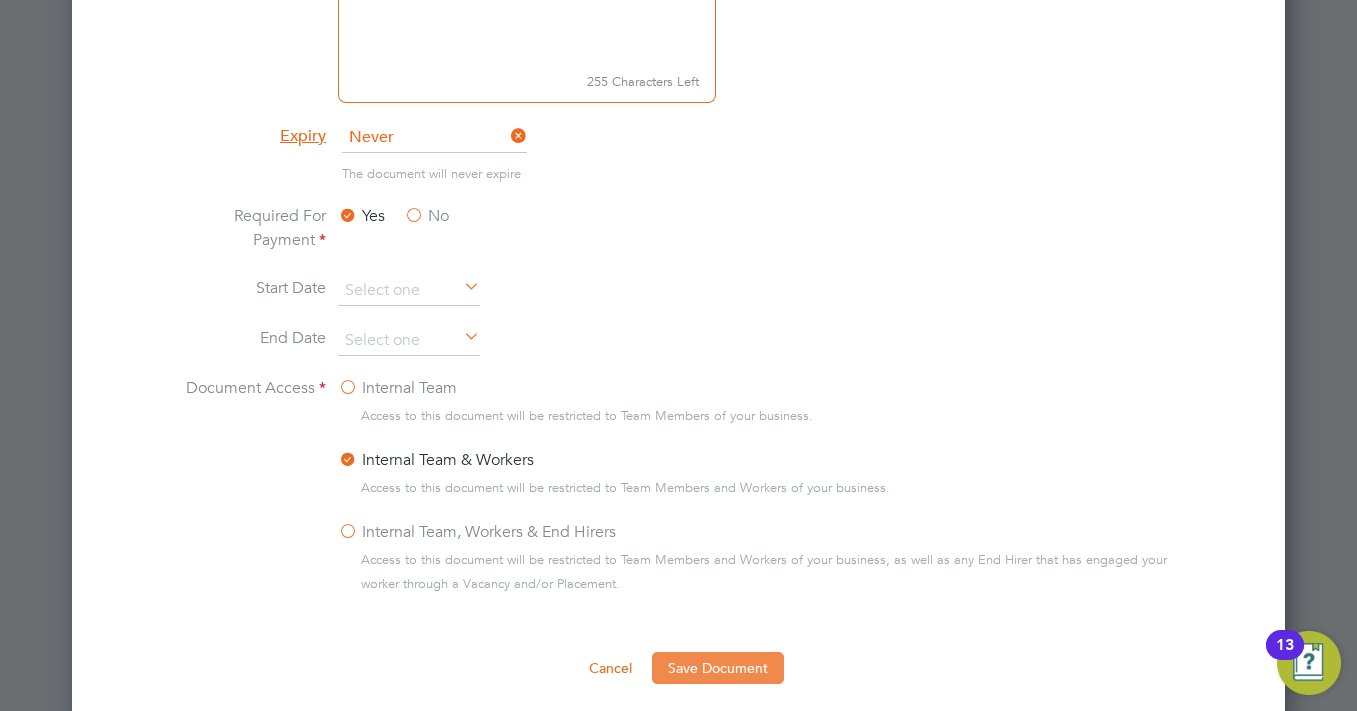 click on "Save Document" at bounding box center [718, 668] 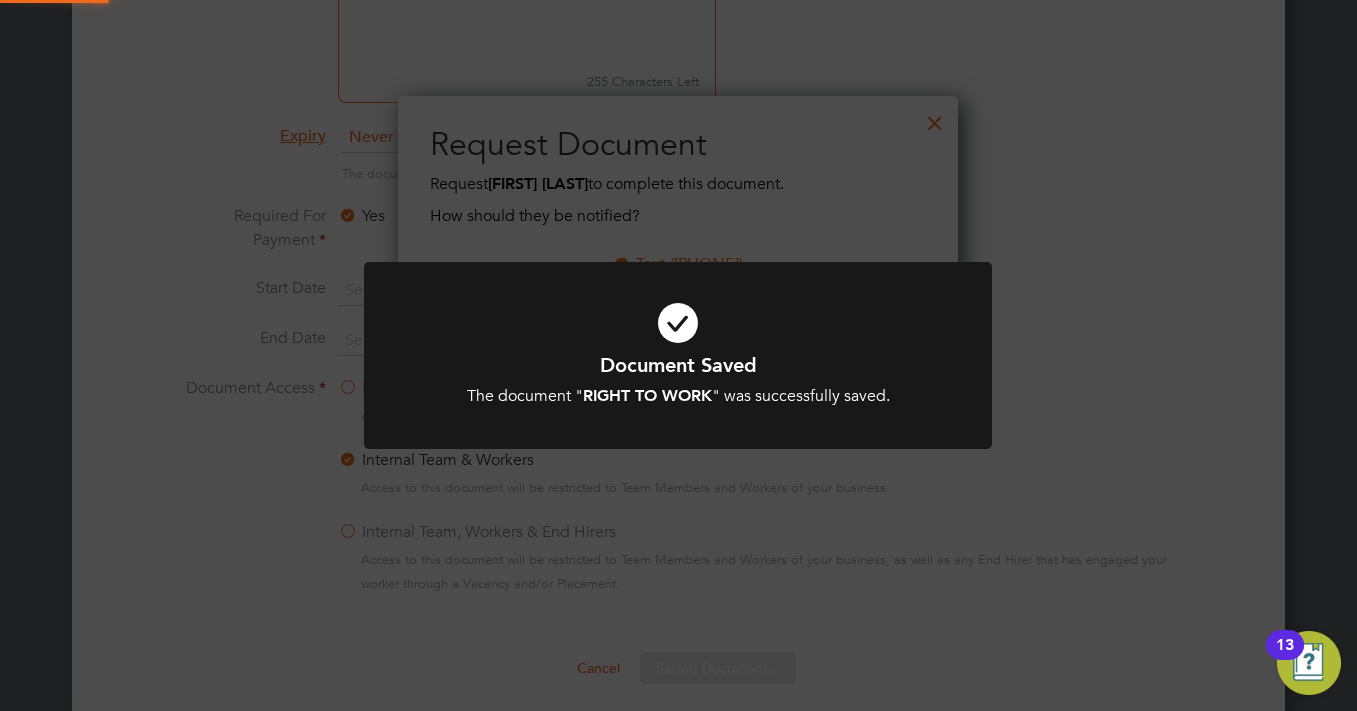 scroll, scrollTop: 10, scrollLeft: 10, axis: both 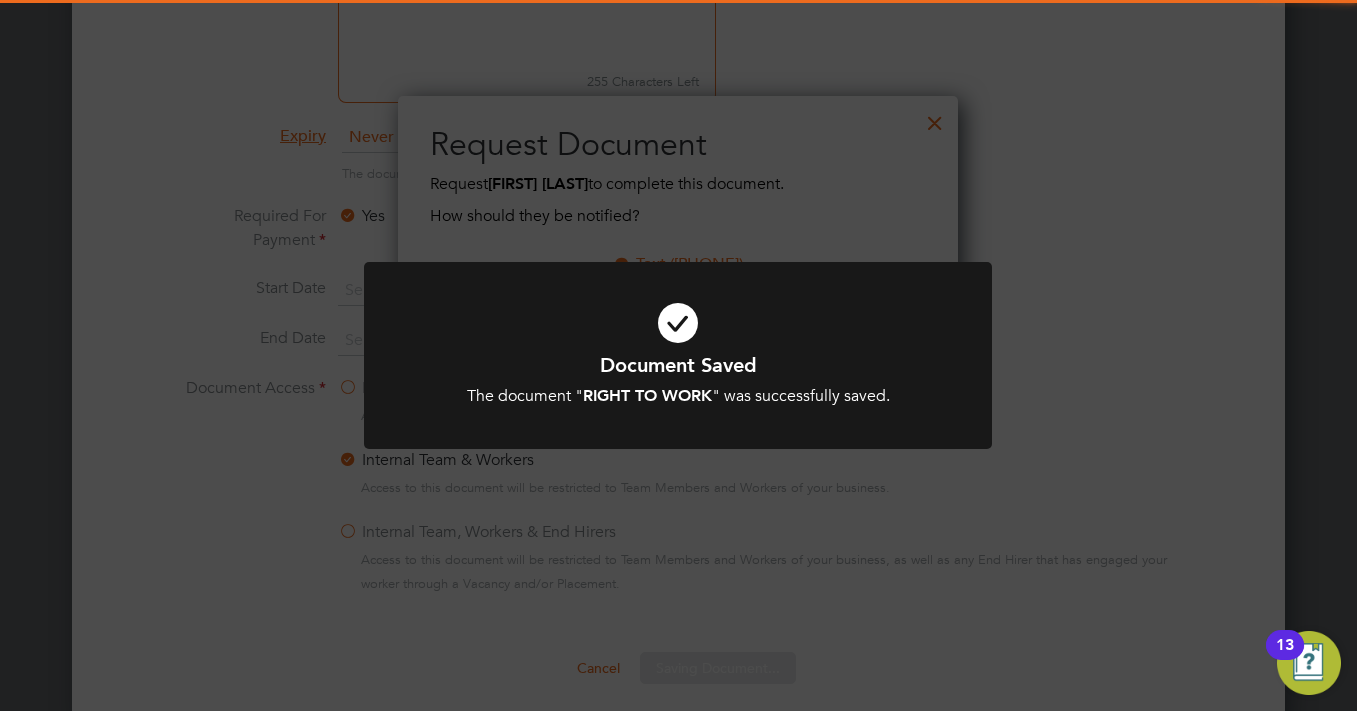click on "Document Saved The document " RIGHT TO WORK " was successfully saved. Cancel Okay" 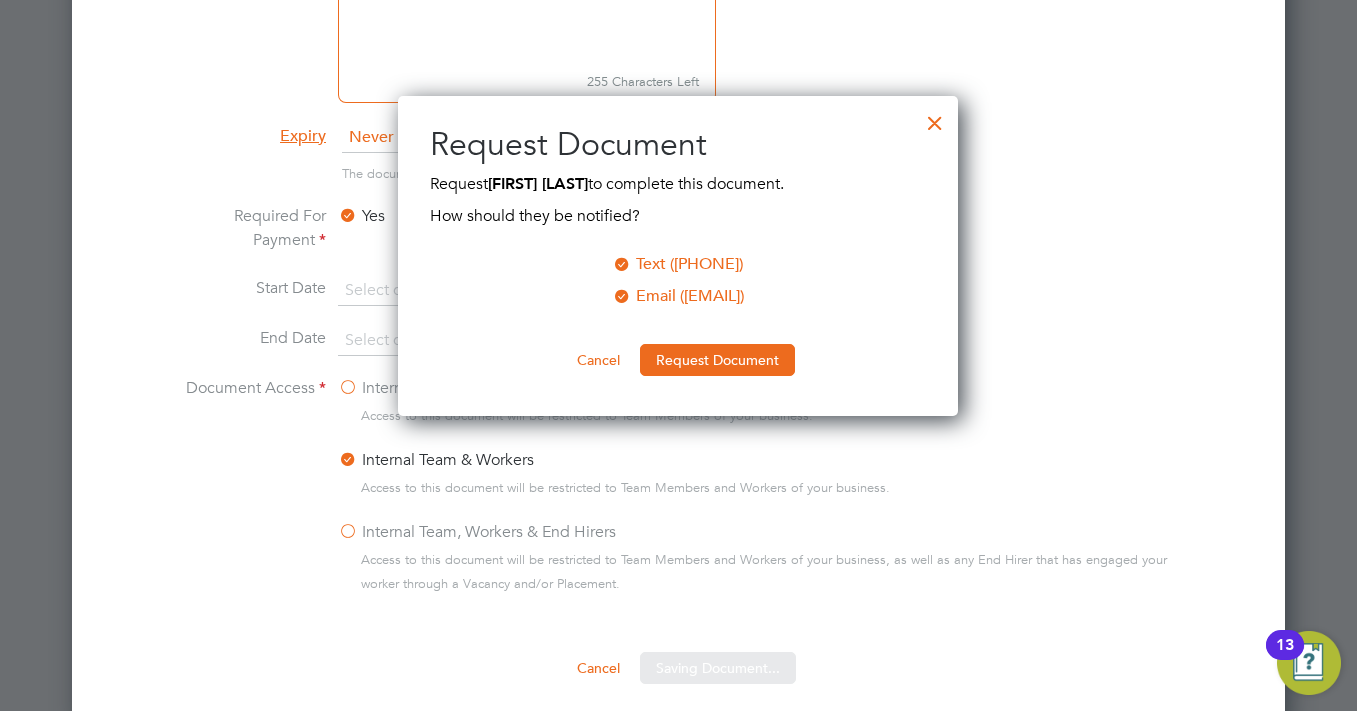 click at bounding box center (622, 262) 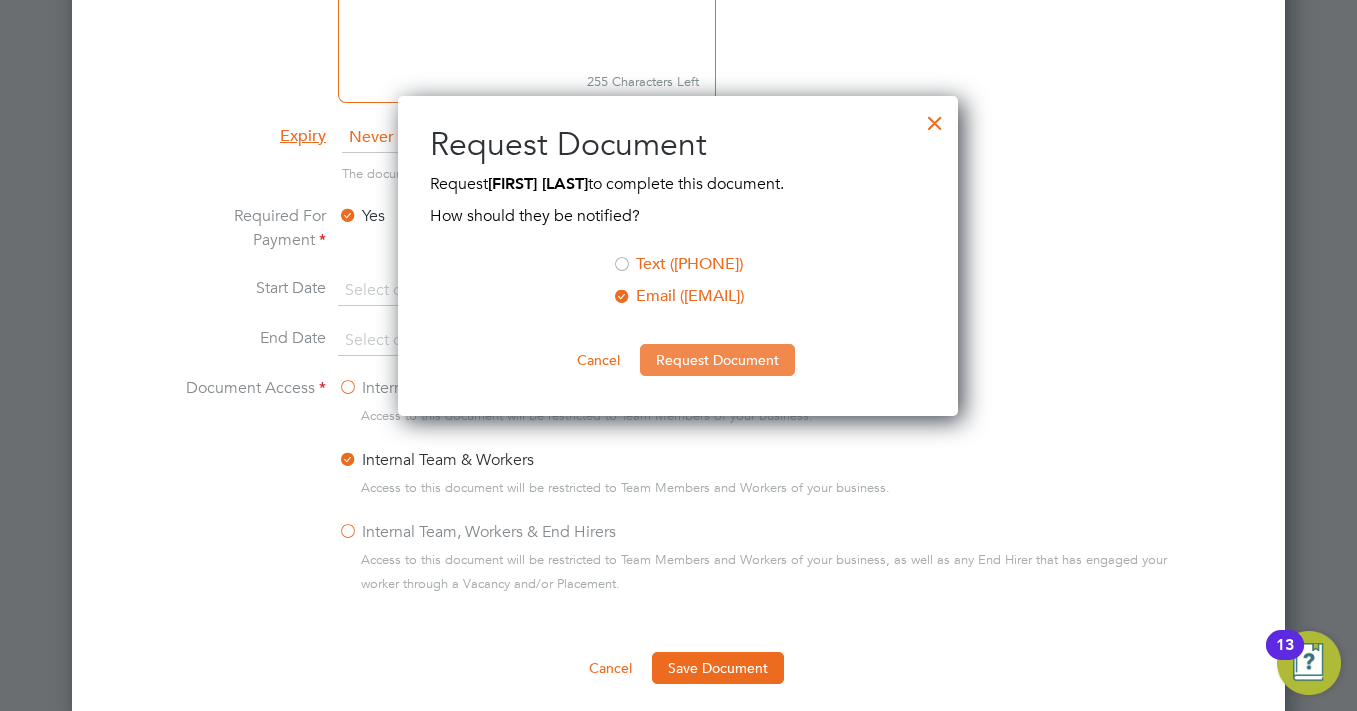 click on "Request Document" at bounding box center [717, 360] 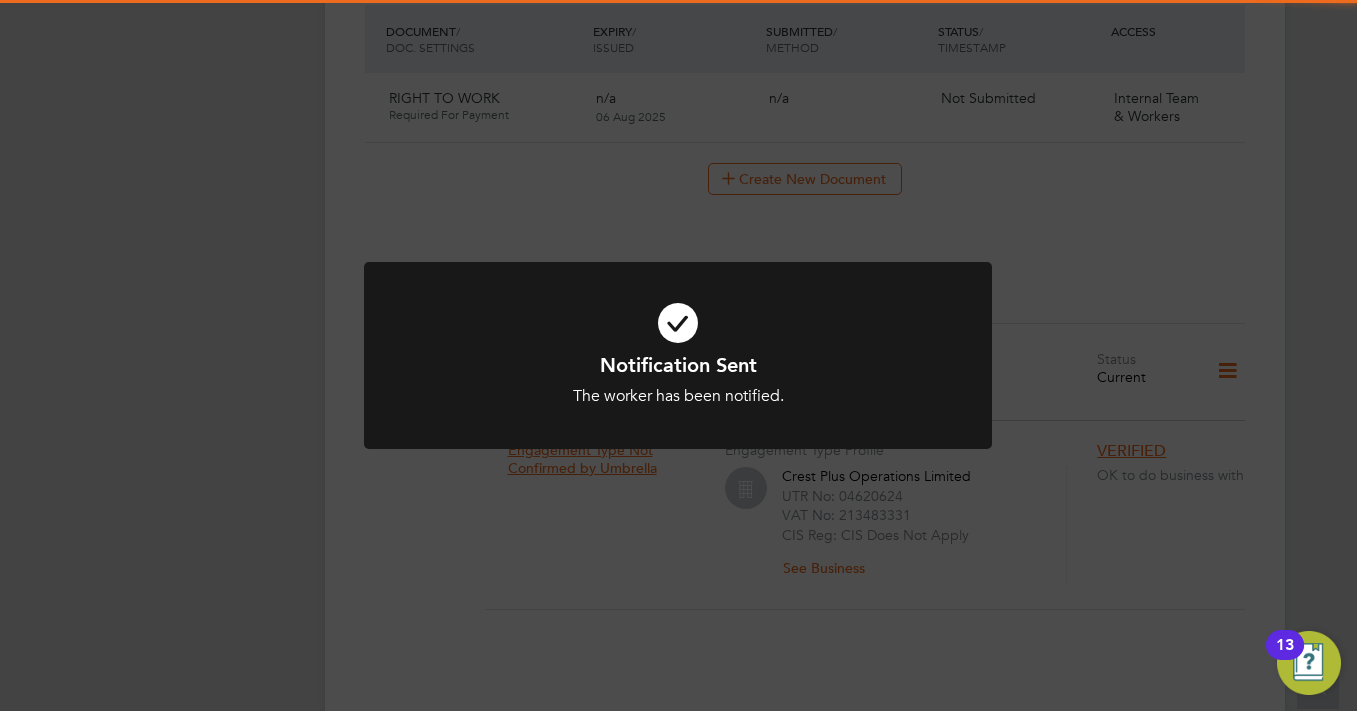 click on "Notification Sent The worker has been notified. Cancel Okay" 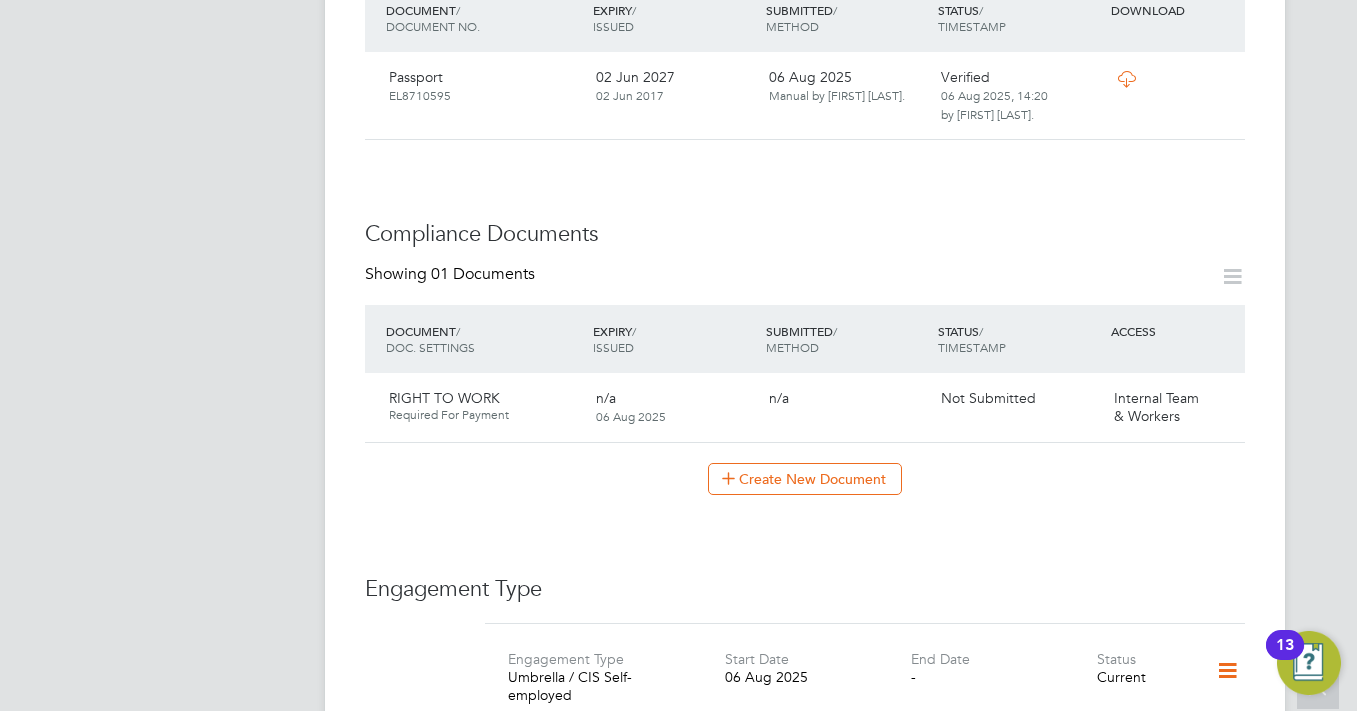 scroll, scrollTop: 875, scrollLeft: 0, axis: vertical 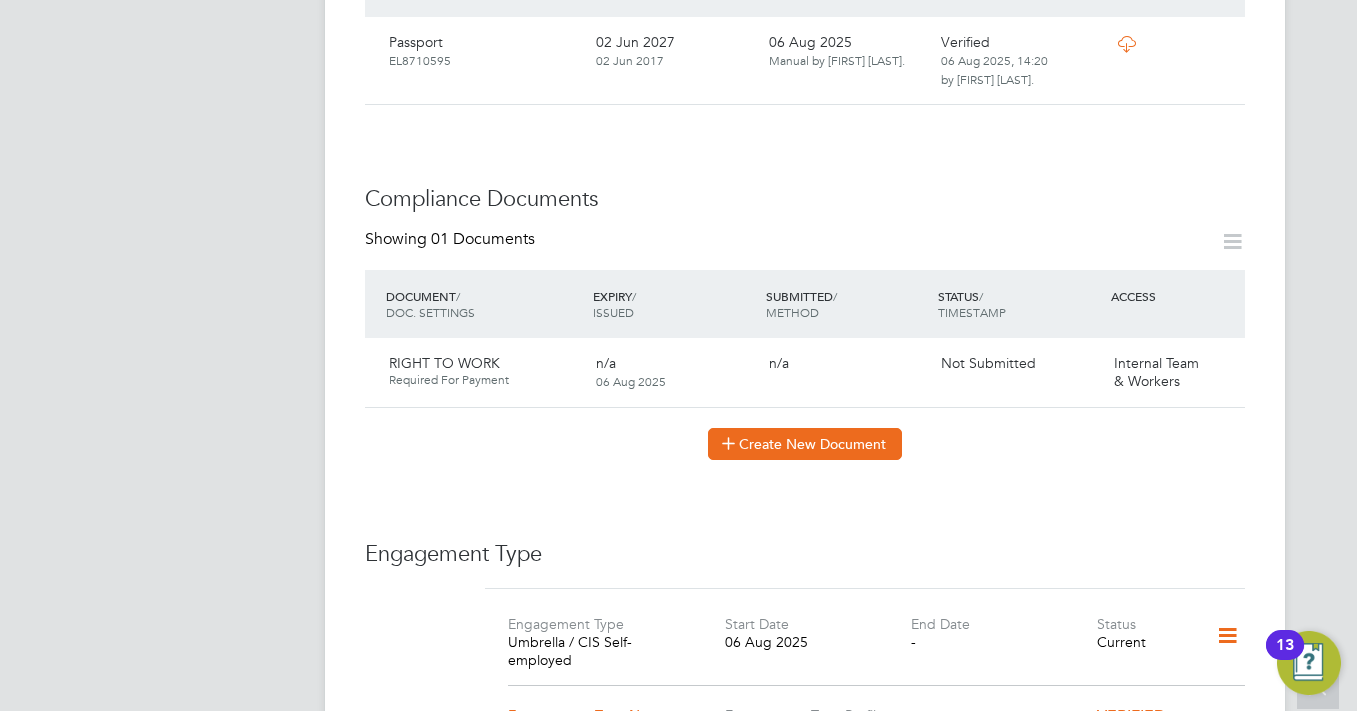 click on "Create New Document" 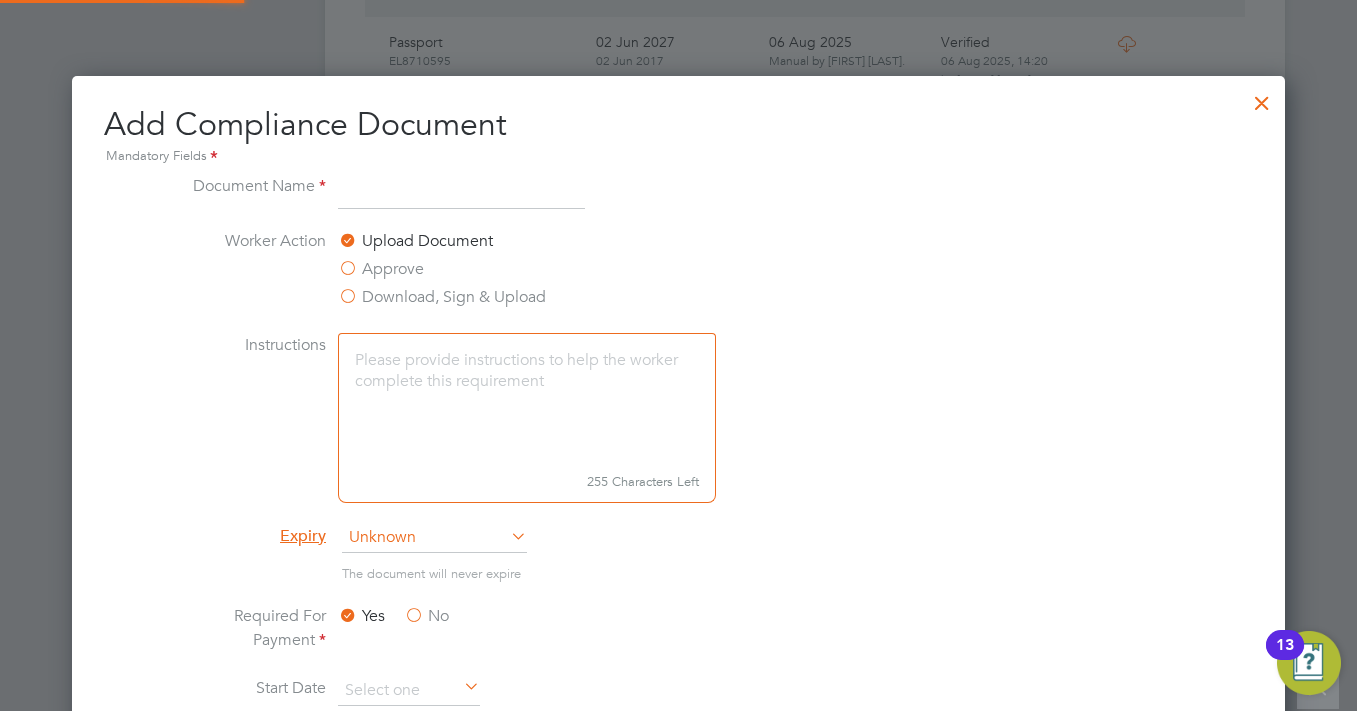 scroll, scrollTop: 10, scrollLeft: 10, axis: both 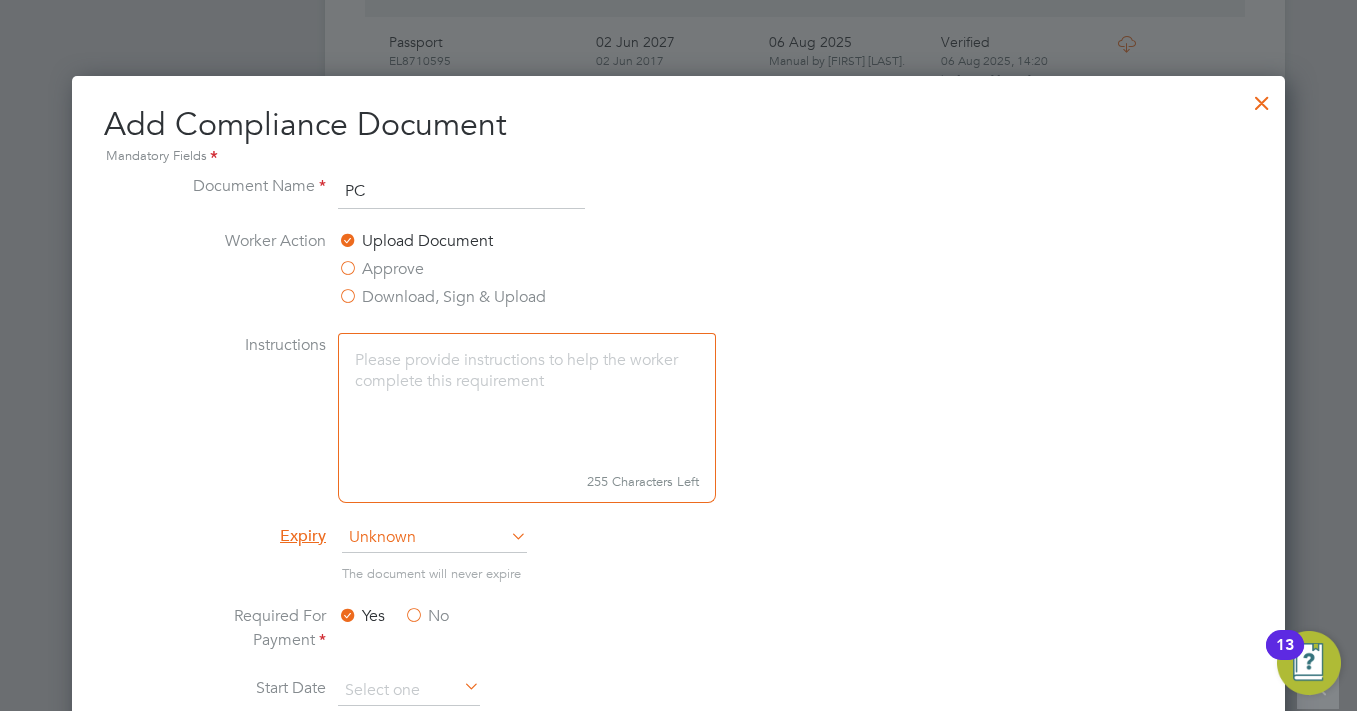 type on "P" 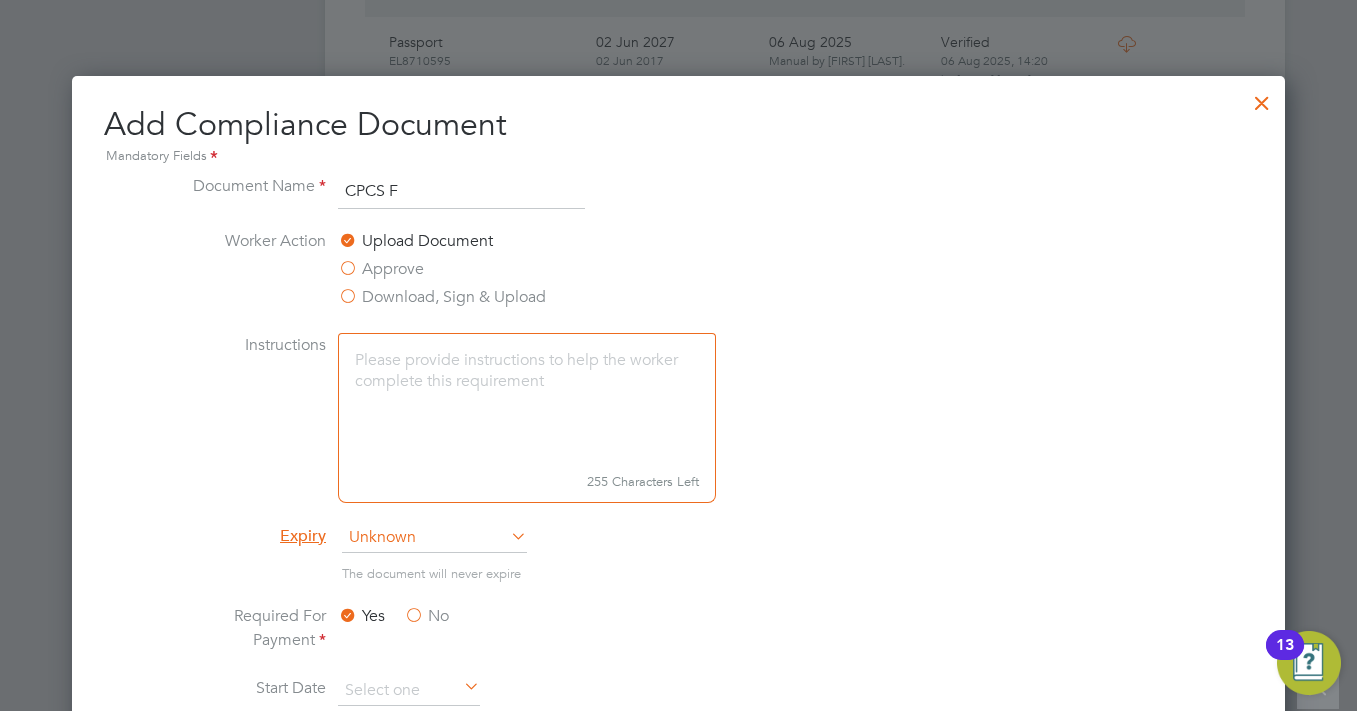 type on "CPCS F" 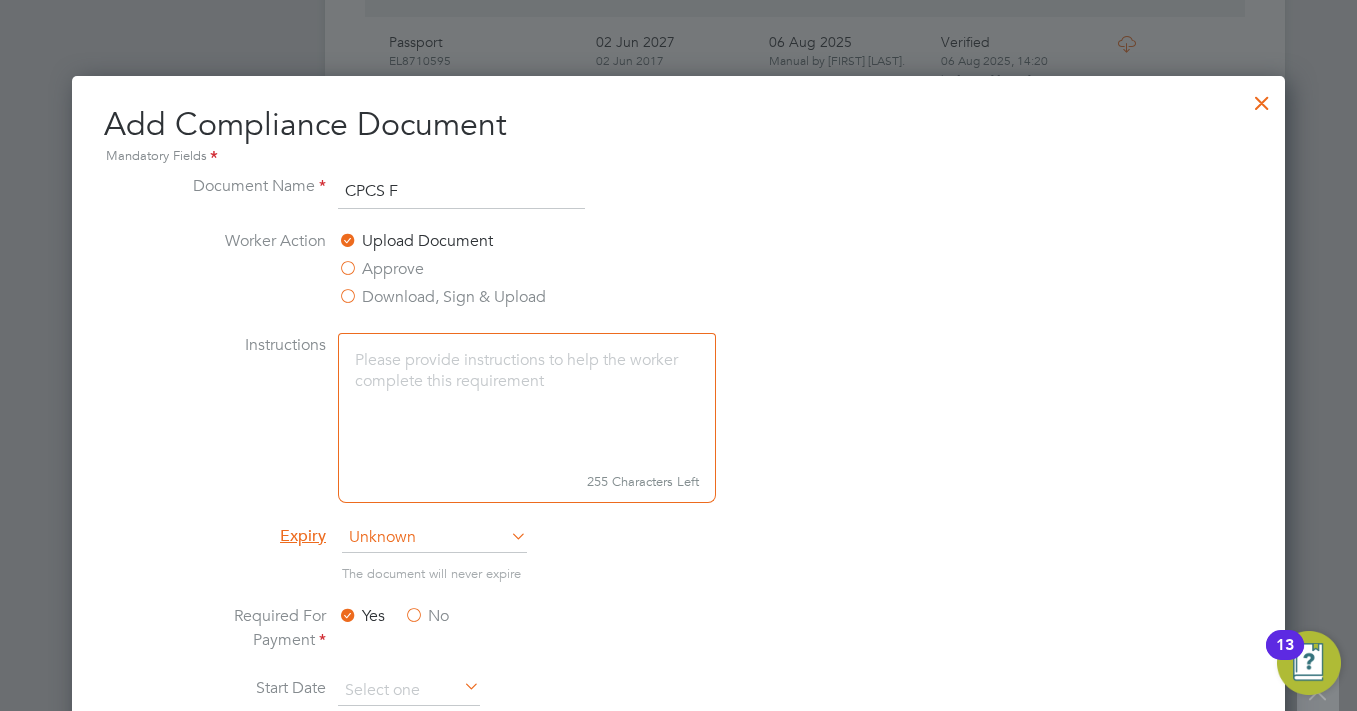 scroll, scrollTop: 1075, scrollLeft: 0, axis: vertical 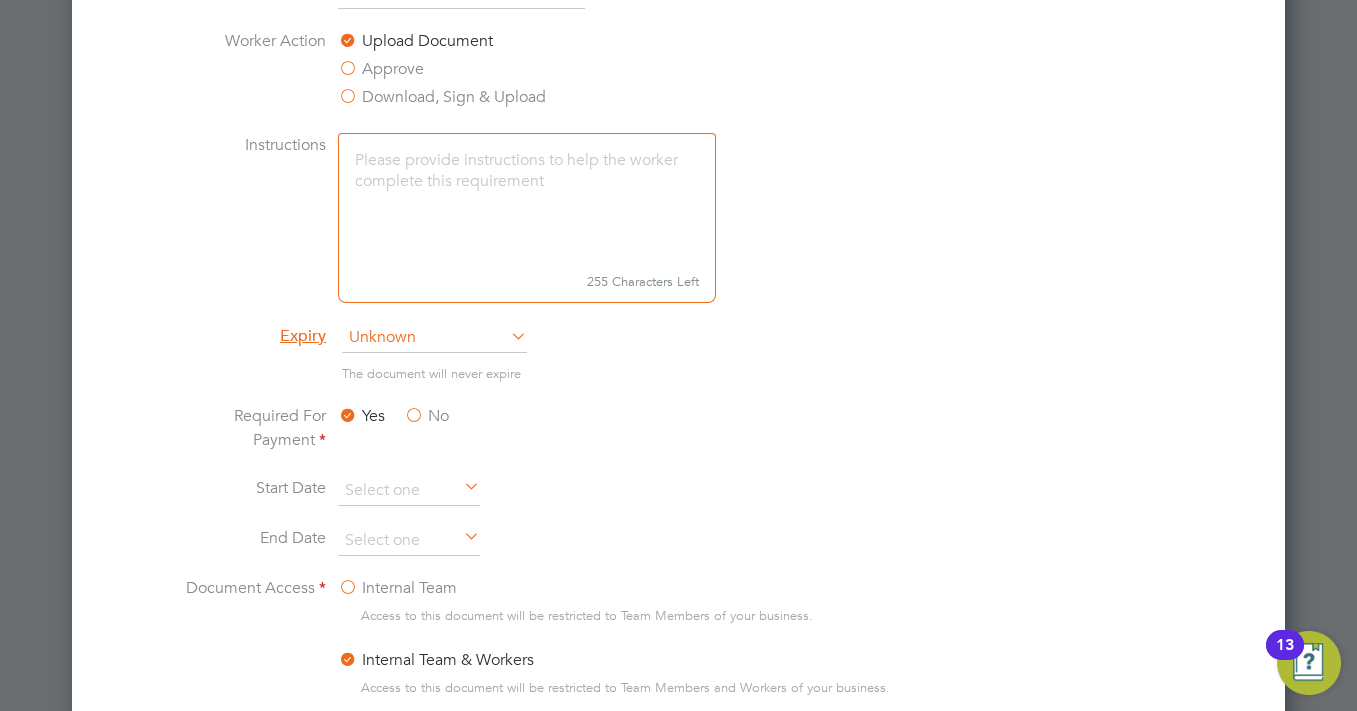 click on "Unknown" at bounding box center [434, 338] 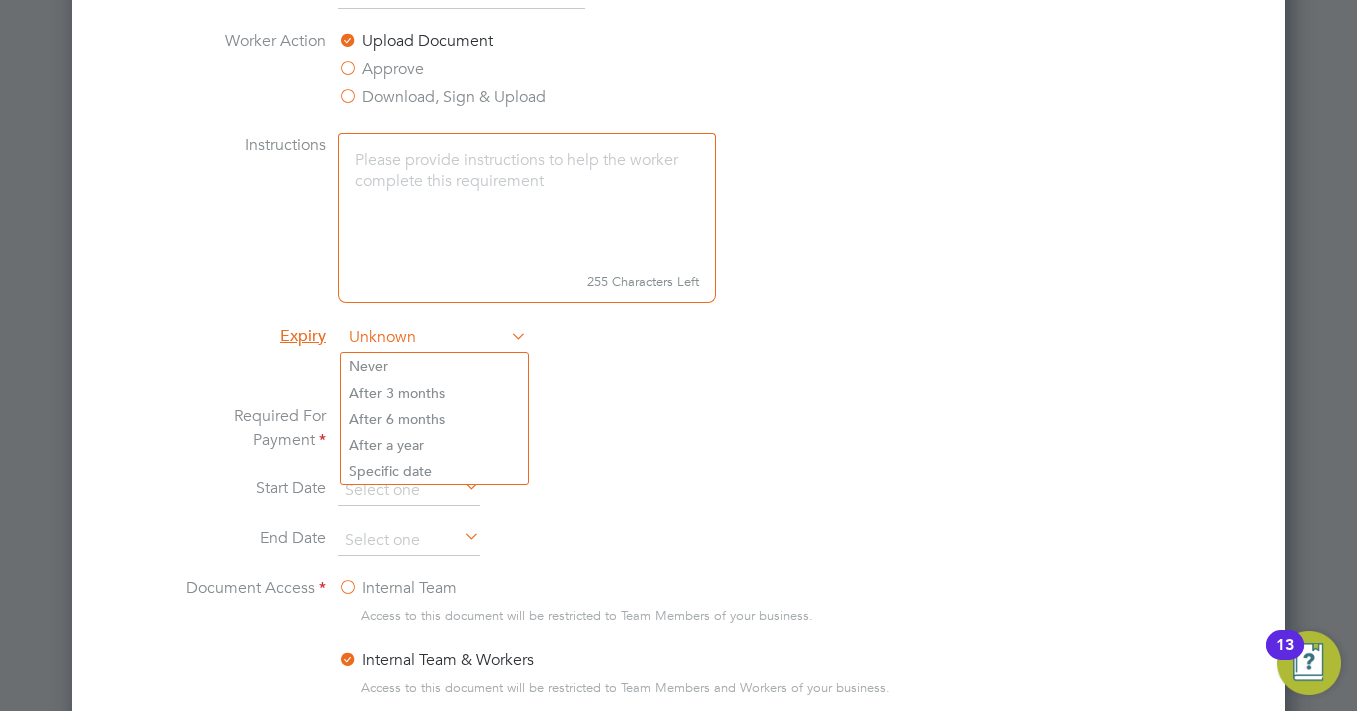 click on "Unknown" at bounding box center [434, 338] 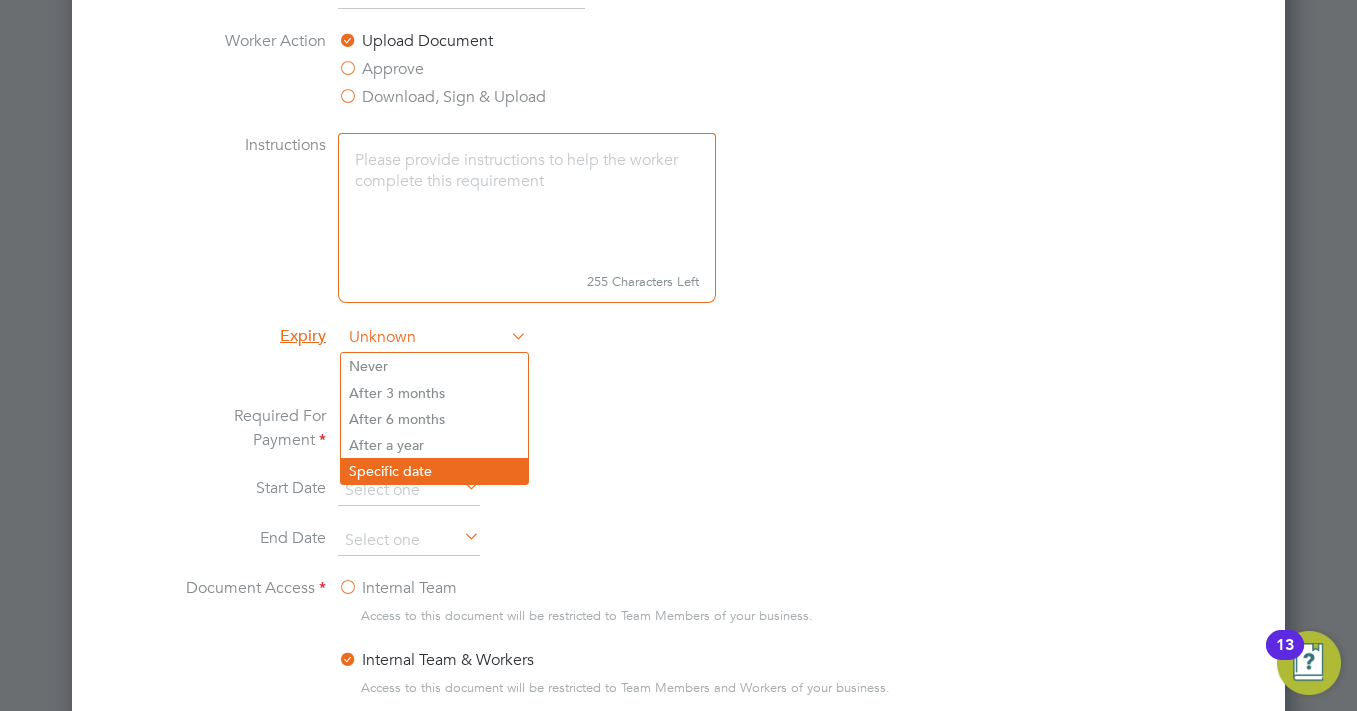 click on "Specific date" 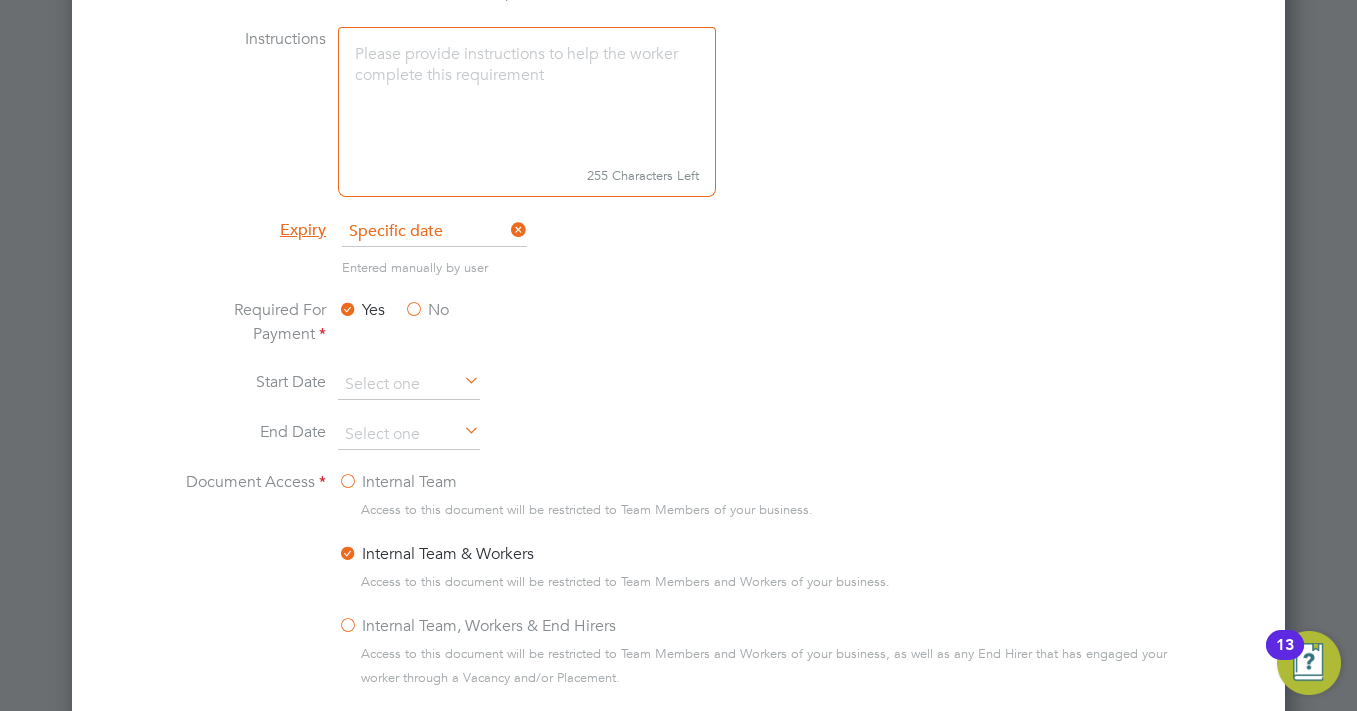 scroll, scrollTop: 1275, scrollLeft: 0, axis: vertical 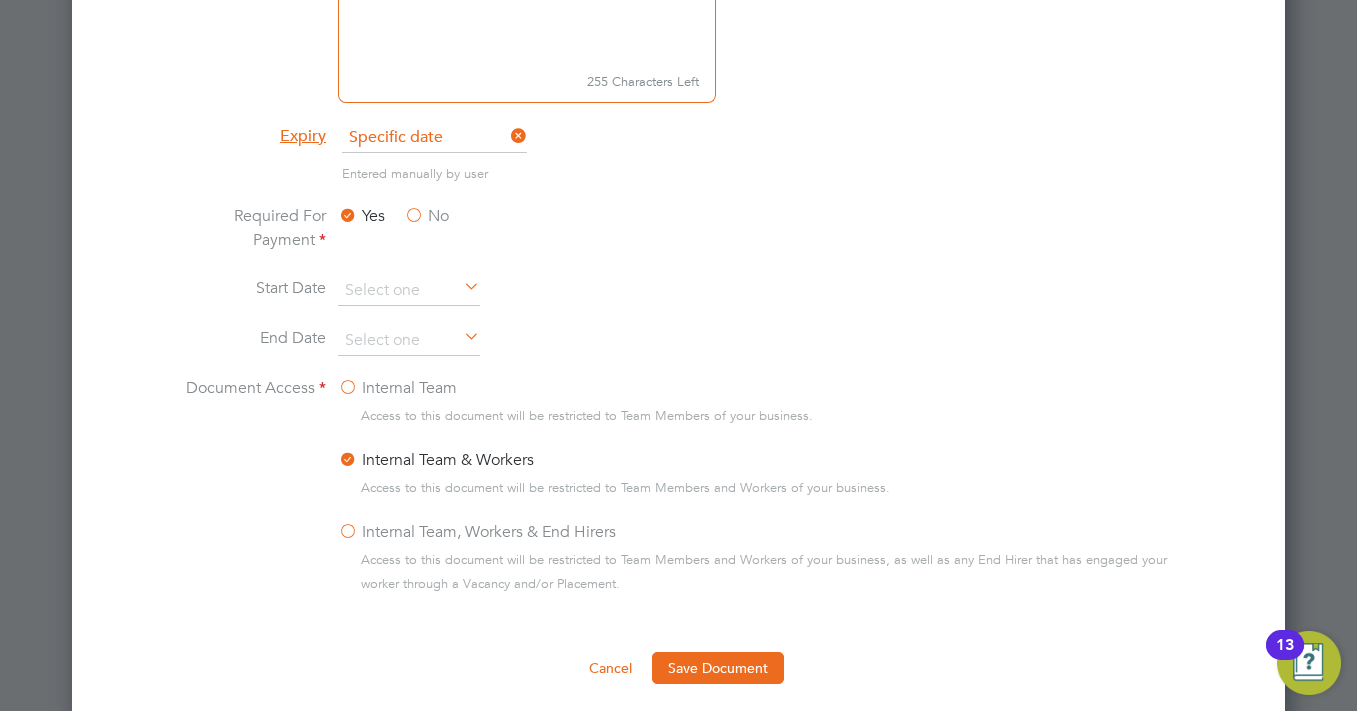 click on "Save Document" at bounding box center [718, 668] 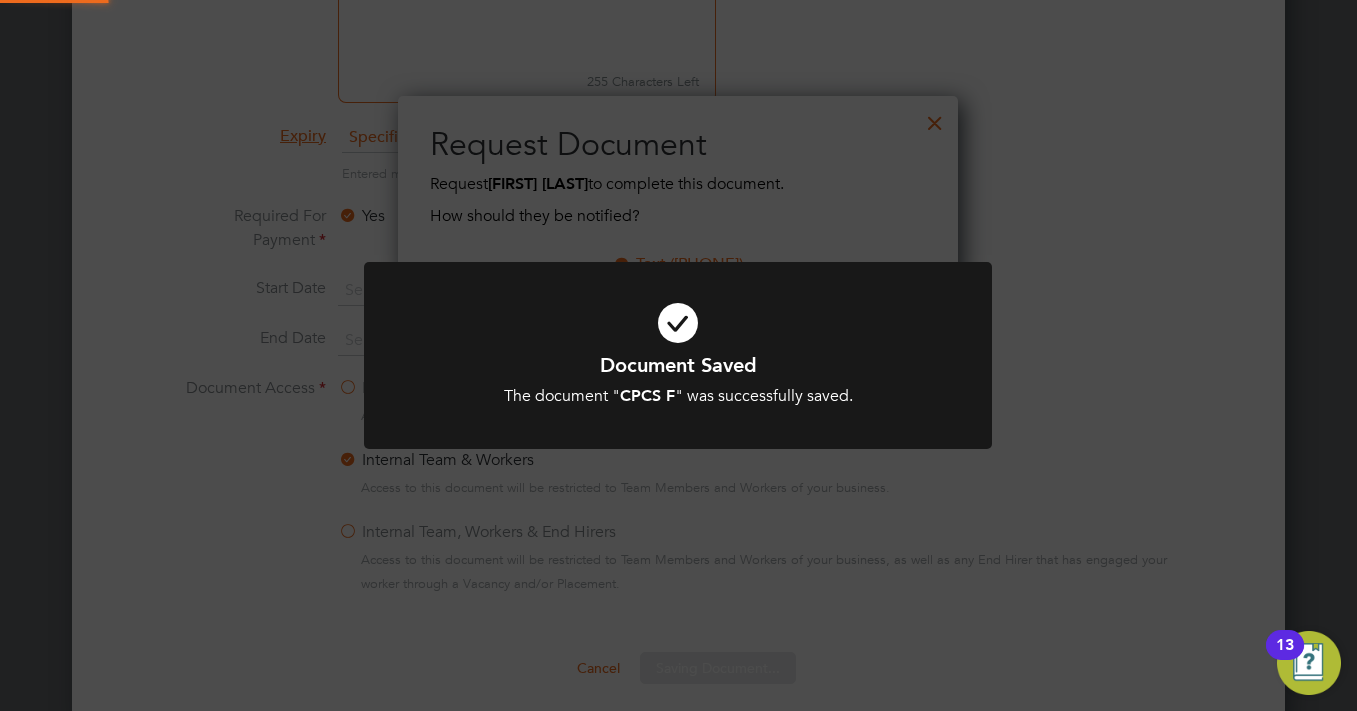 scroll, scrollTop: 10, scrollLeft: 10, axis: both 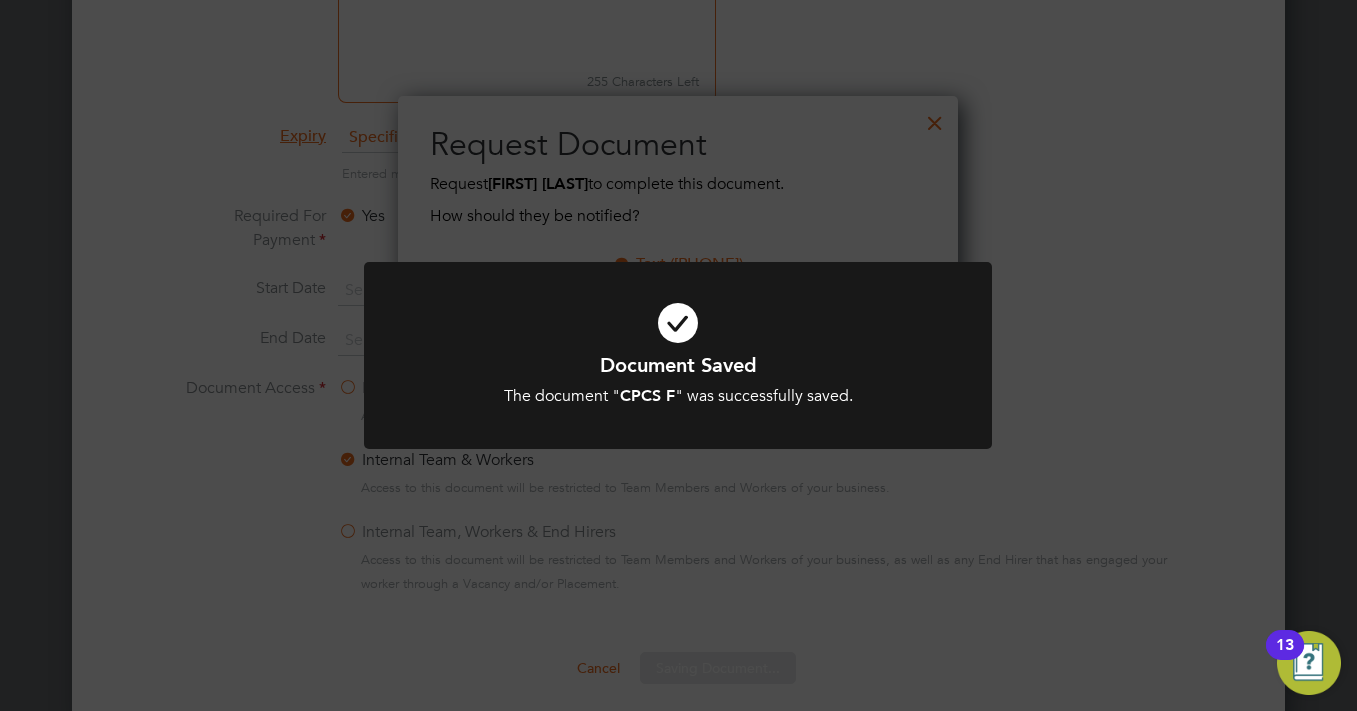 click on "Document Saved The document " CPCS F " was successfully saved. Cancel Okay" 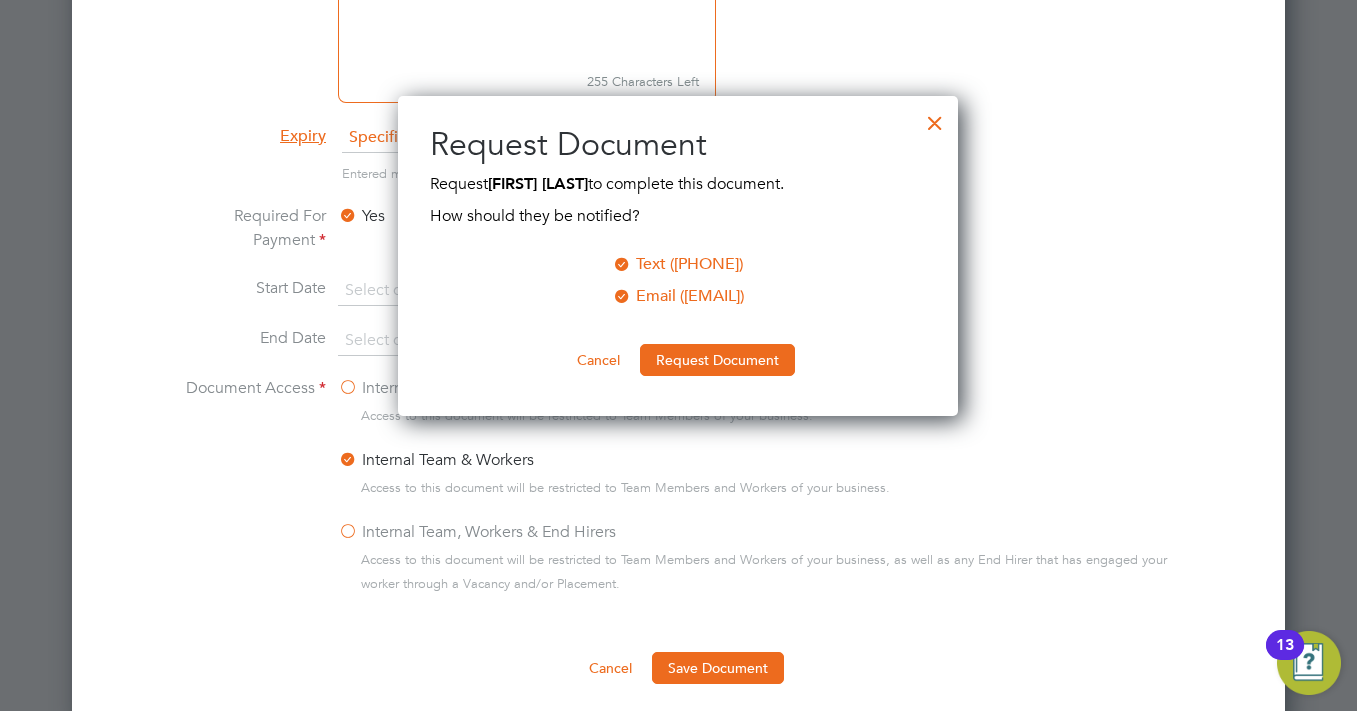 click at bounding box center (622, 262) 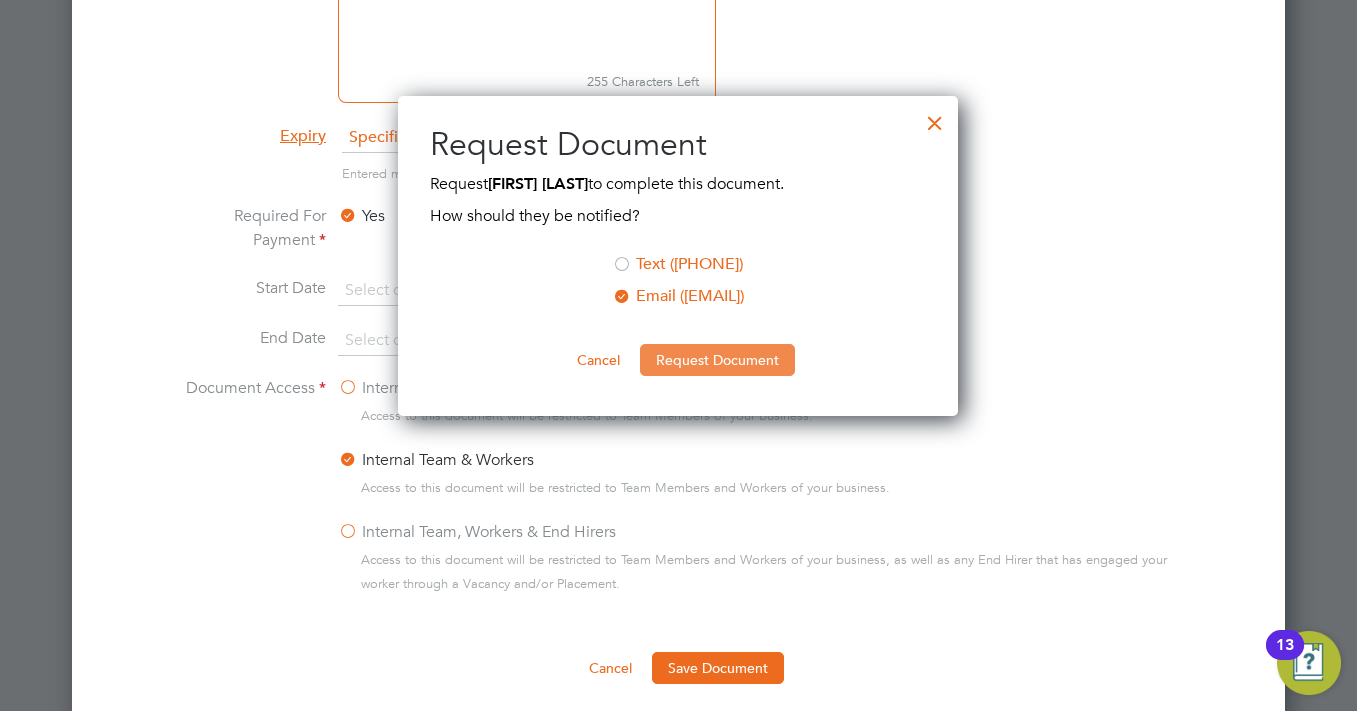 click on "Request Document" at bounding box center (717, 360) 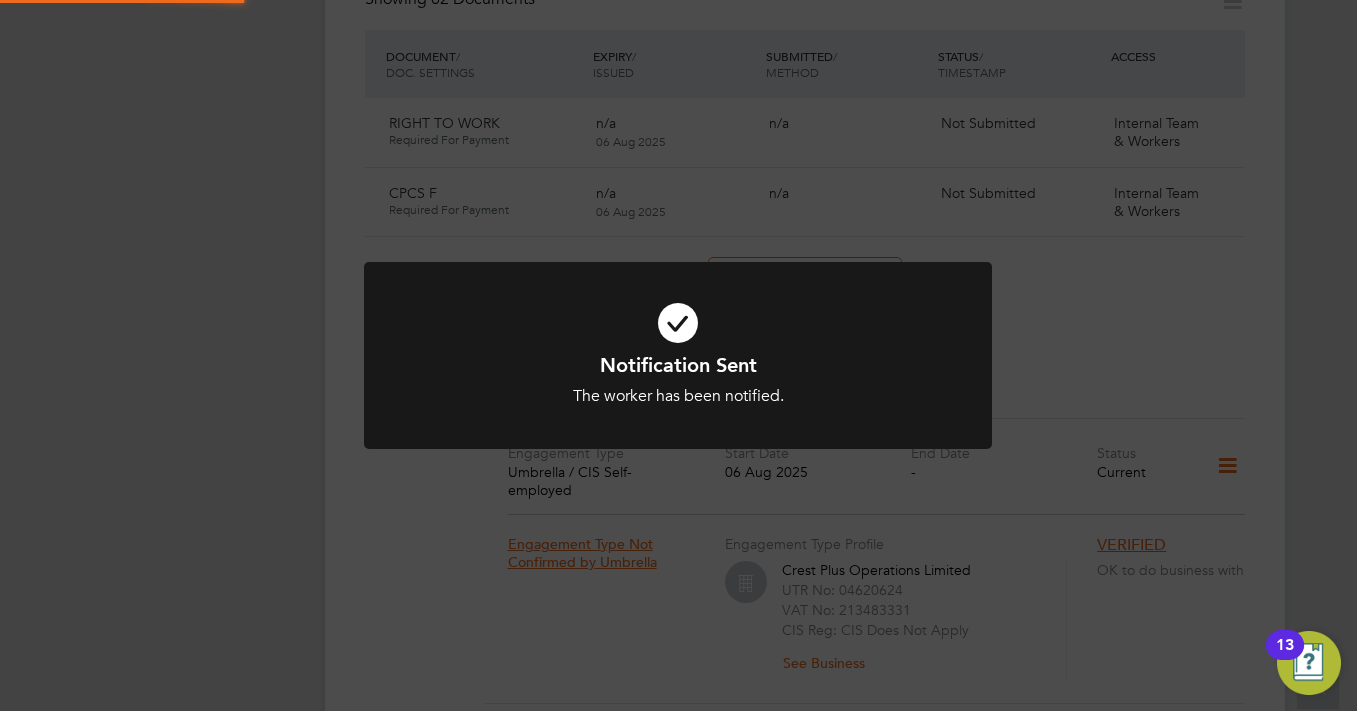 click on "Notification Sent The worker has been notified. Cancel Okay" 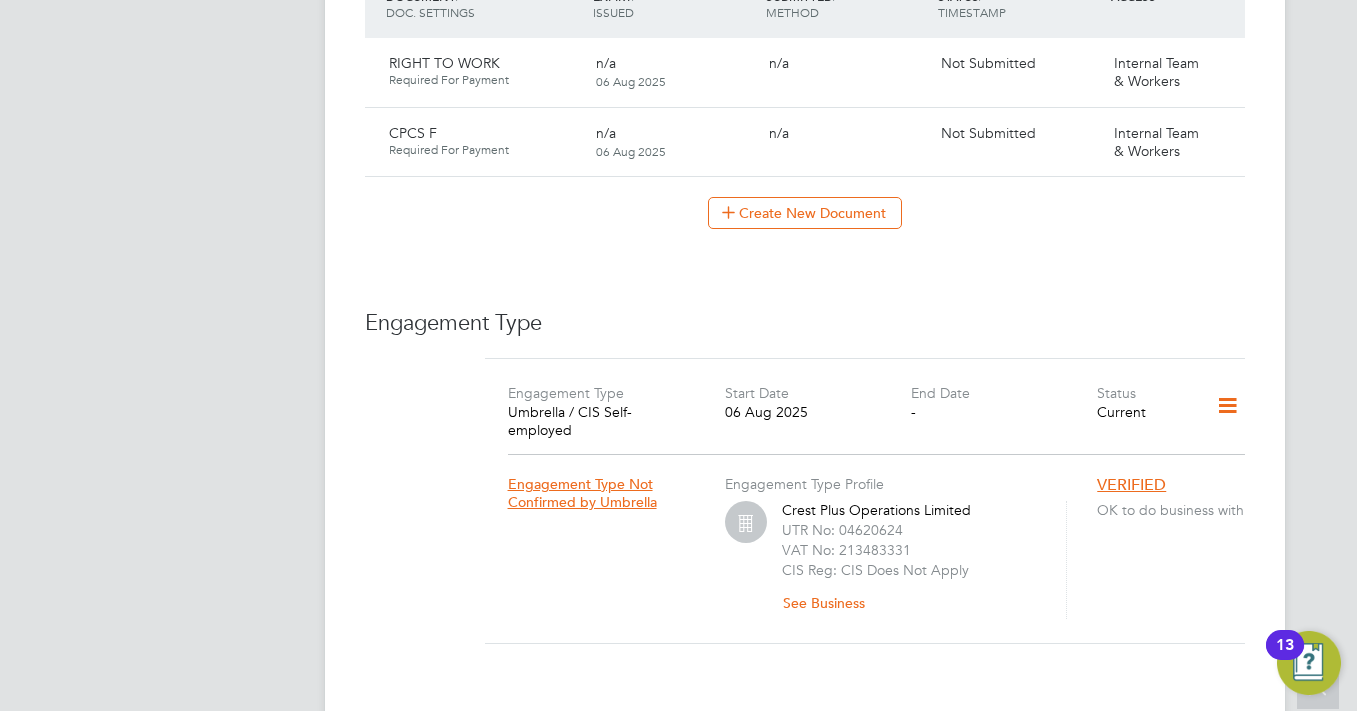 scroll, scrollTop: 1075, scrollLeft: 0, axis: vertical 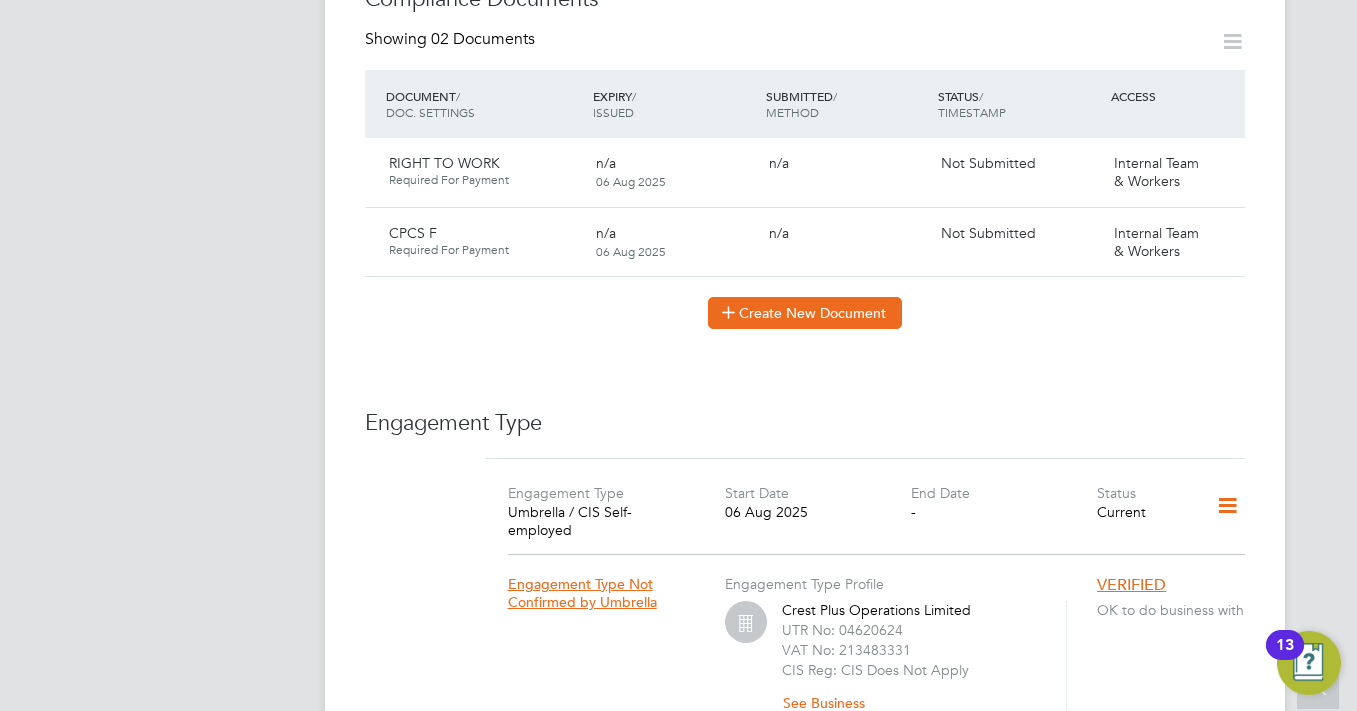 click on "Create New Document" 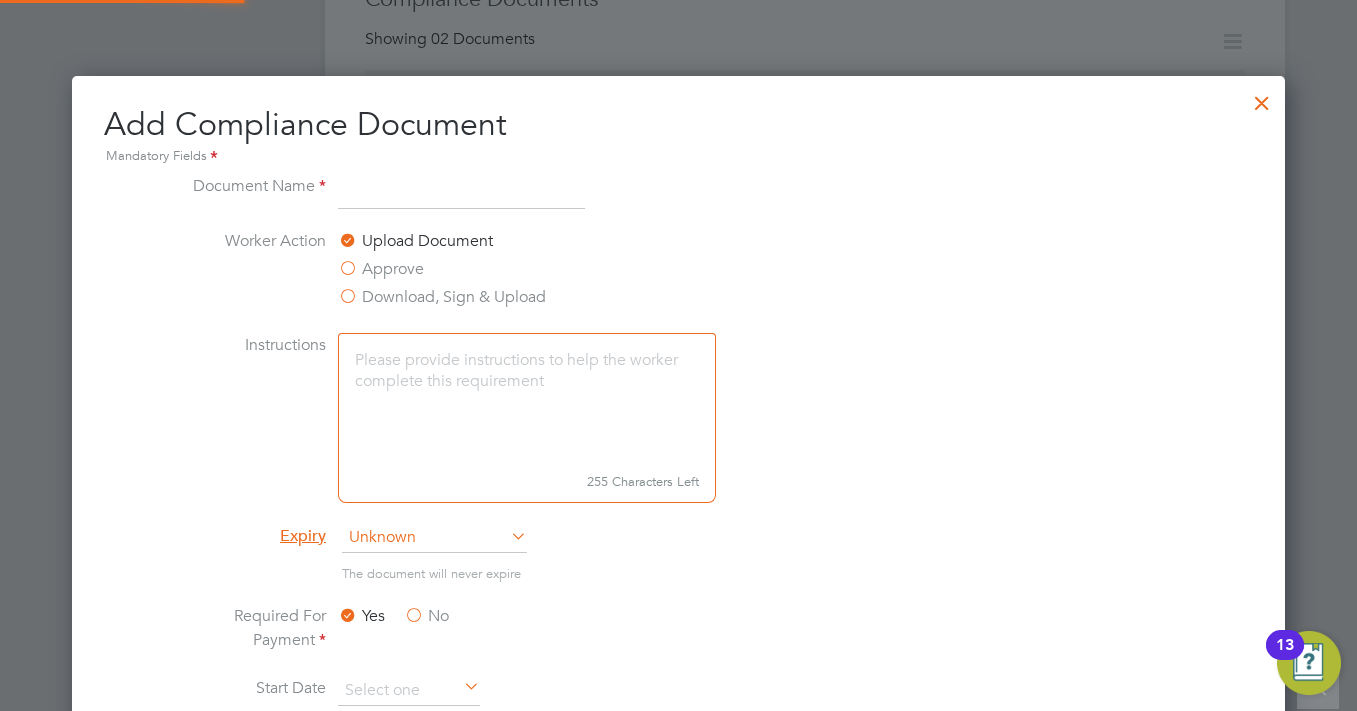 scroll, scrollTop: 10, scrollLeft: 10, axis: both 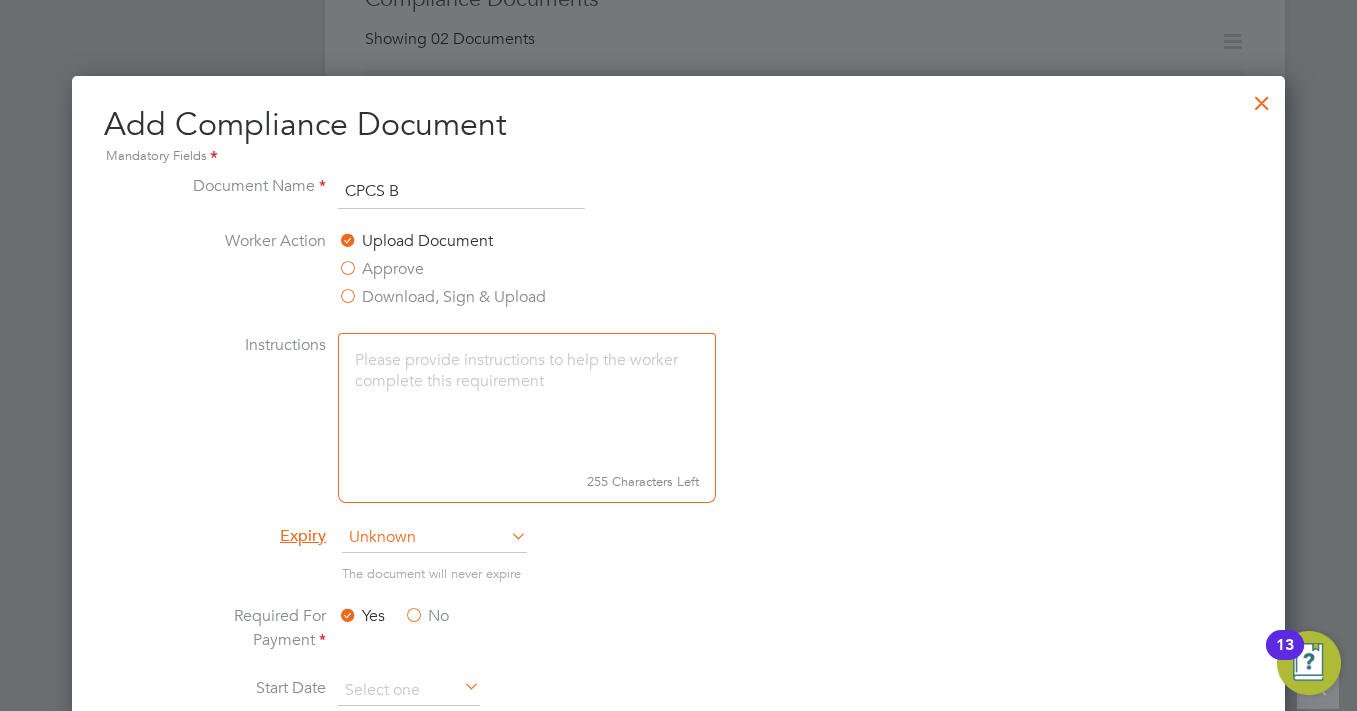 type on "CPCS B" 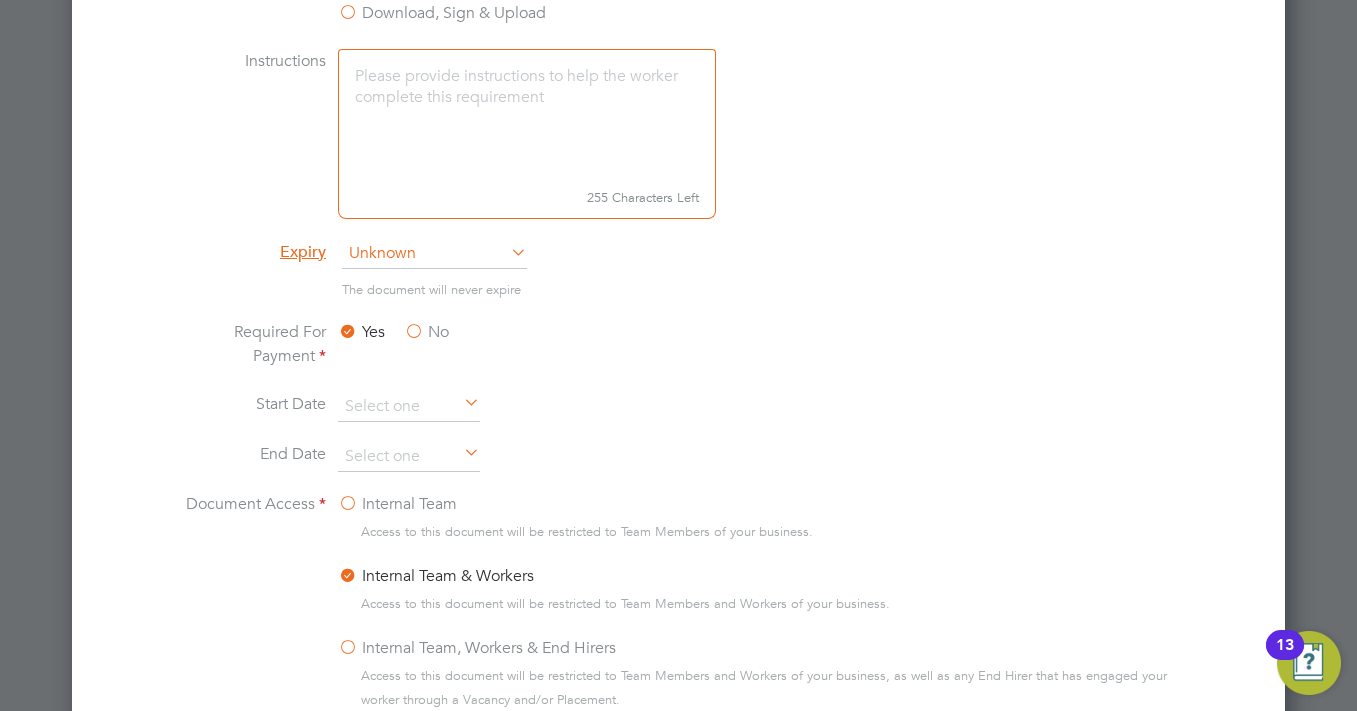 scroll, scrollTop: 1375, scrollLeft: 0, axis: vertical 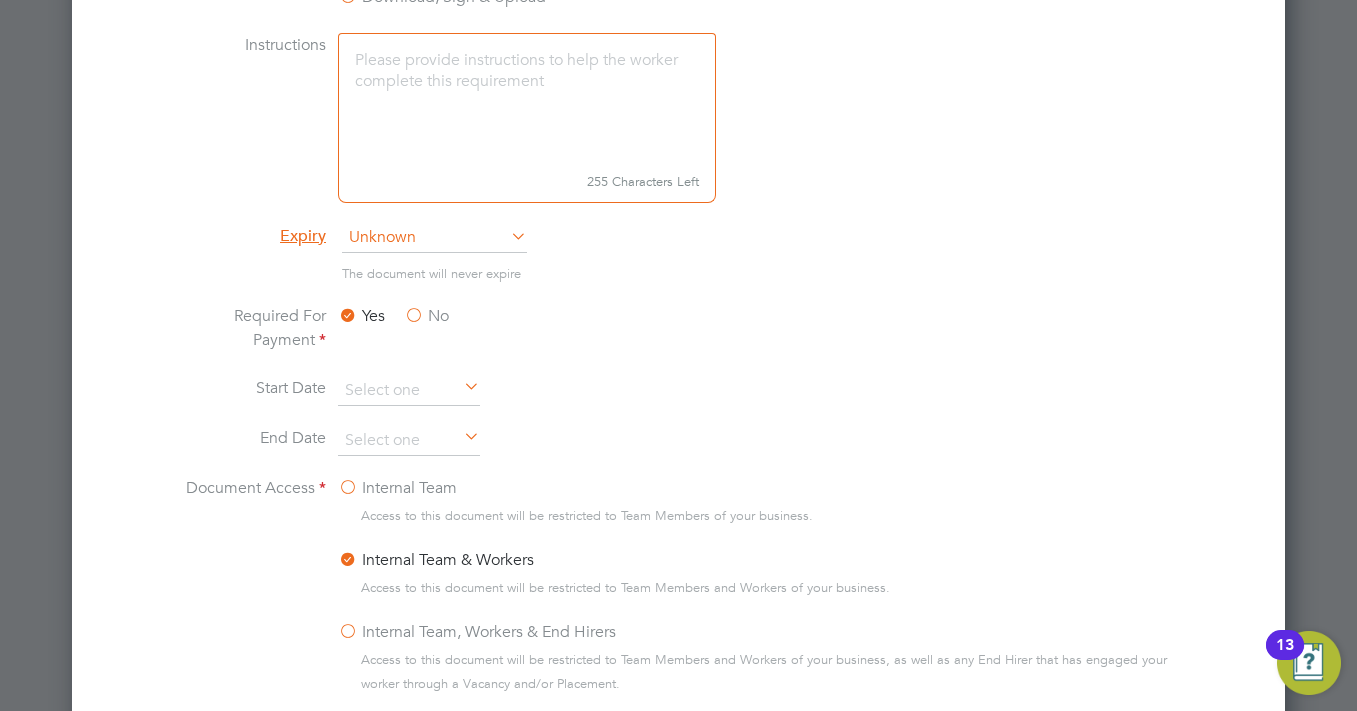 click on "Unknown" at bounding box center (434, 238) 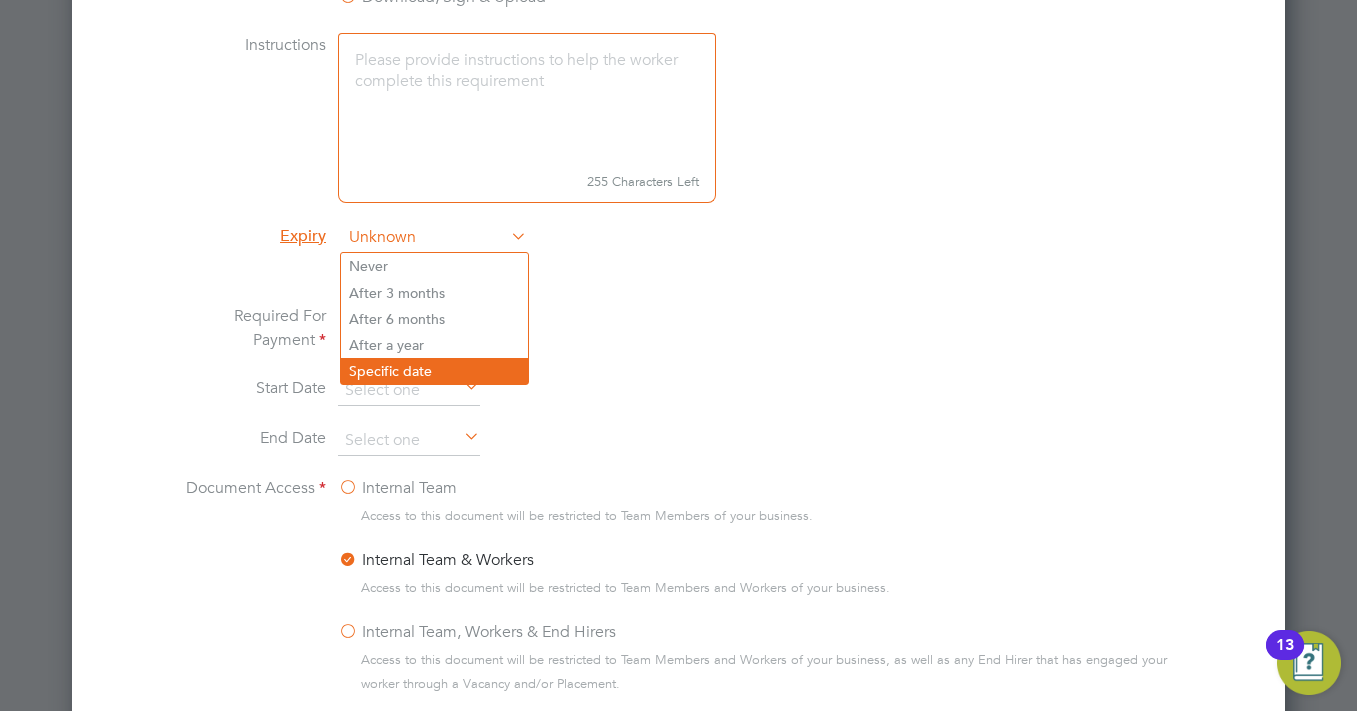 click on "Specific date" 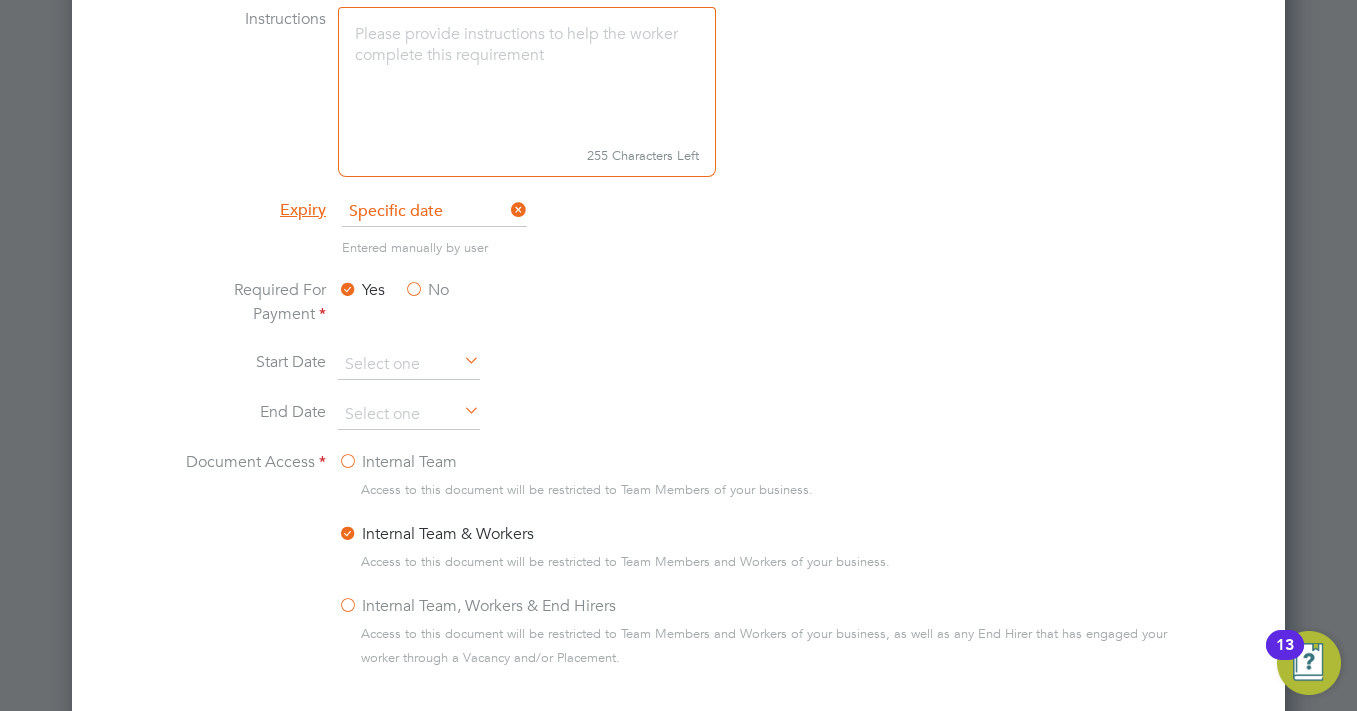 scroll, scrollTop: 1544, scrollLeft: 0, axis: vertical 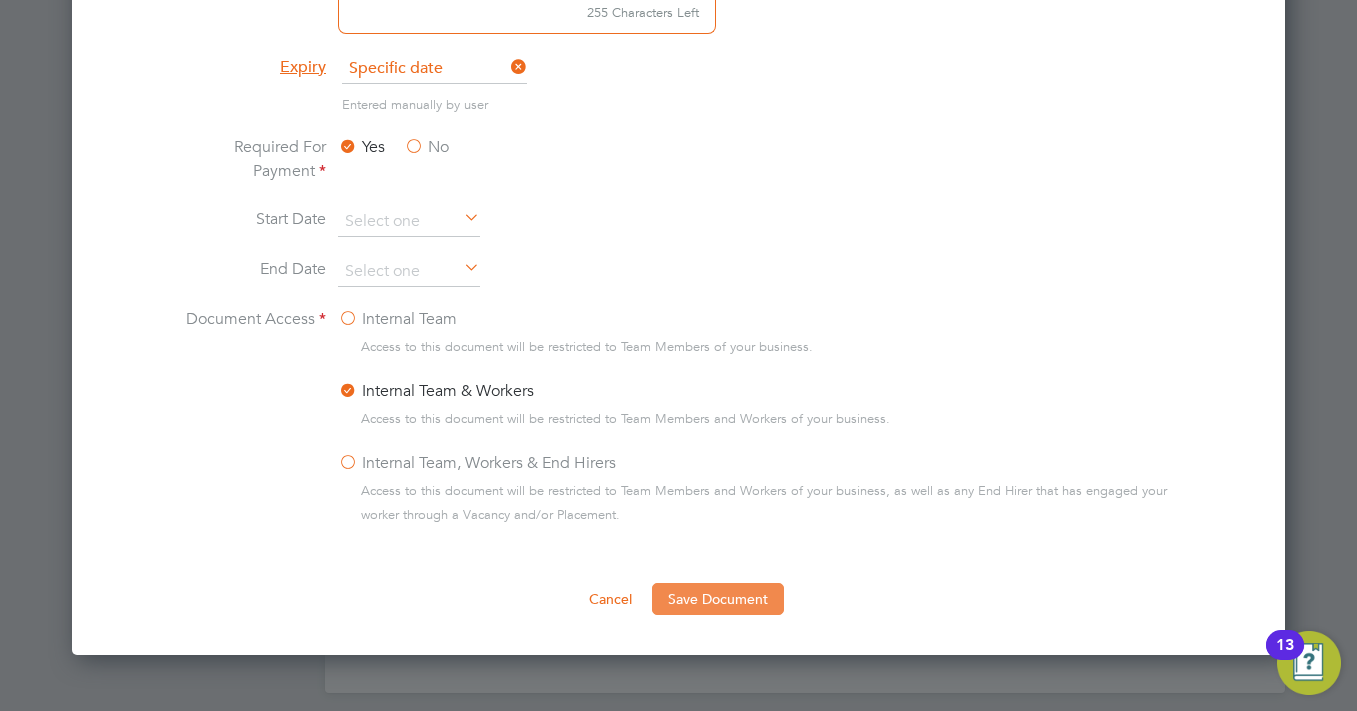 click on "Save Document" at bounding box center (718, 599) 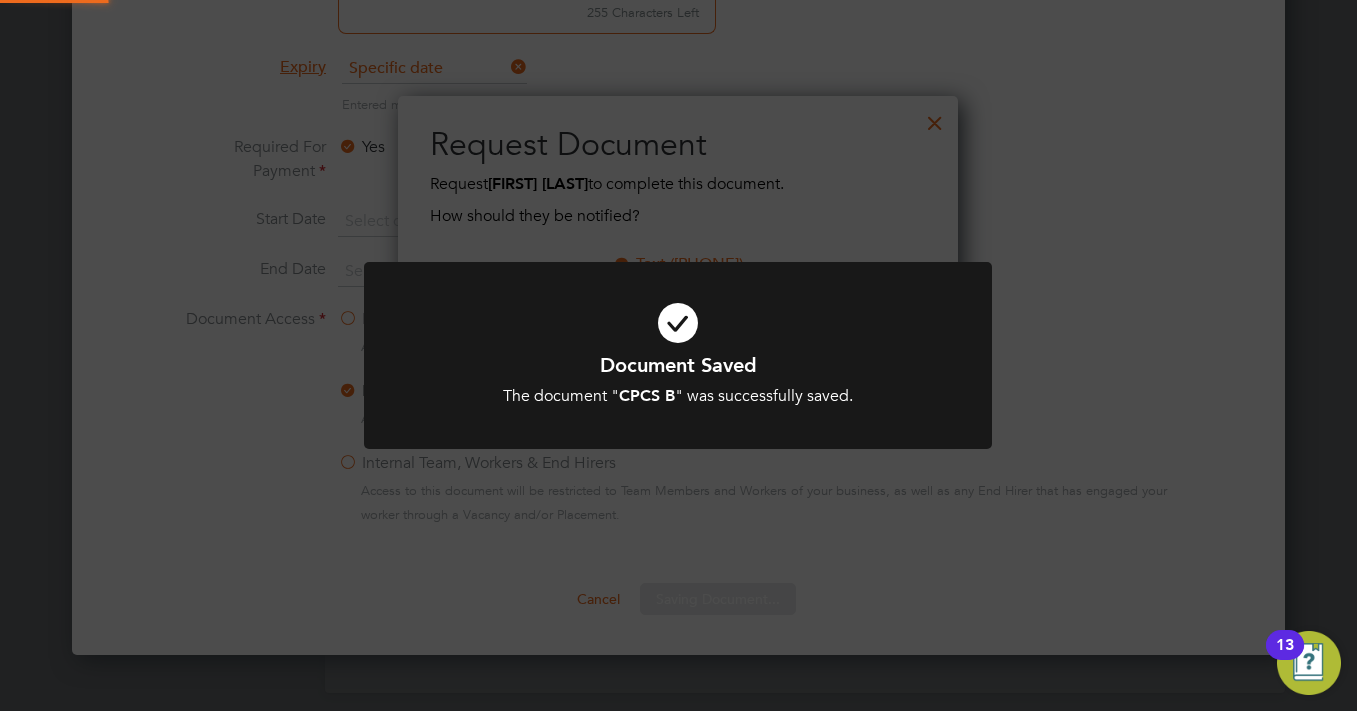 scroll, scrollTop: 10, scrollLeft: 10, axis: both 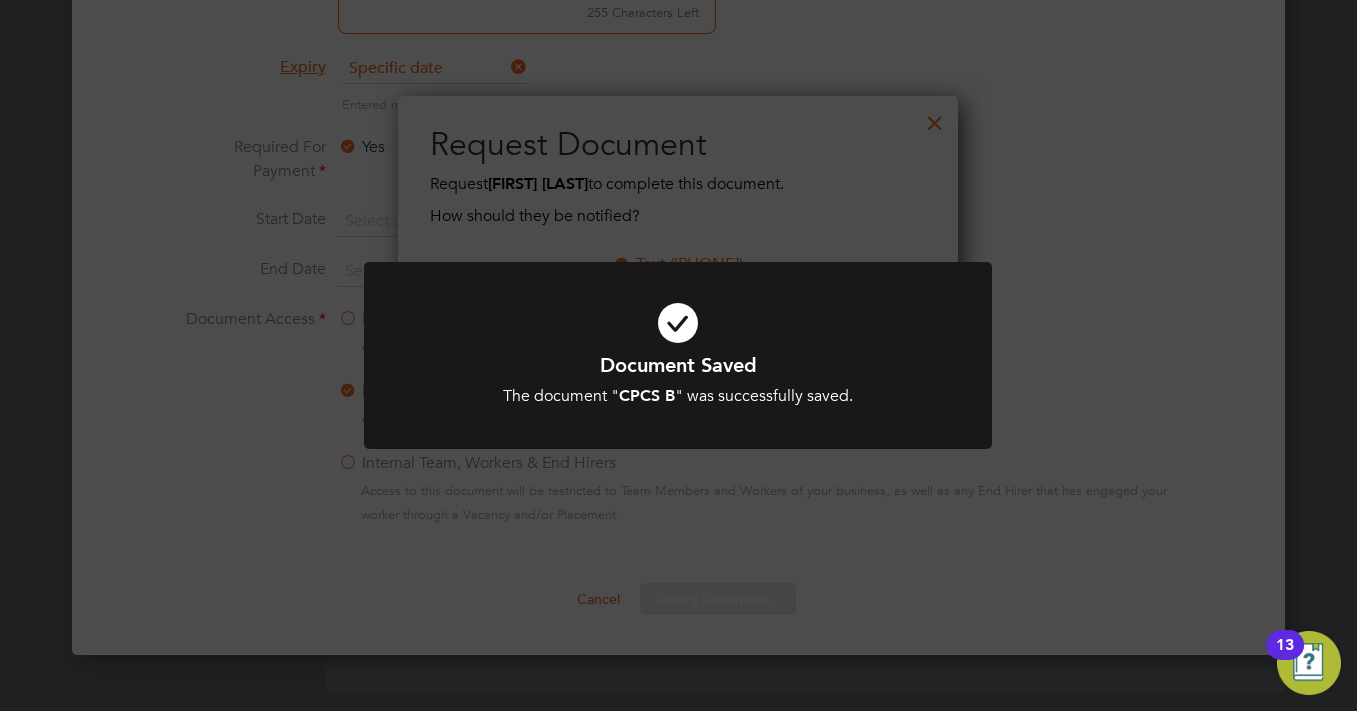 click on "Document Saved The document " CPCS B " was successfully saved. Cancel Okay" 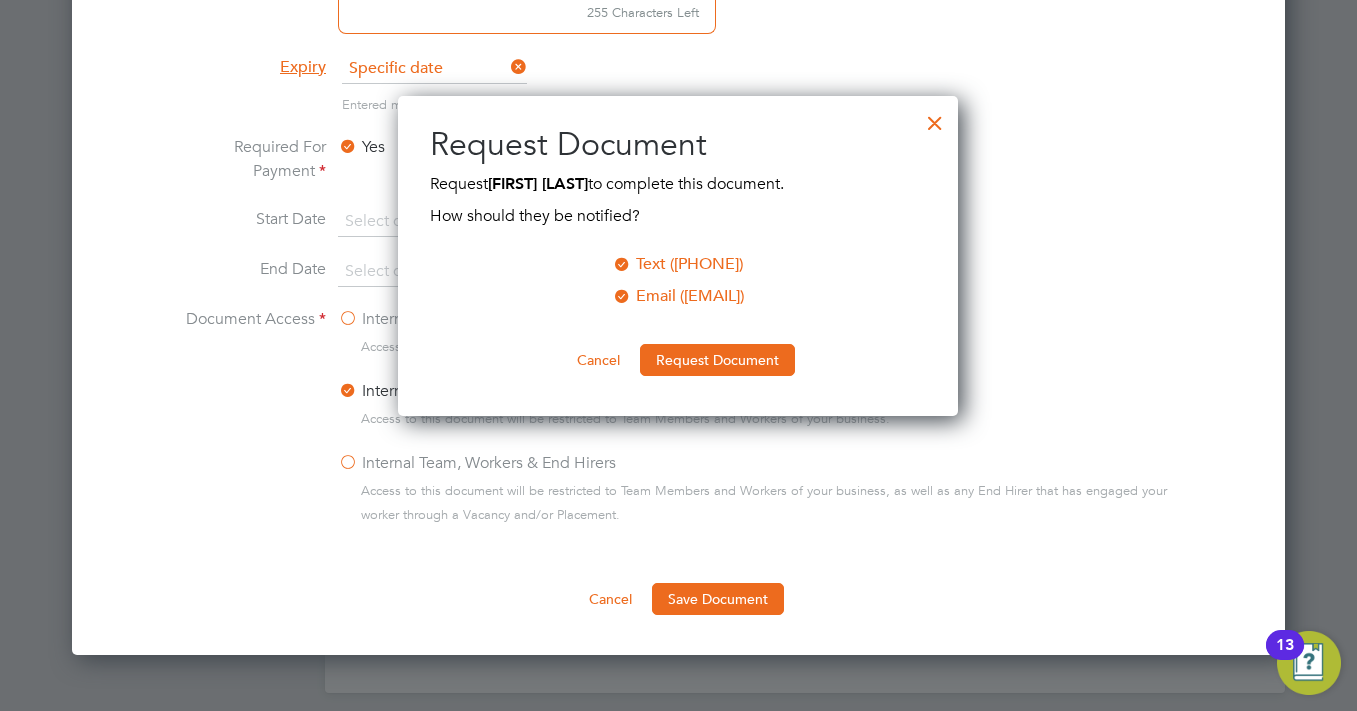 click at bounding box center (622, 262) 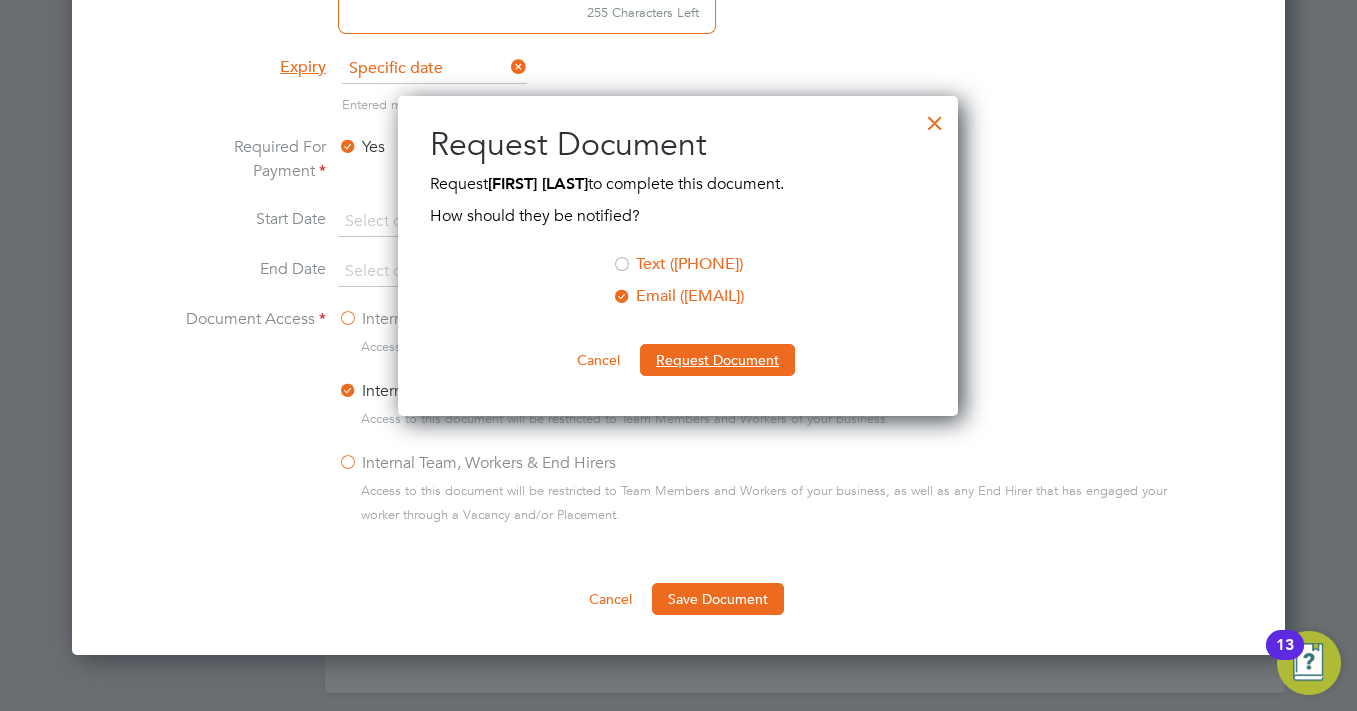 drag, startPoint x: 720, startPoint y: 364, endPoint x: 587, endPoint y: 430, distance: 148.47559 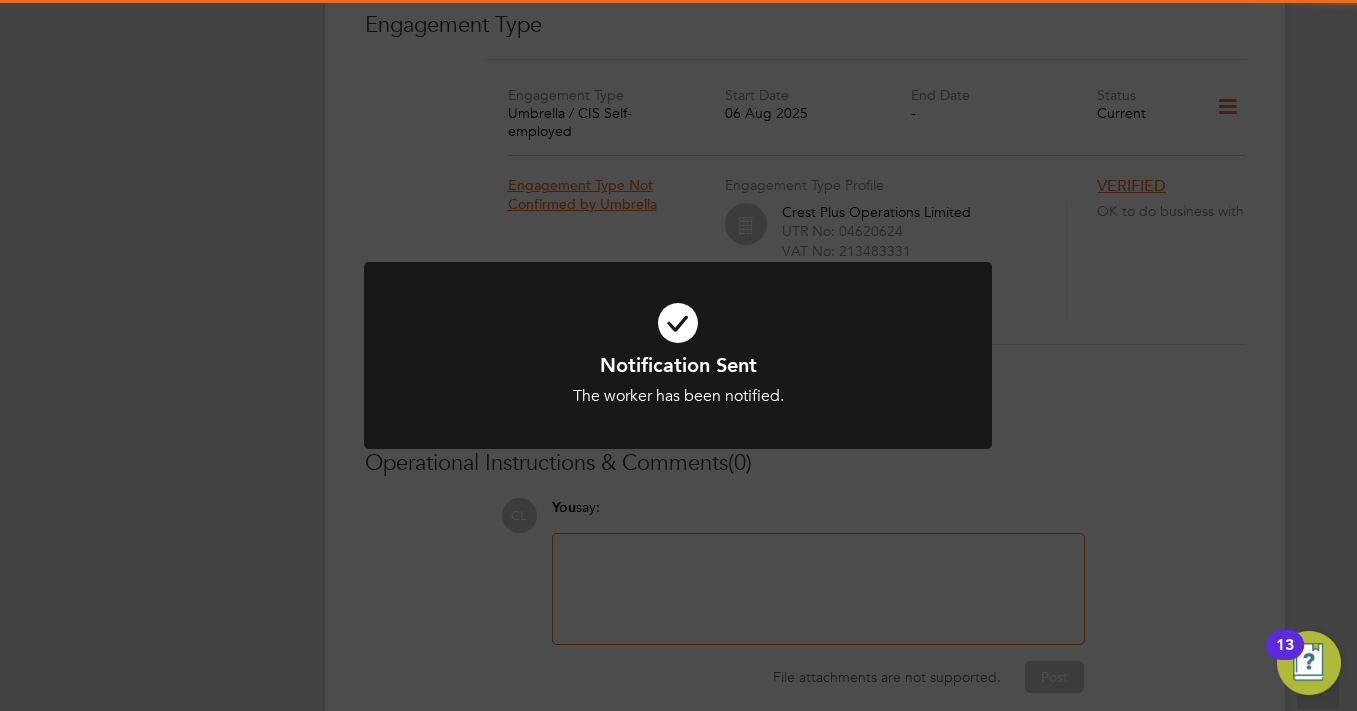 click on "Notification Sent The worker has been notified. Cancel Okay" 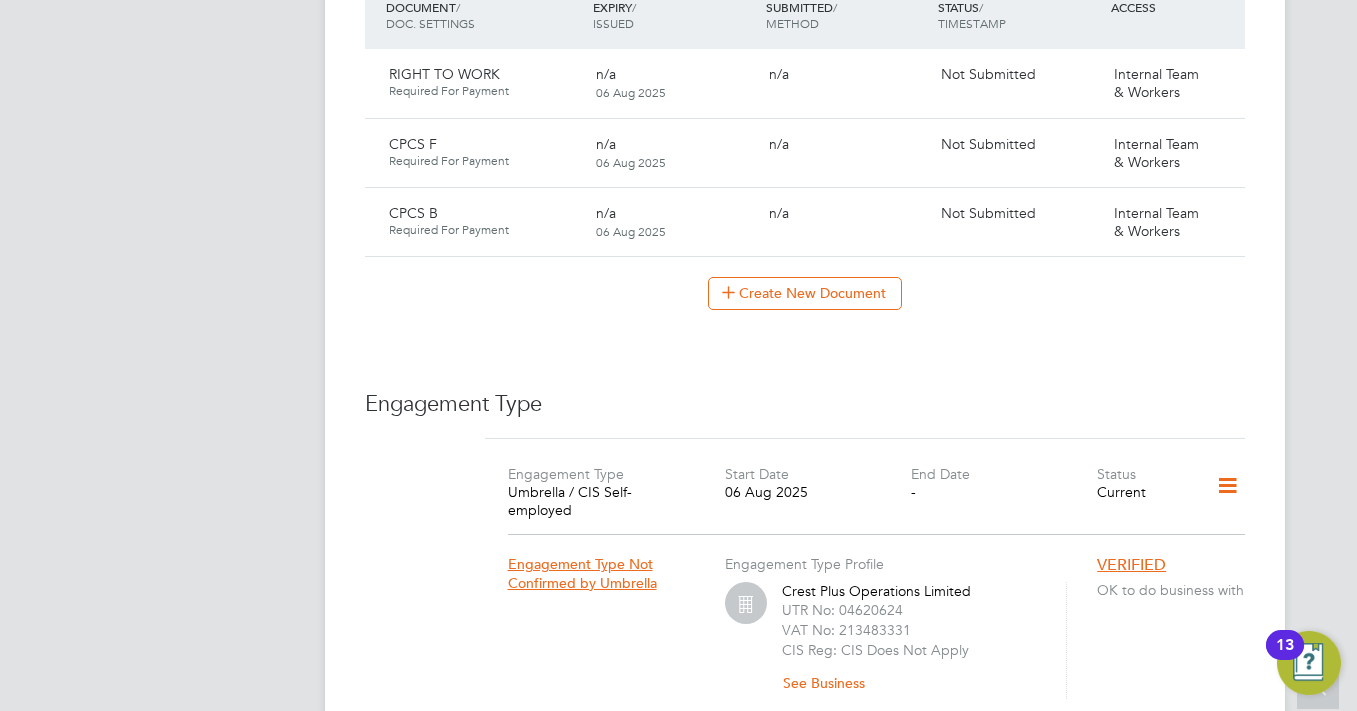 scroll, scrollTop: 1044, scrollLeft: 0, axis: vertical 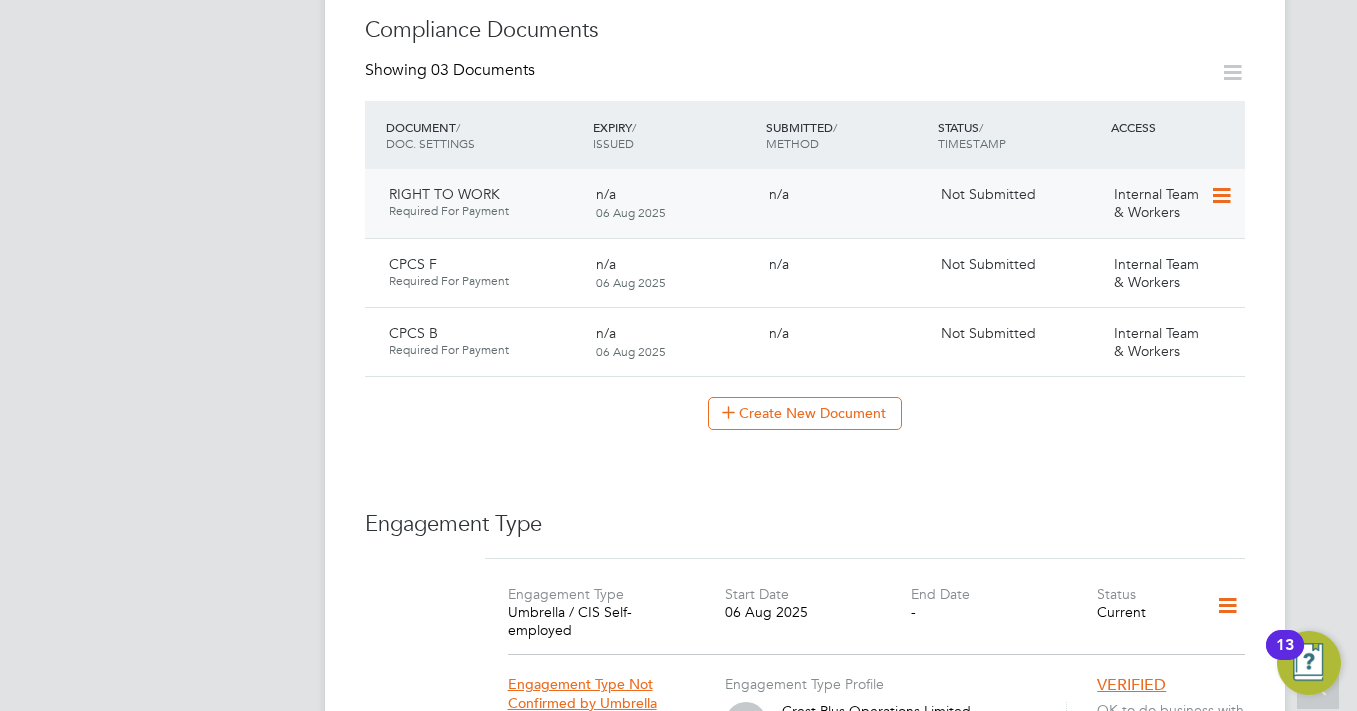 click 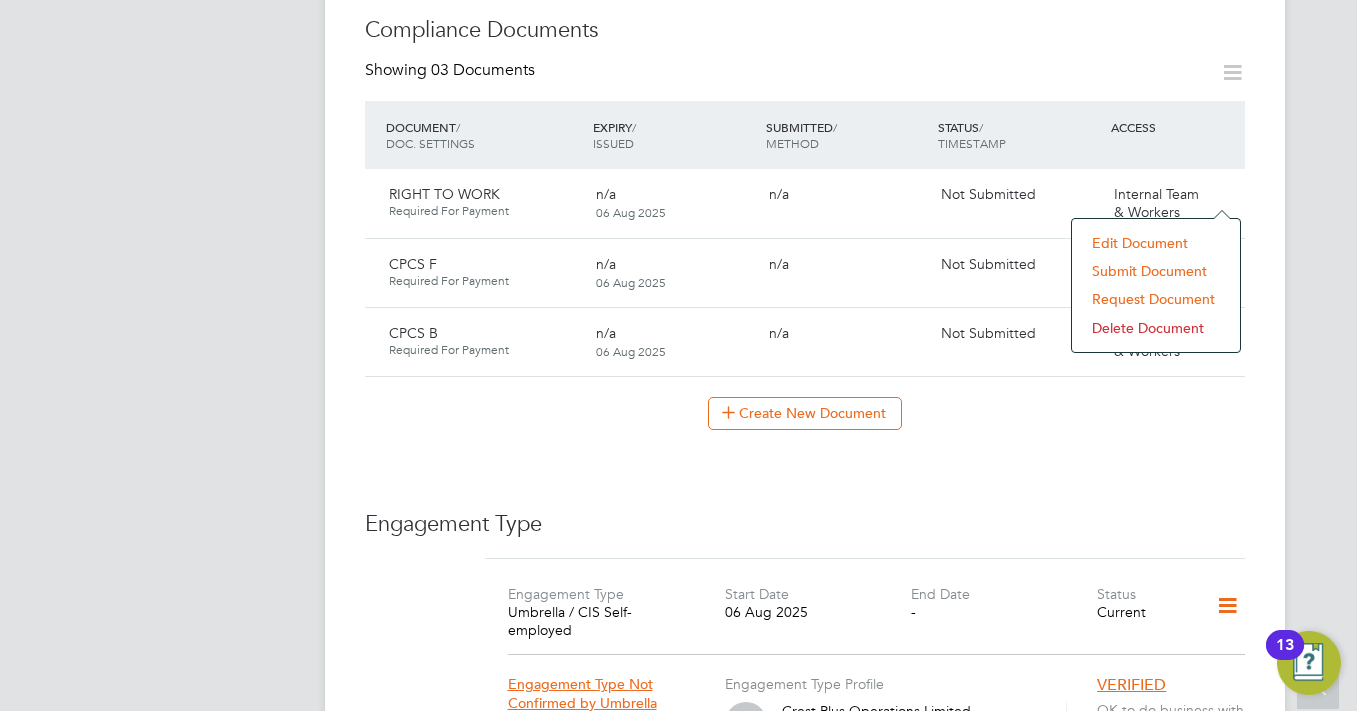 click on "Submit Document" 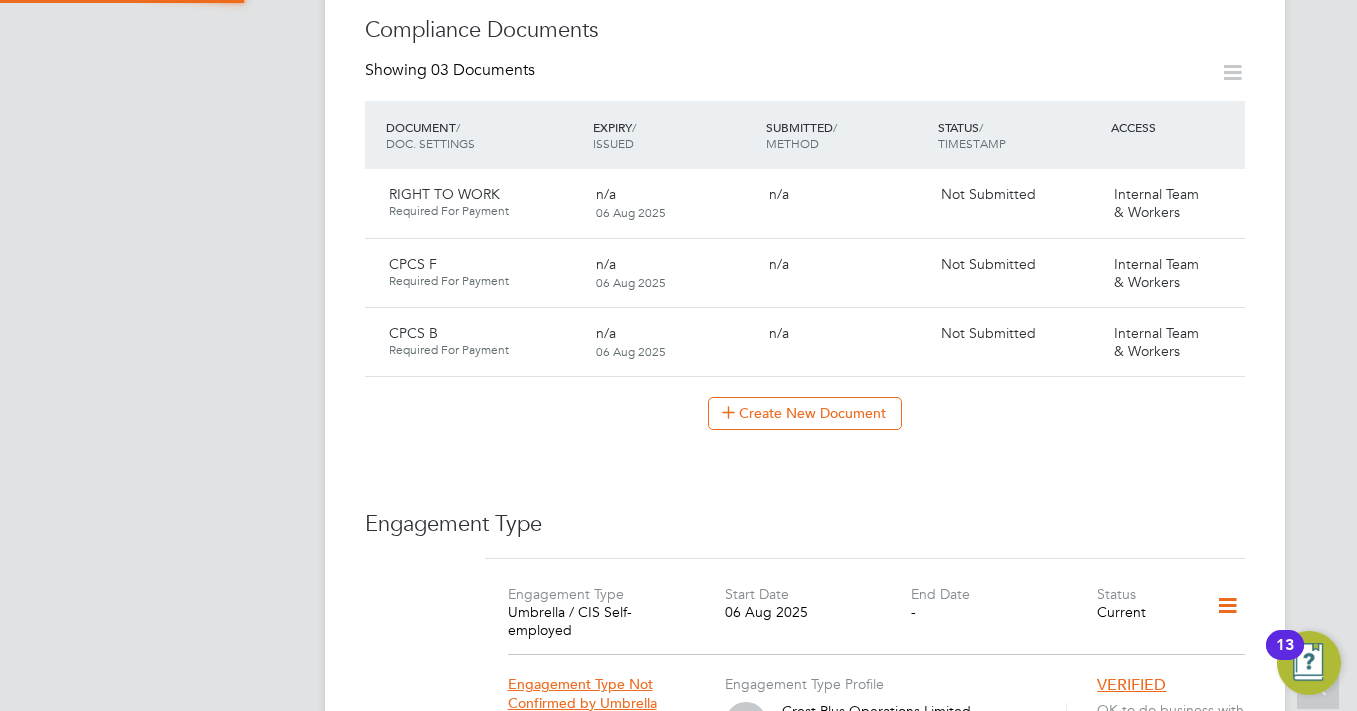 scroll, scrollTop: 10, scrollLeft: 10, axis: both 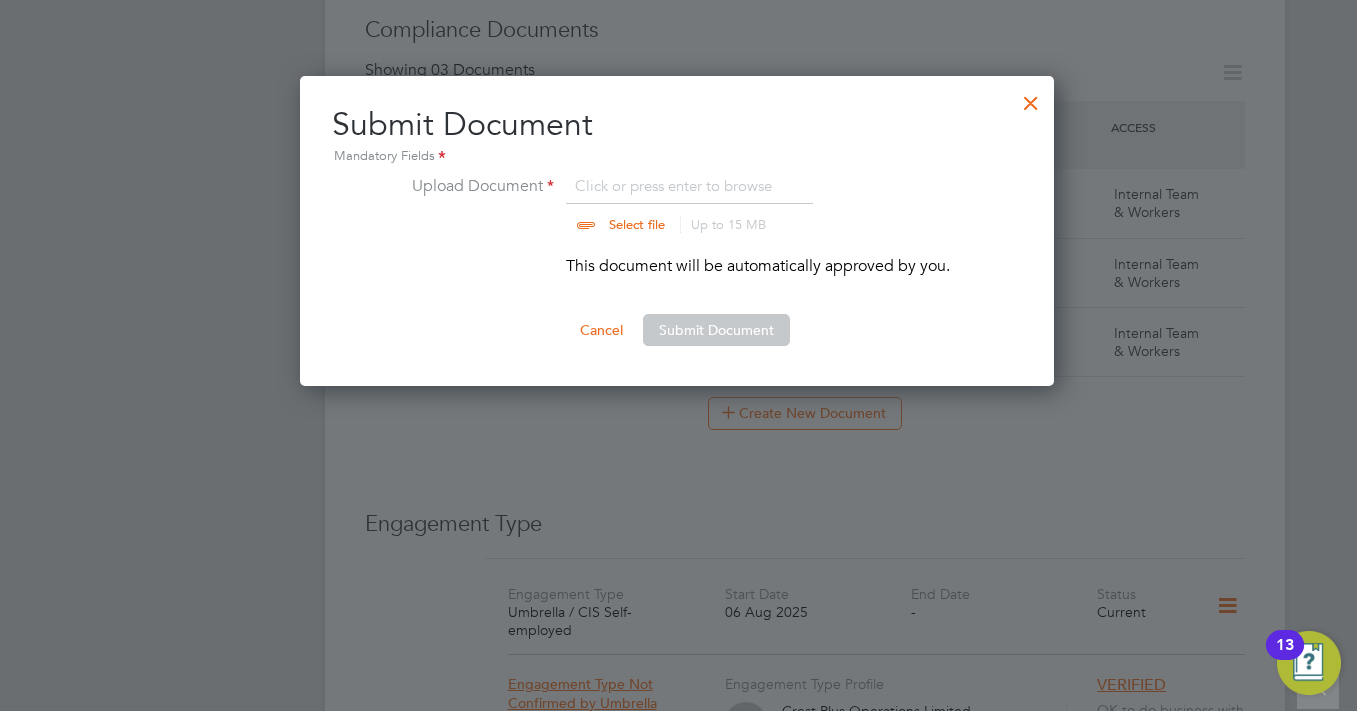 click at bounding box center (656, 204) 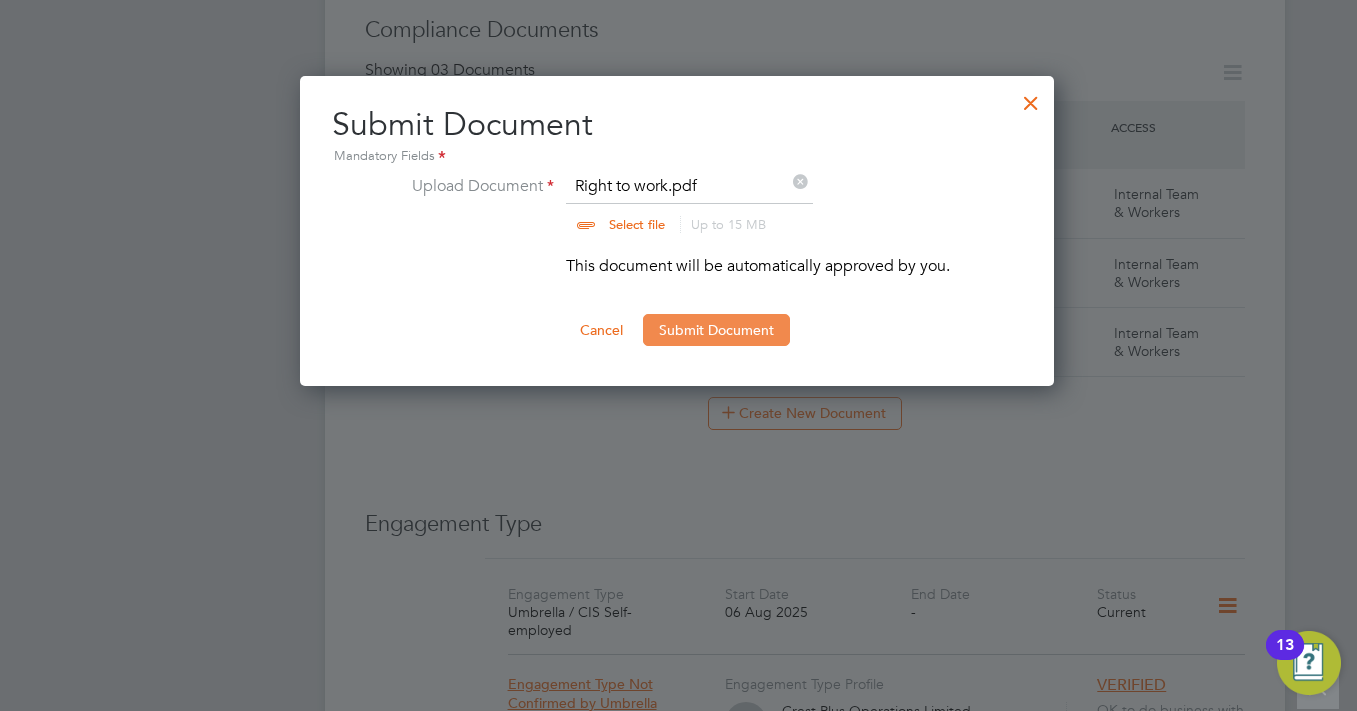 click on "Submit Document" at bounding box center [716, 330] 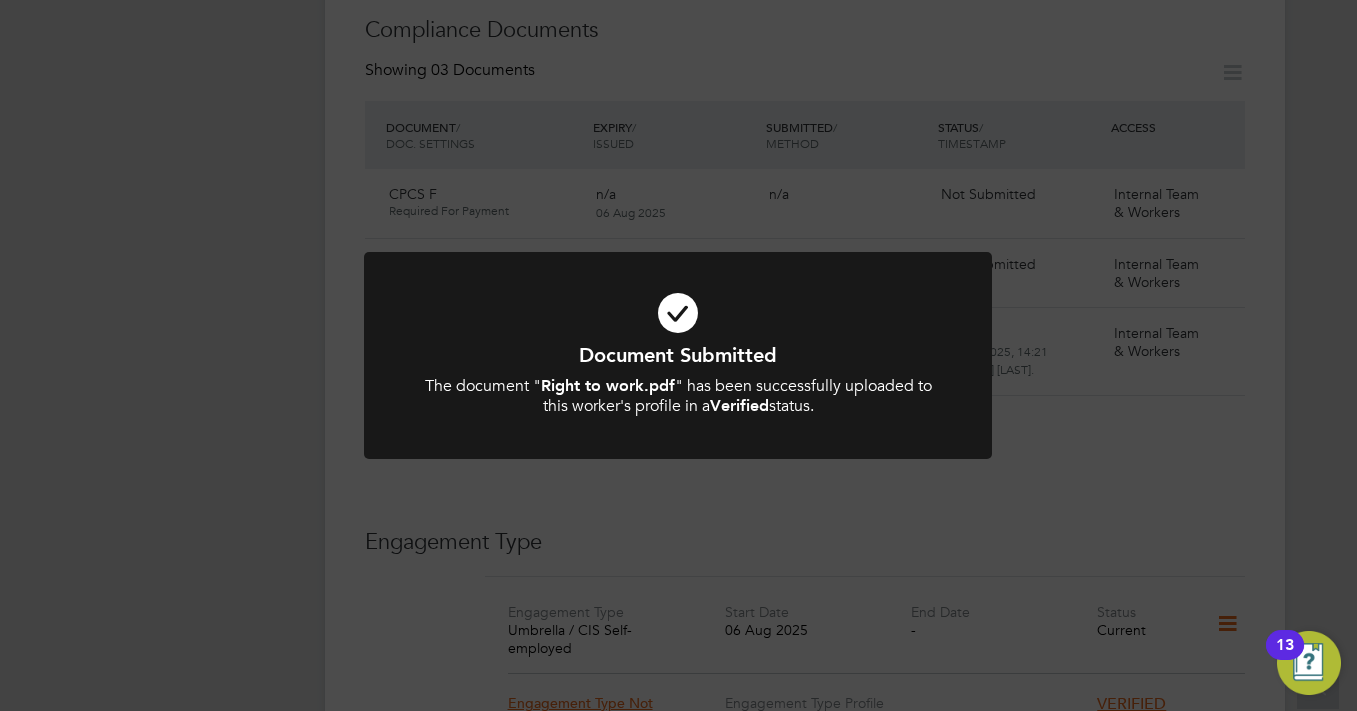 click on "Document Submitted The document " Right to work.pdf " has been successfully uploaded to this worker's profile in a  Verified  status. Cancel Okay" 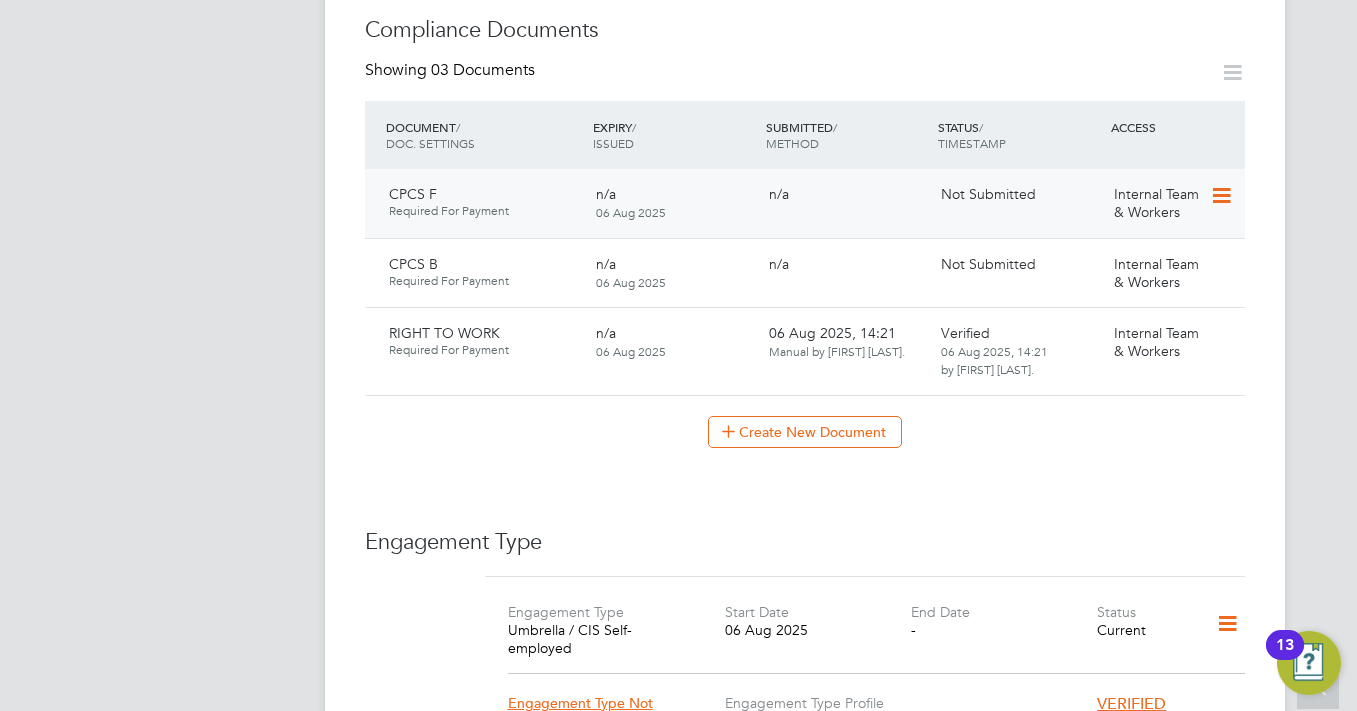click 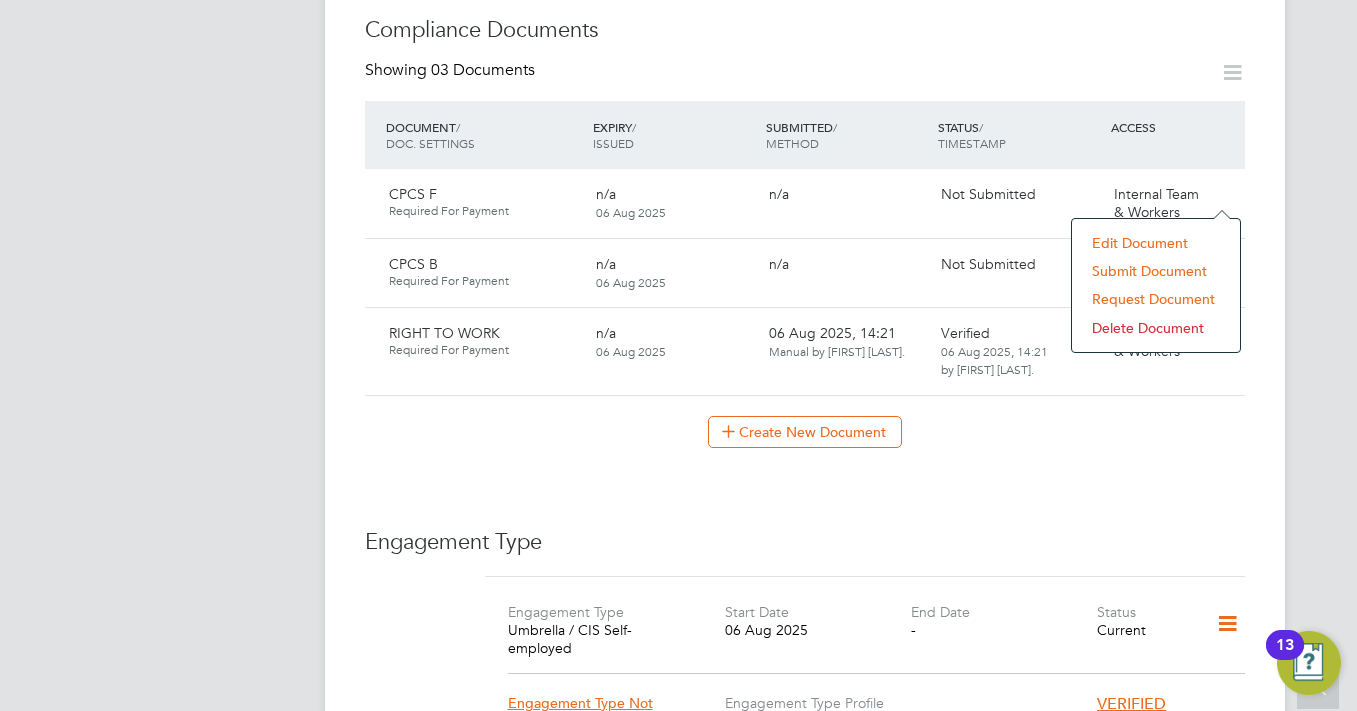 click on "Submit Document" 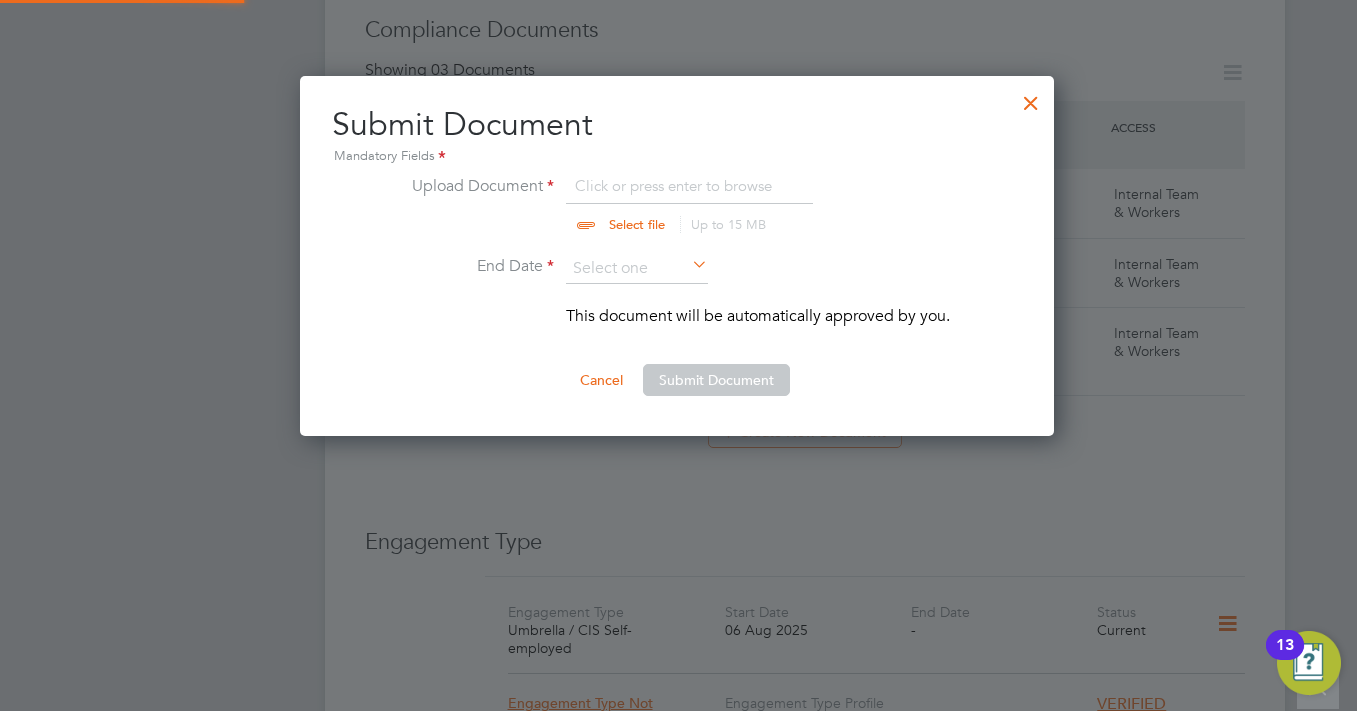 scroll, scrollTop: 10, scrollLeft: 10, axis: both 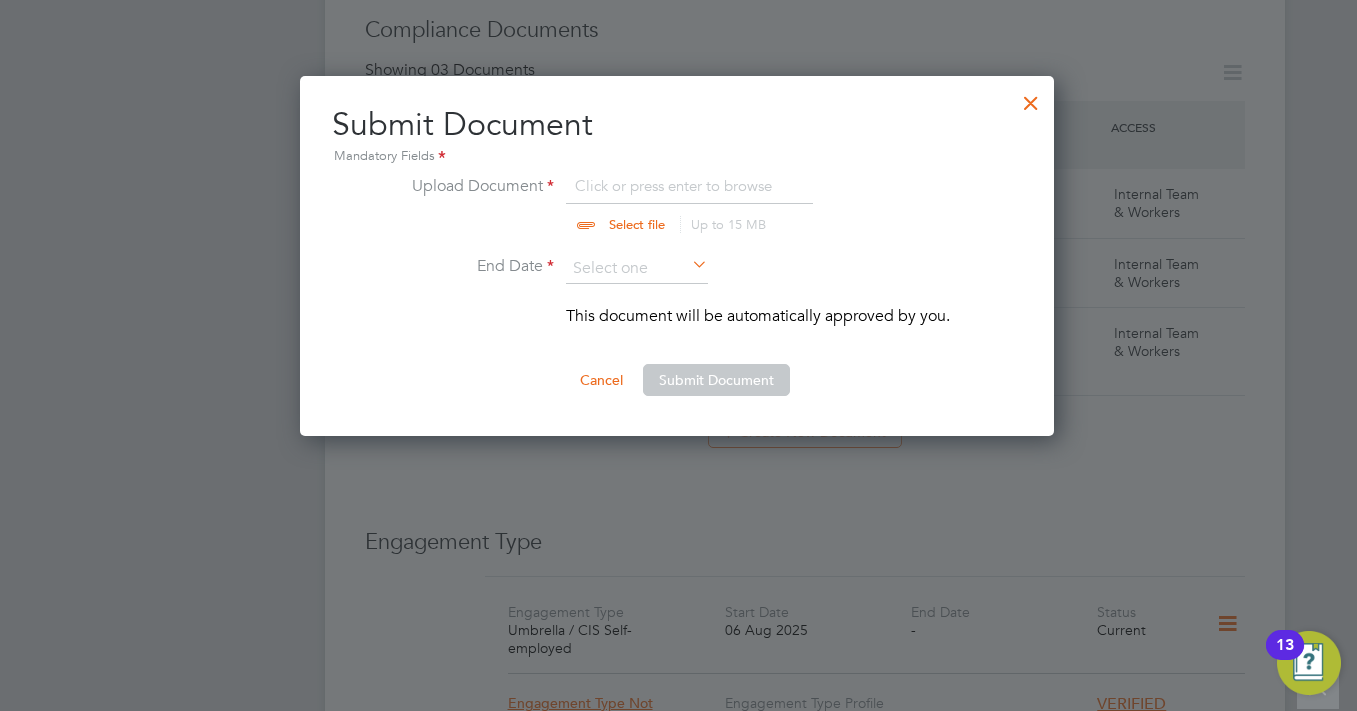 click at bounding box center [656, 204] 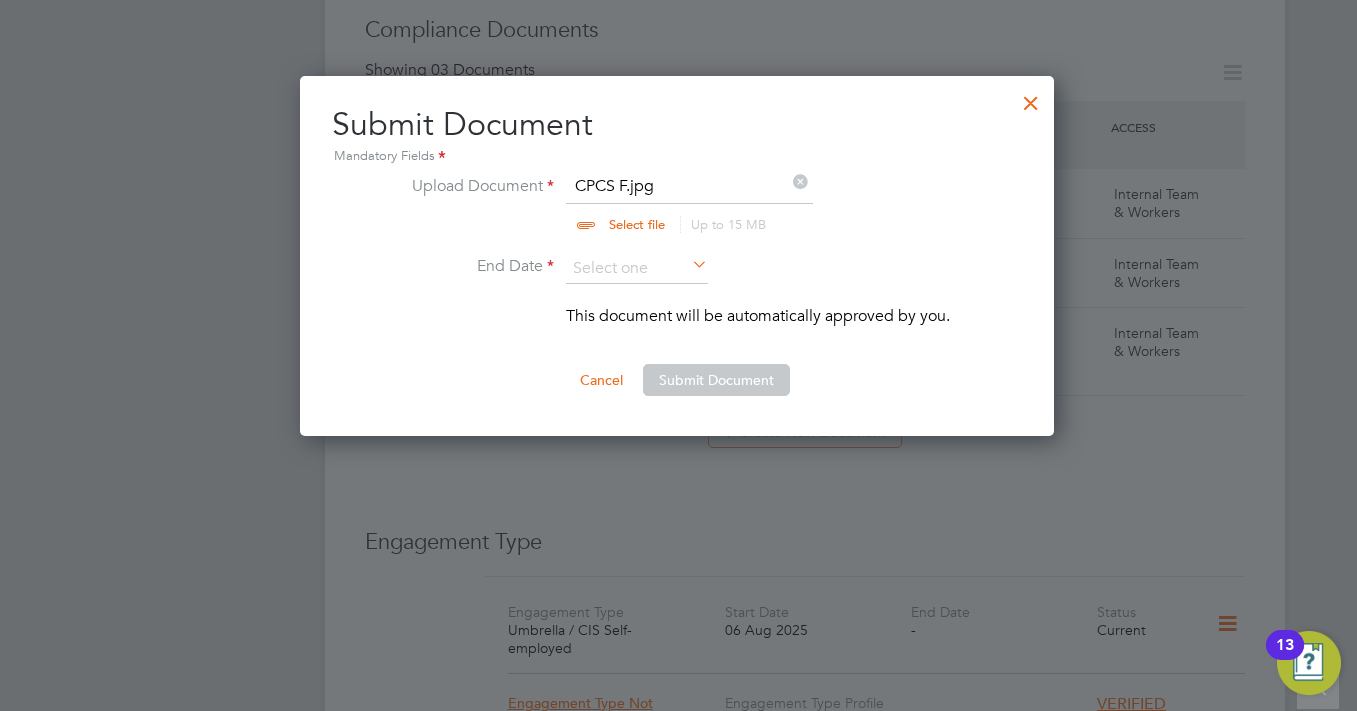 drag, startPoint x: 879, startPoint y: 98, endPoint x: 825, endPoint y: 141, distance: 69.02898 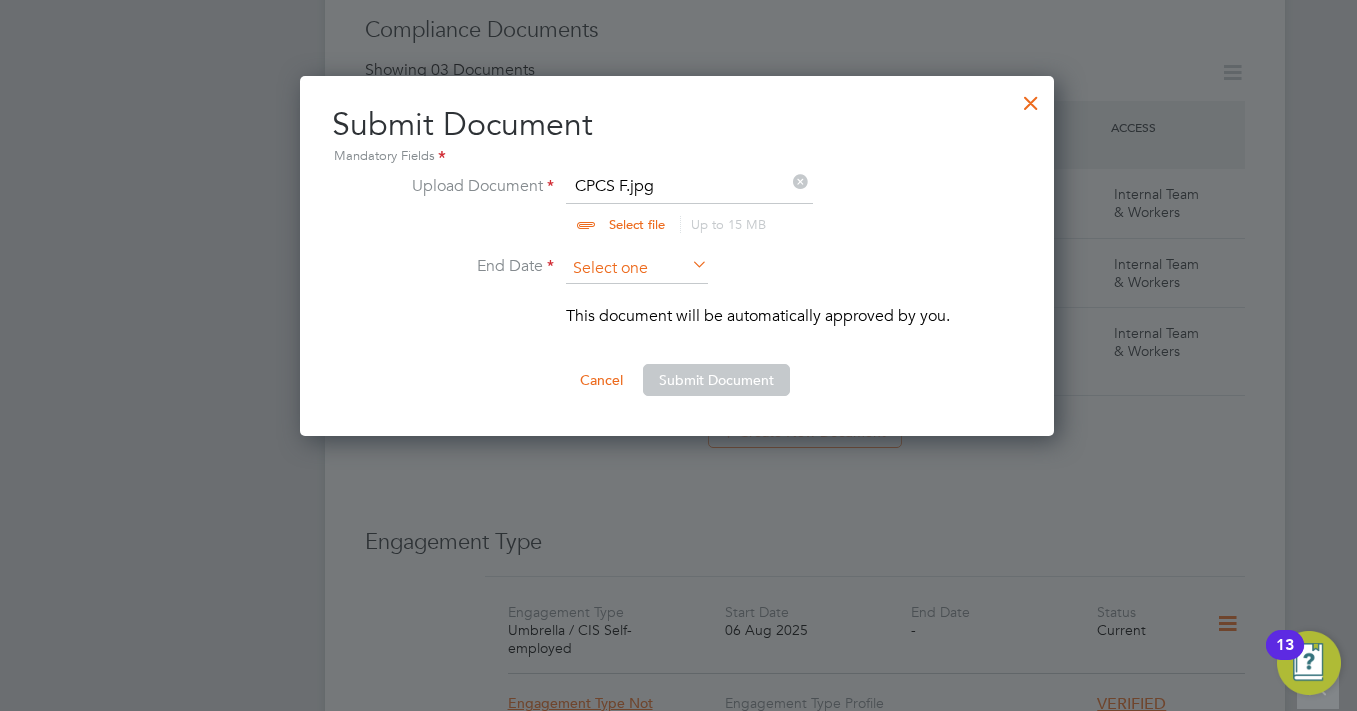 click at bounding box center [637, 269] 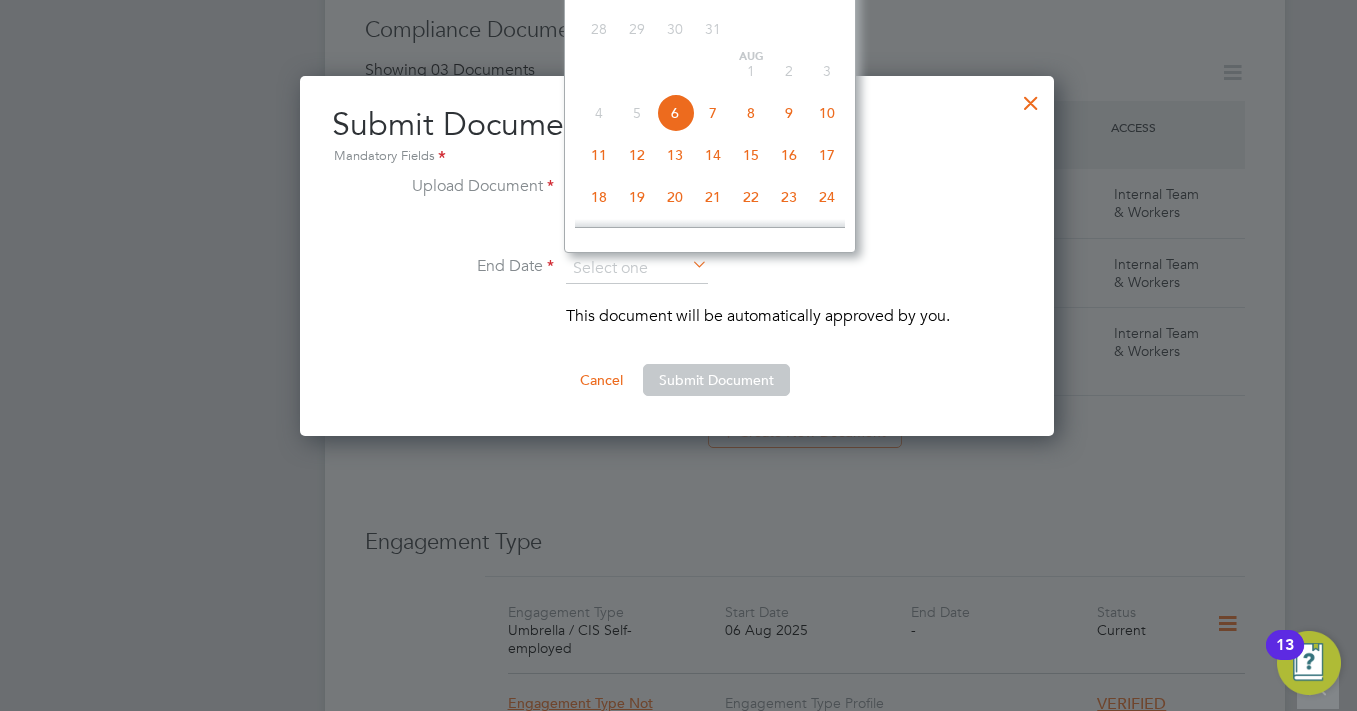 scroll, scrollTop: 549, scrollLeft: 0, axis: vertical 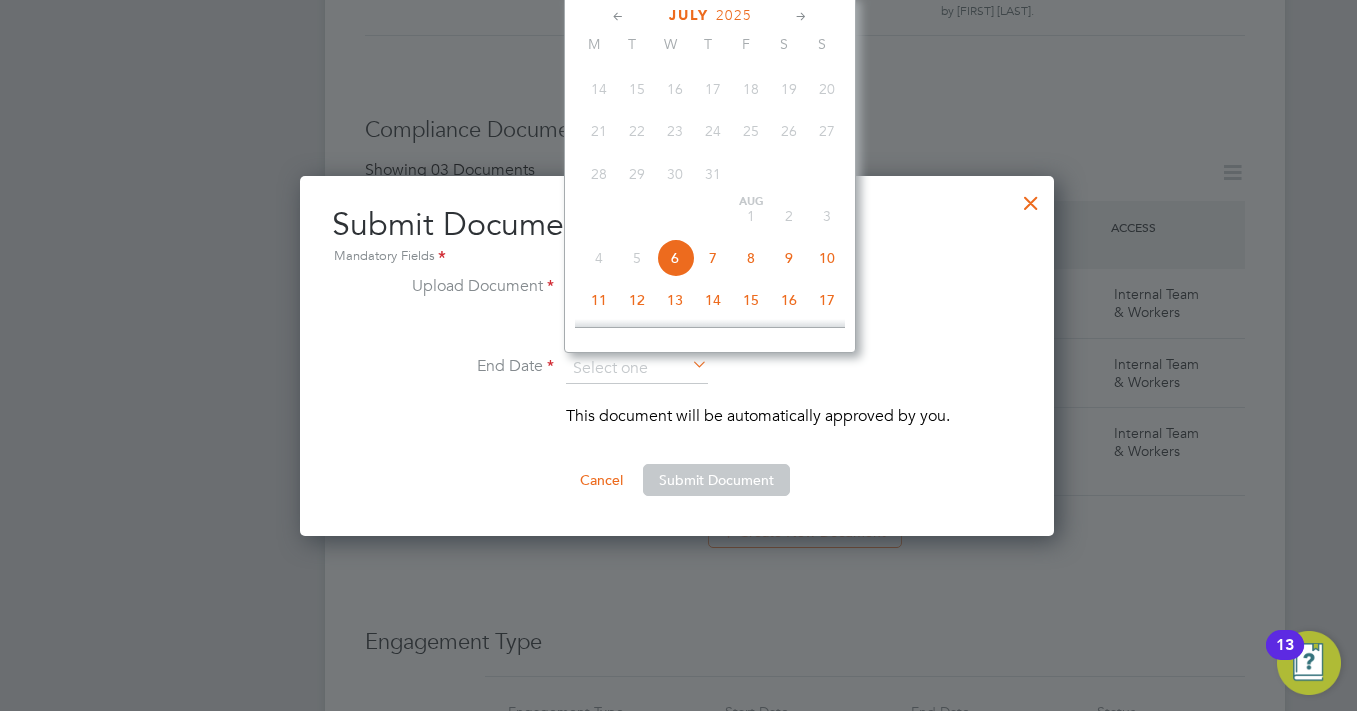 click 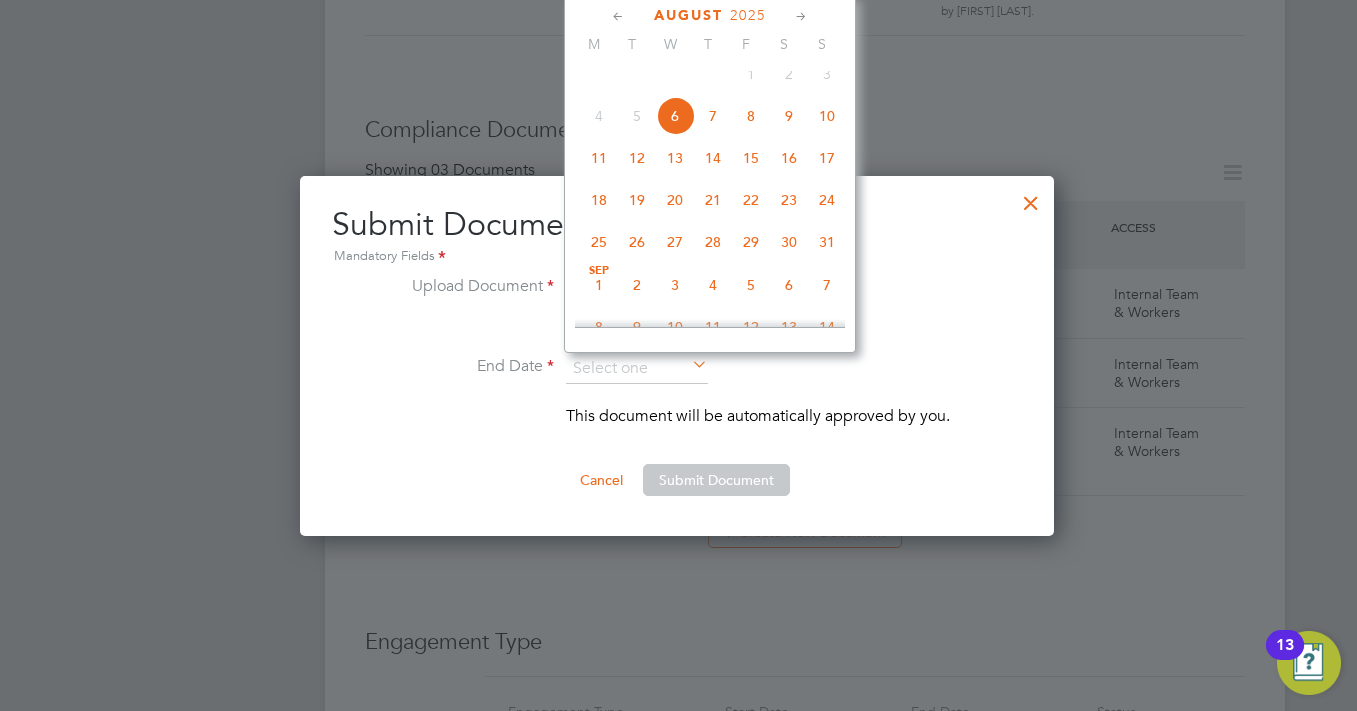 click 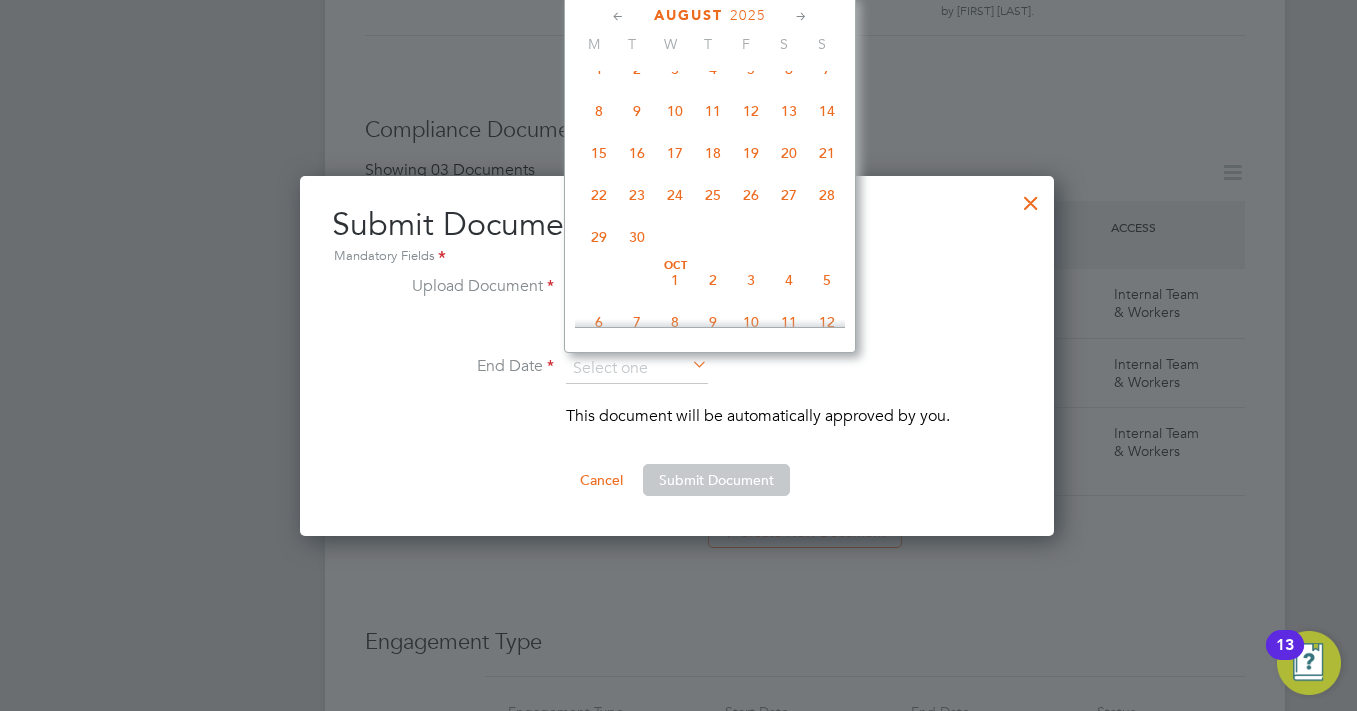 click 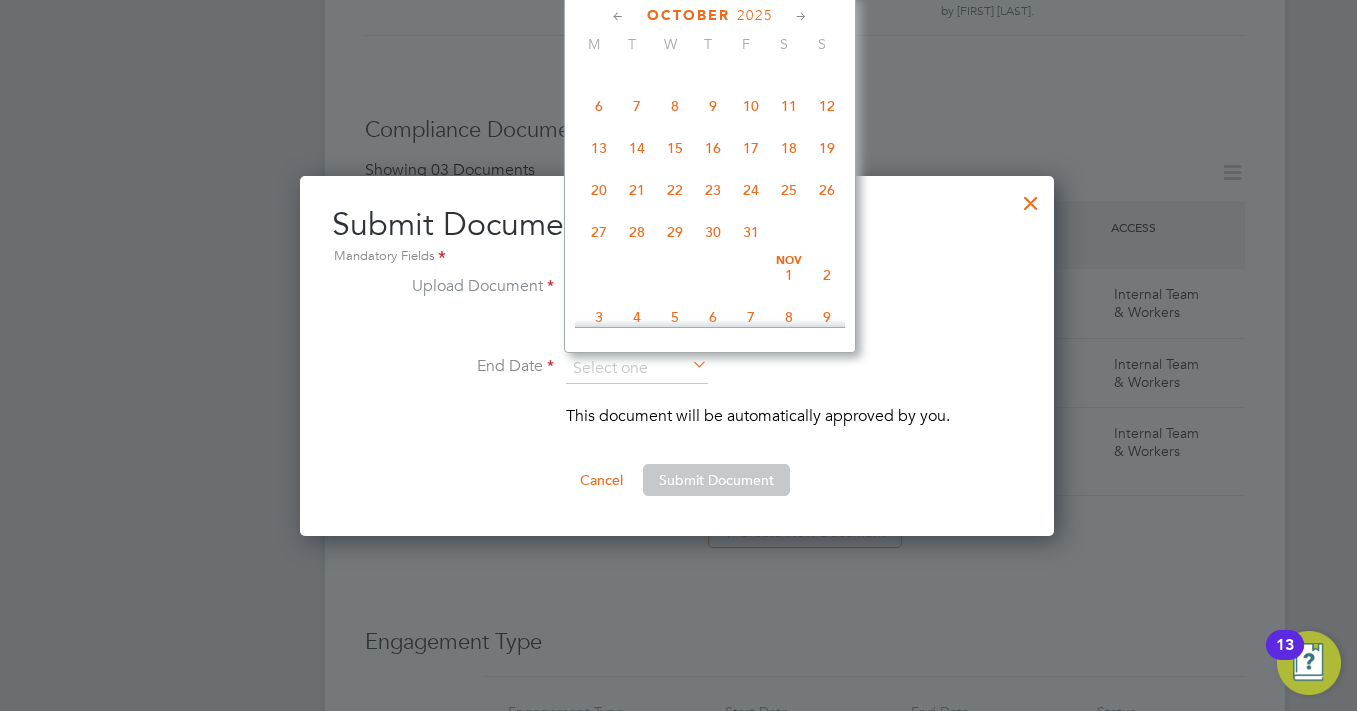 click 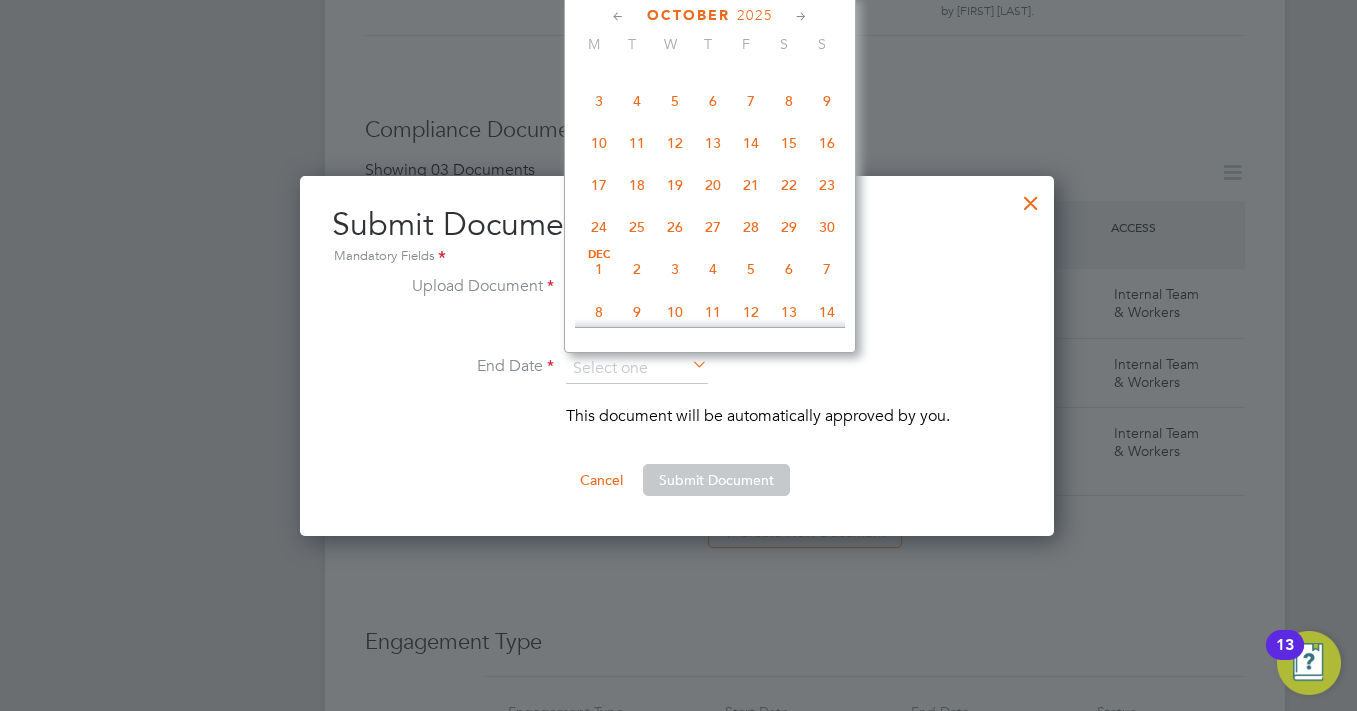 click 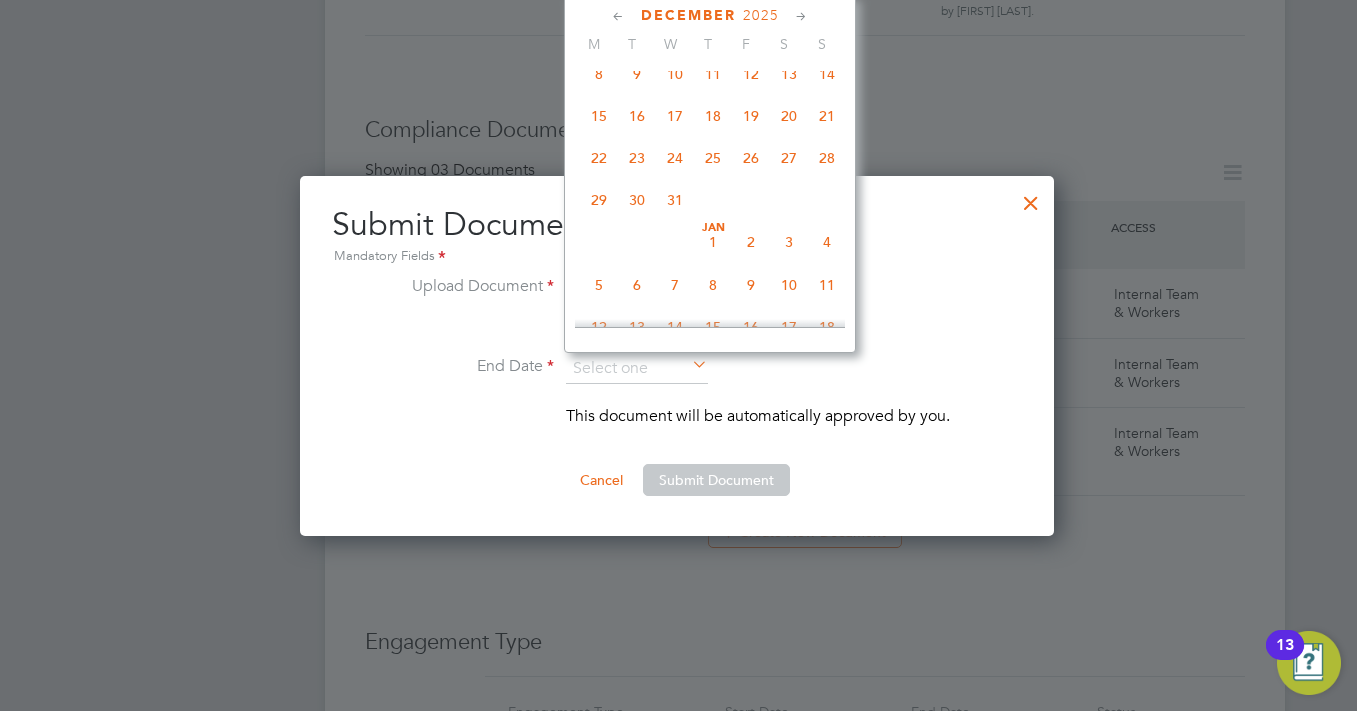 click 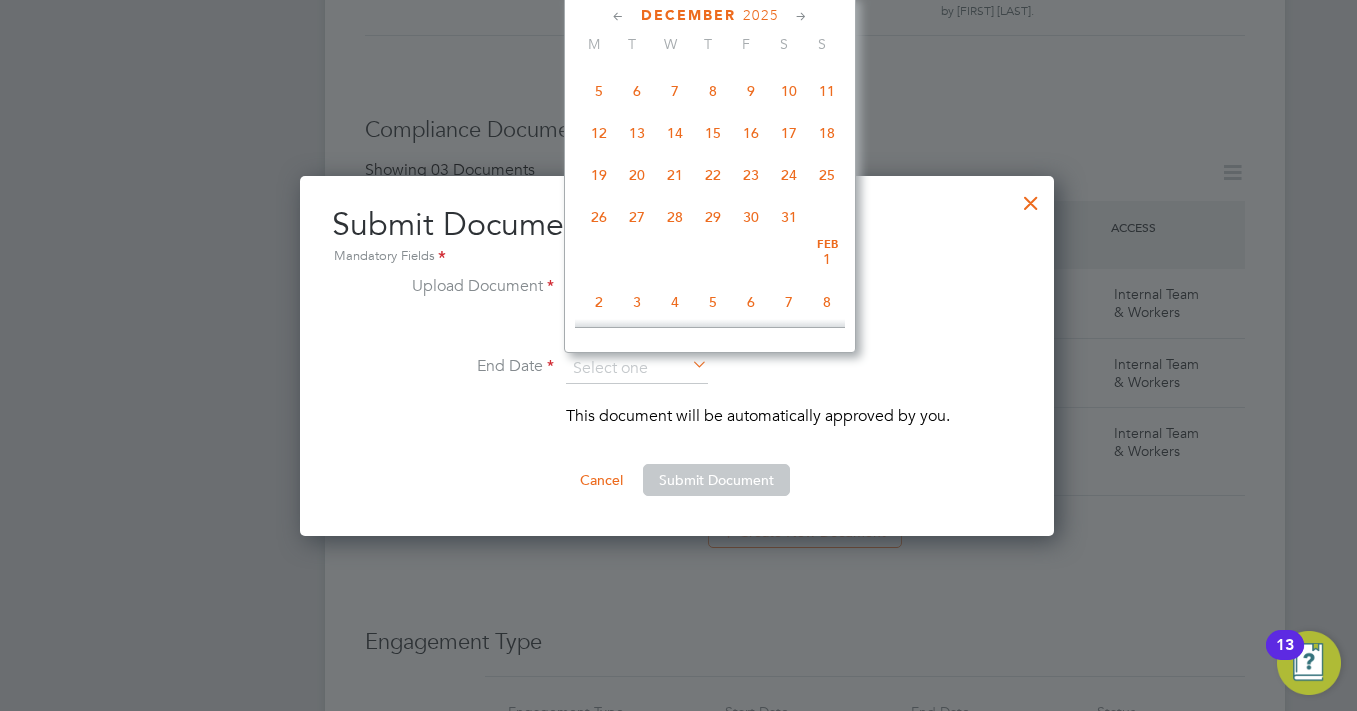 click 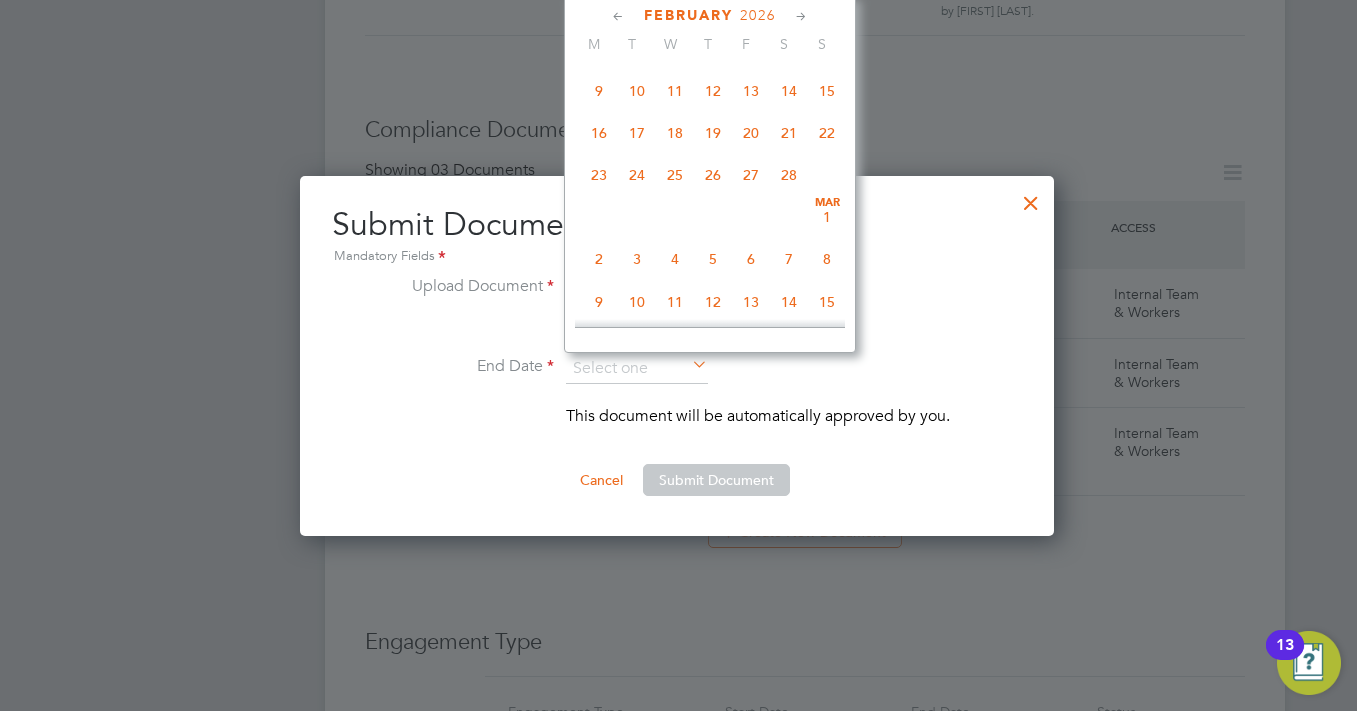 click 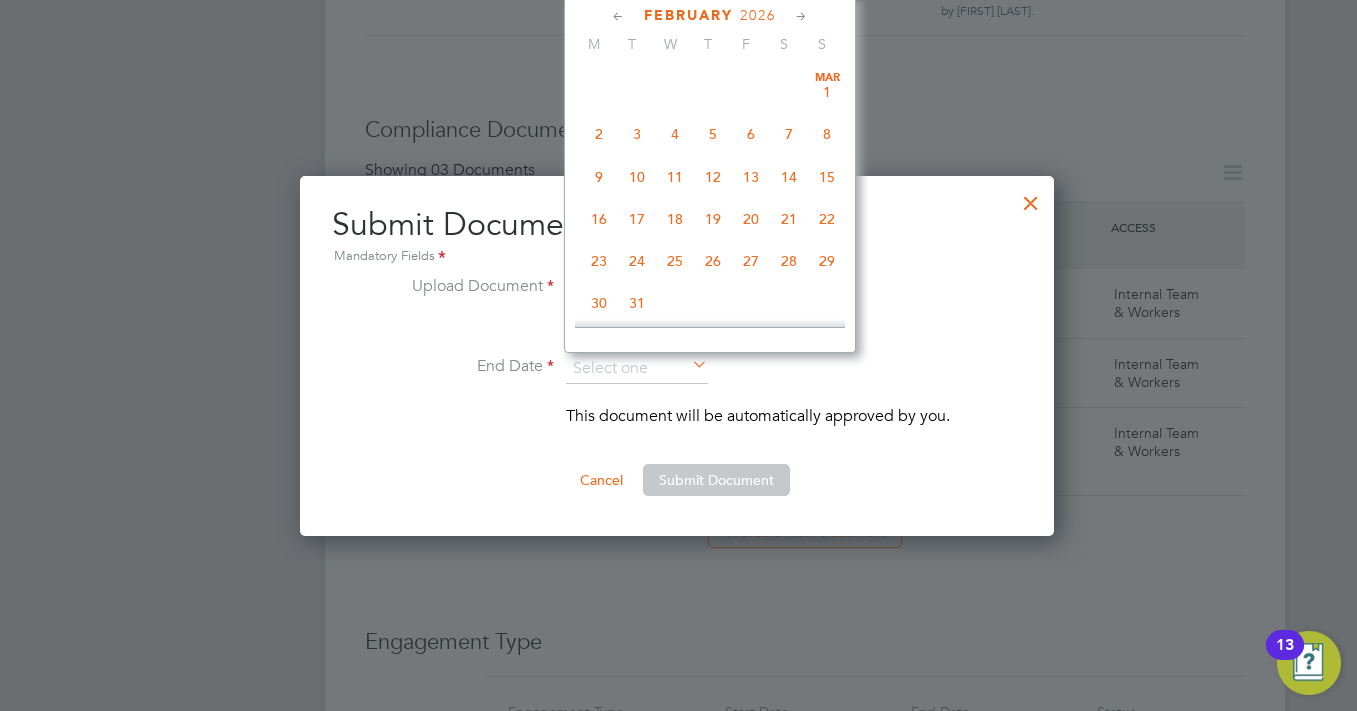 click 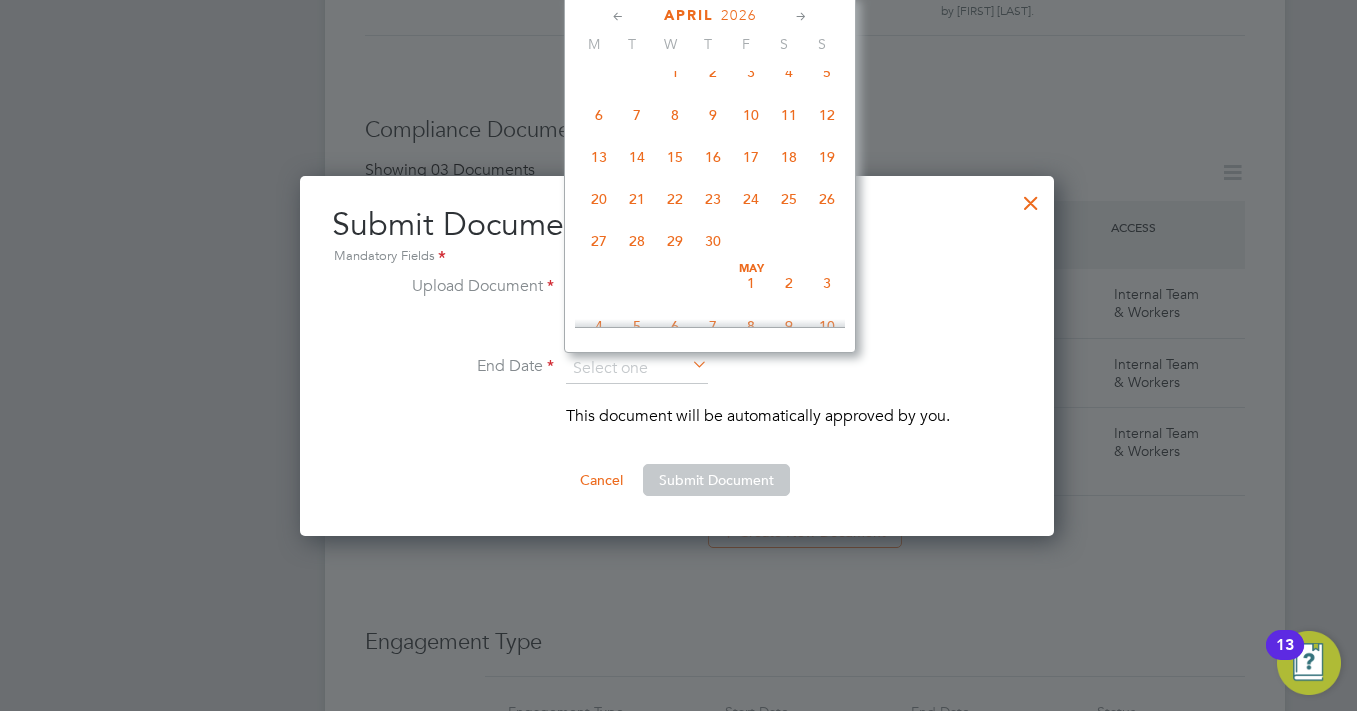 click 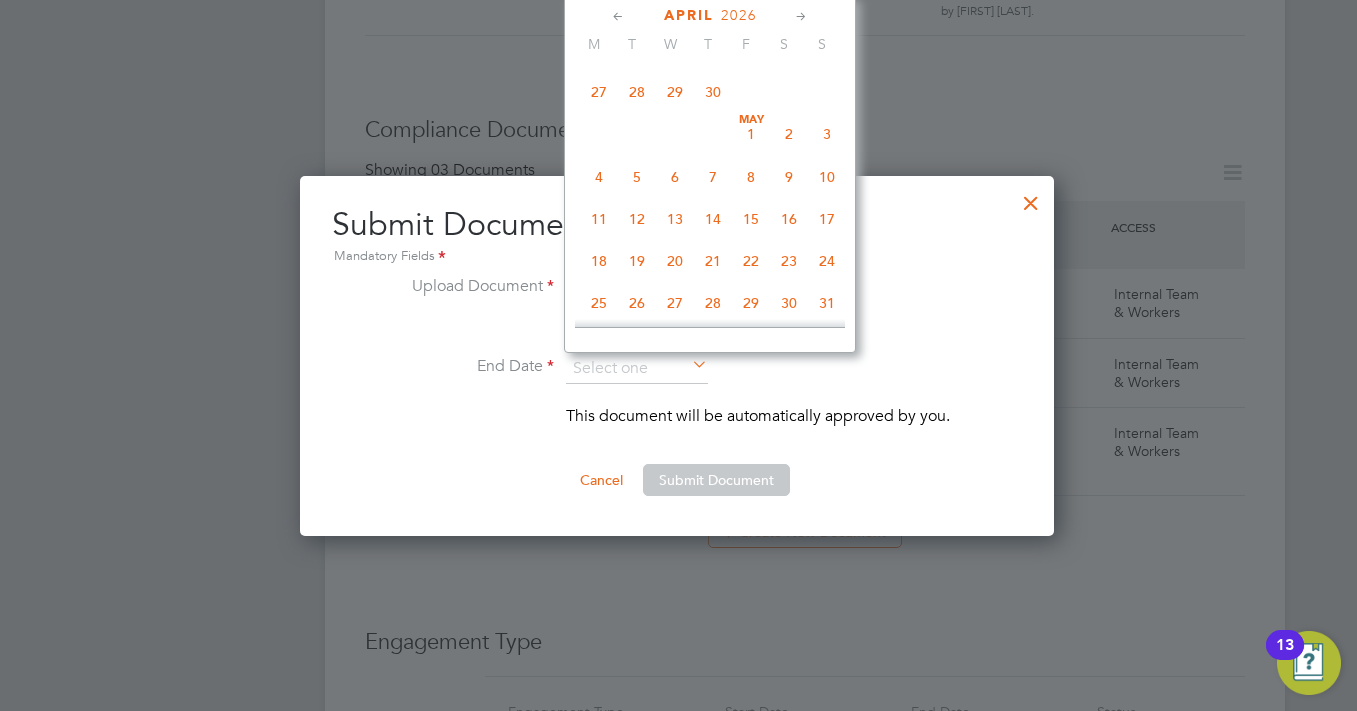 click 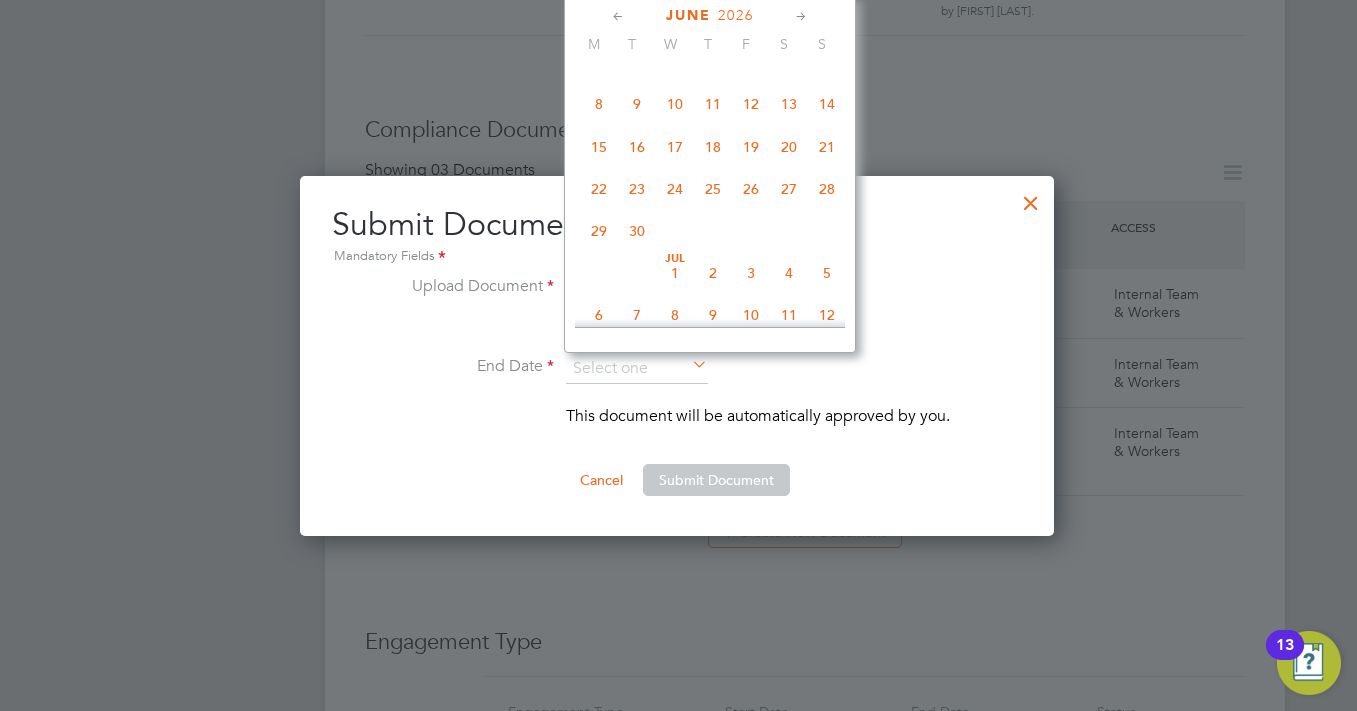 click 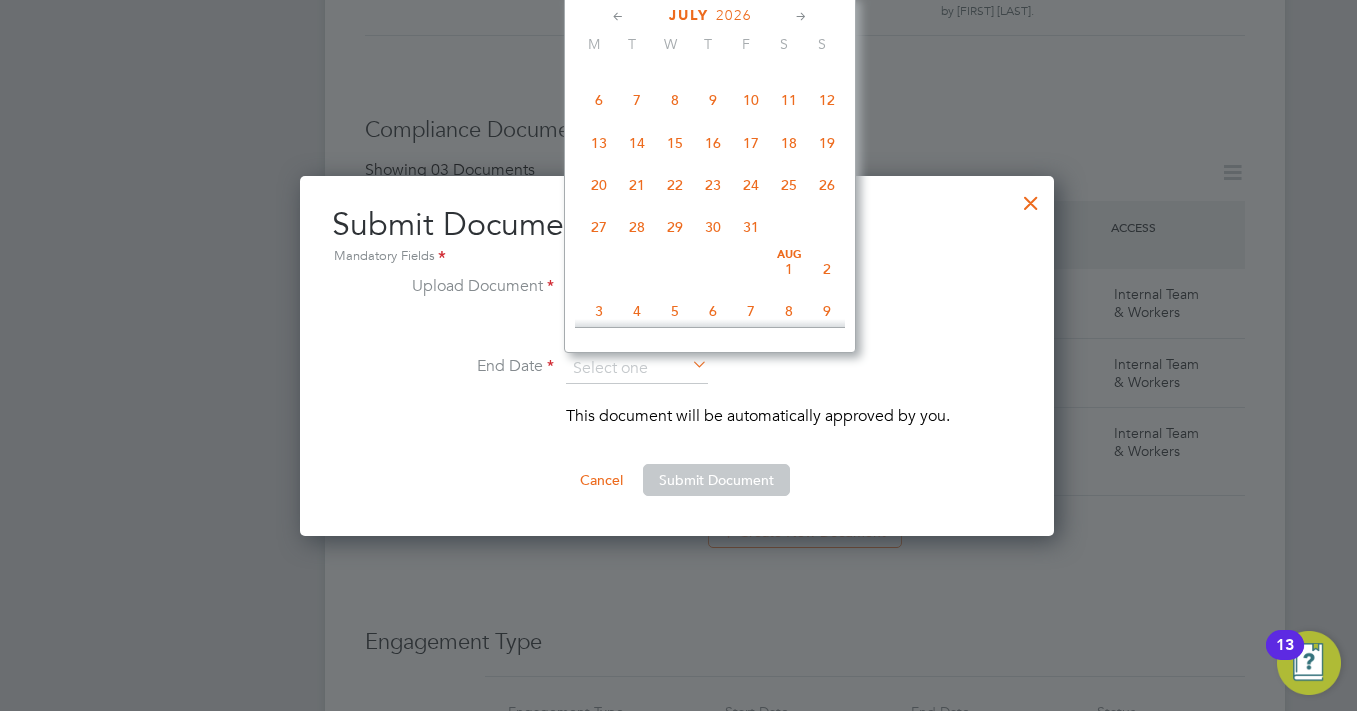 click 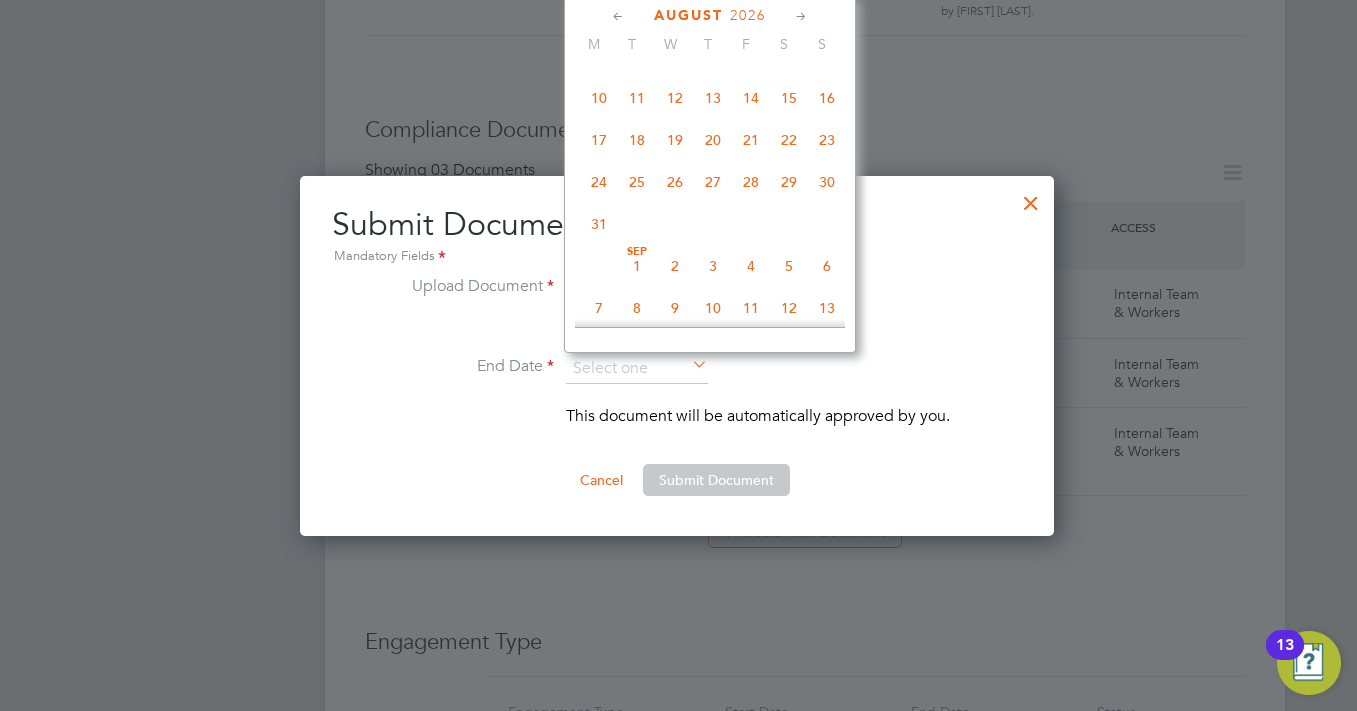 click 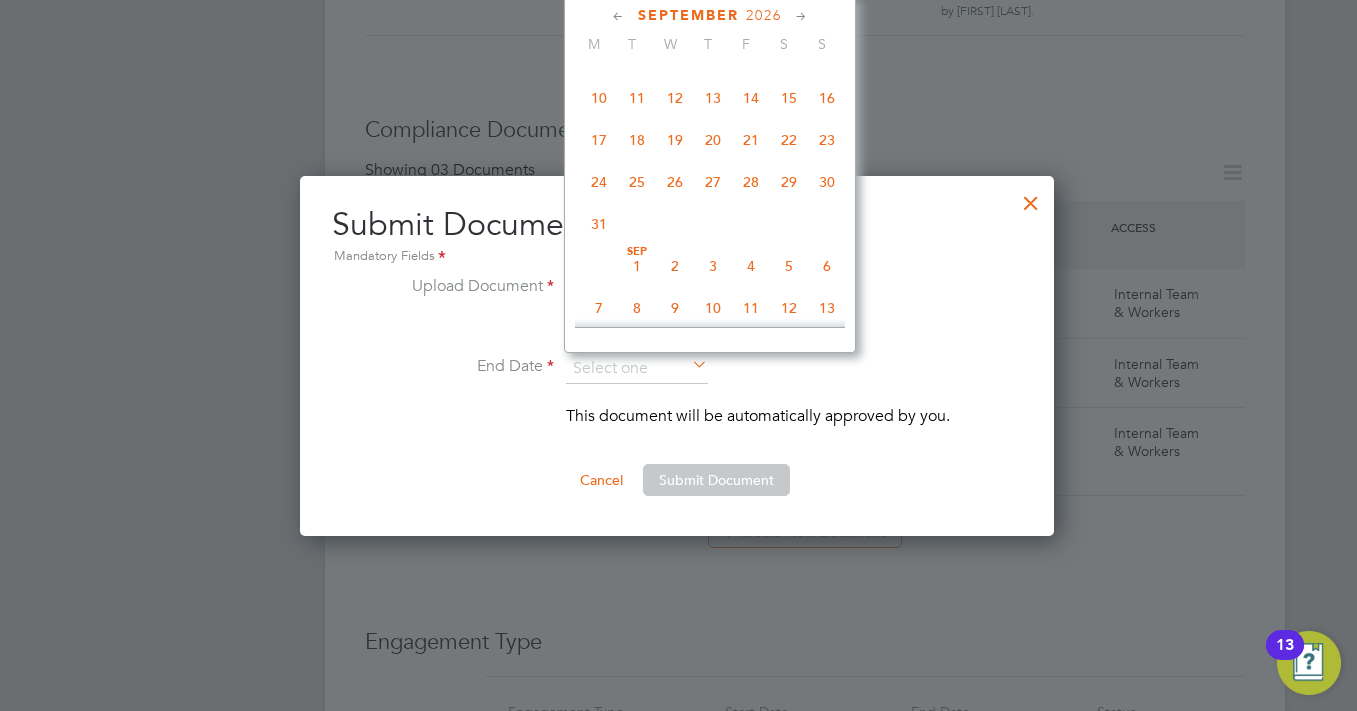 scroll, scrollTop: 3545, scrollLeft: 0, axis: vertical 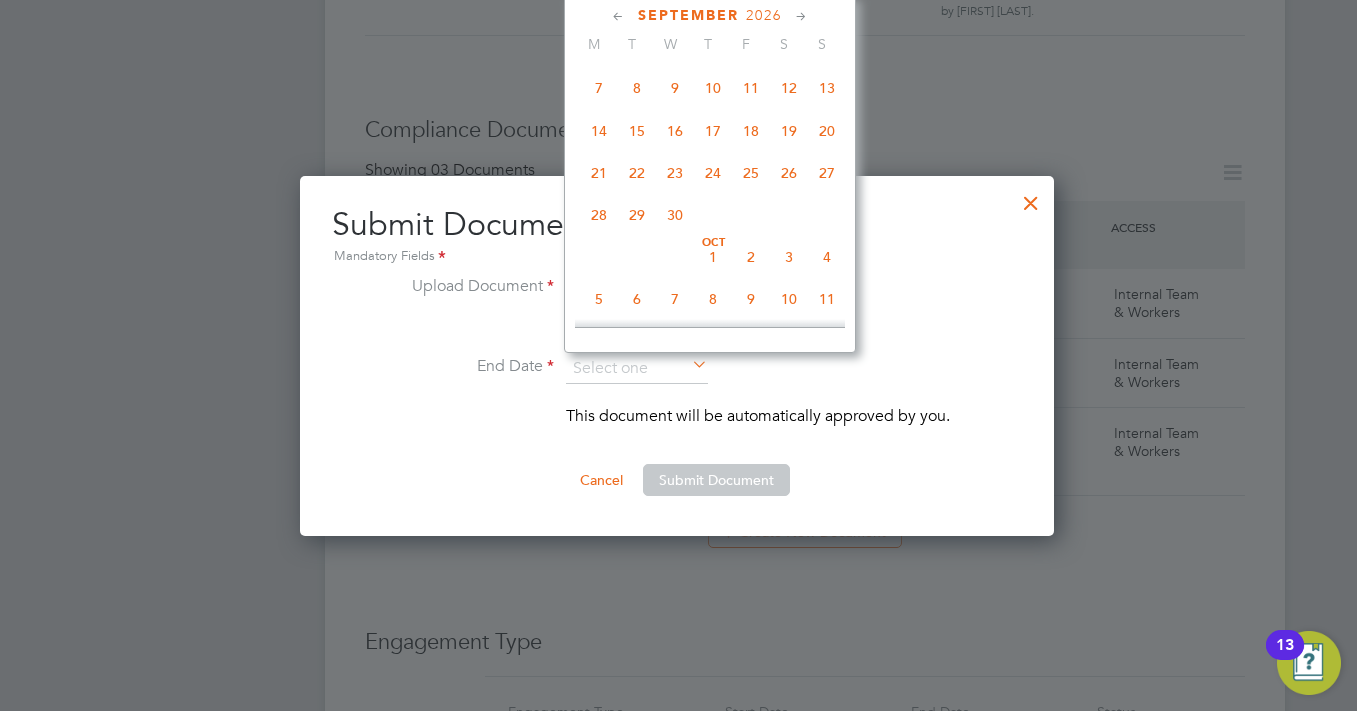click on "30" 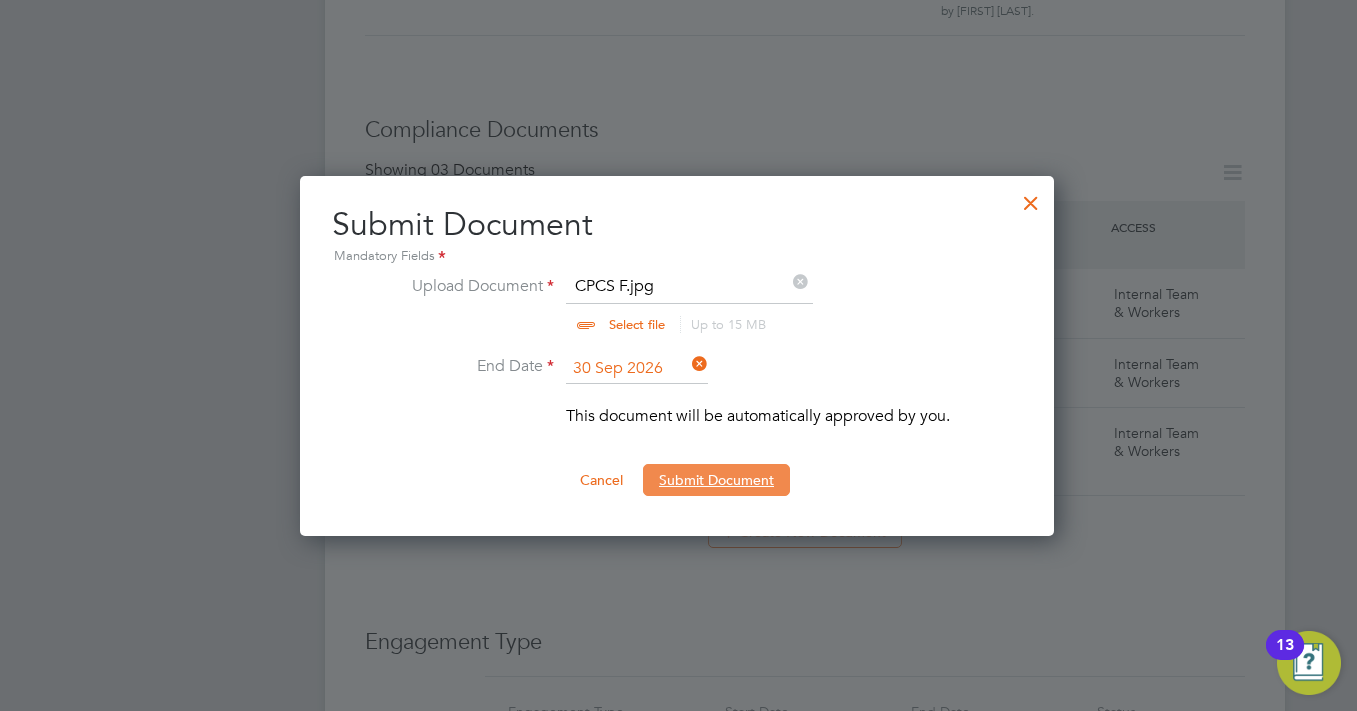 drag, startPoint x: 675, startPoint y: 477, endPoint x: 551, endPoint y: 469, distance: 124.2578 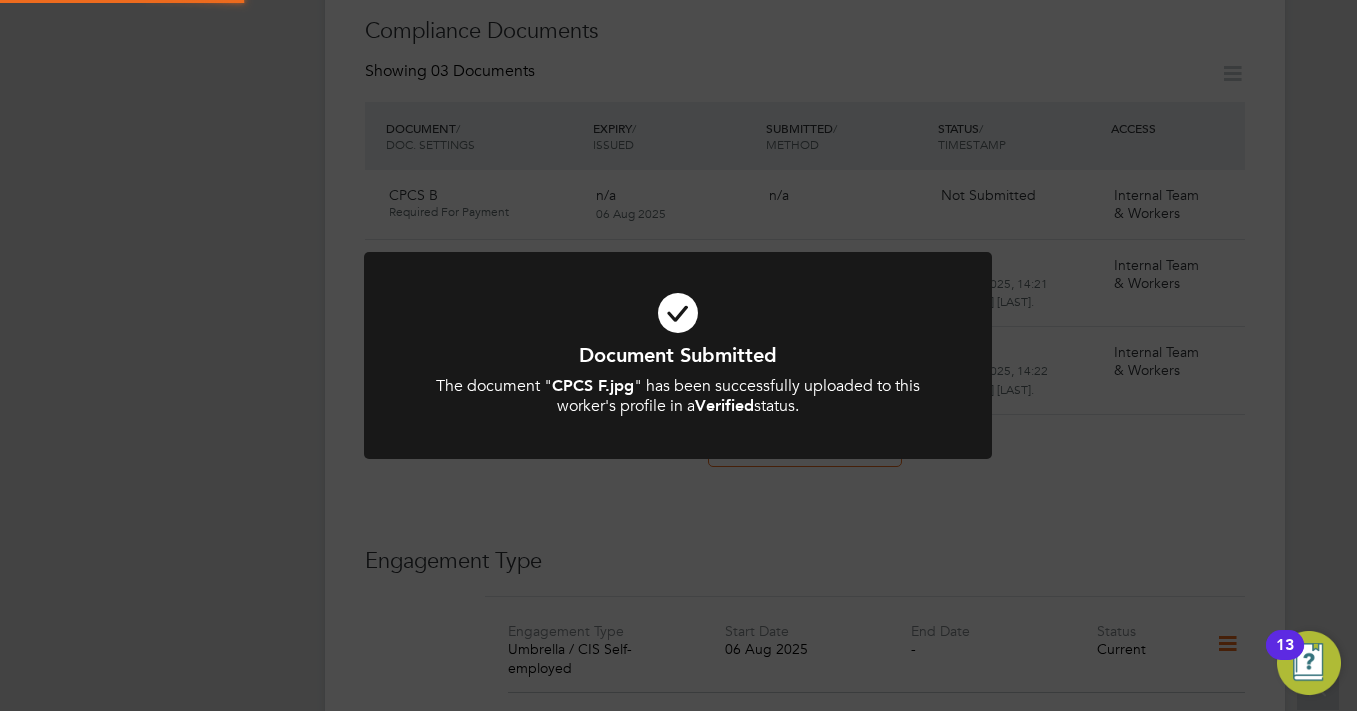 scroll, scrollTop: 1044, scrollLeft: 0, axis: vertical 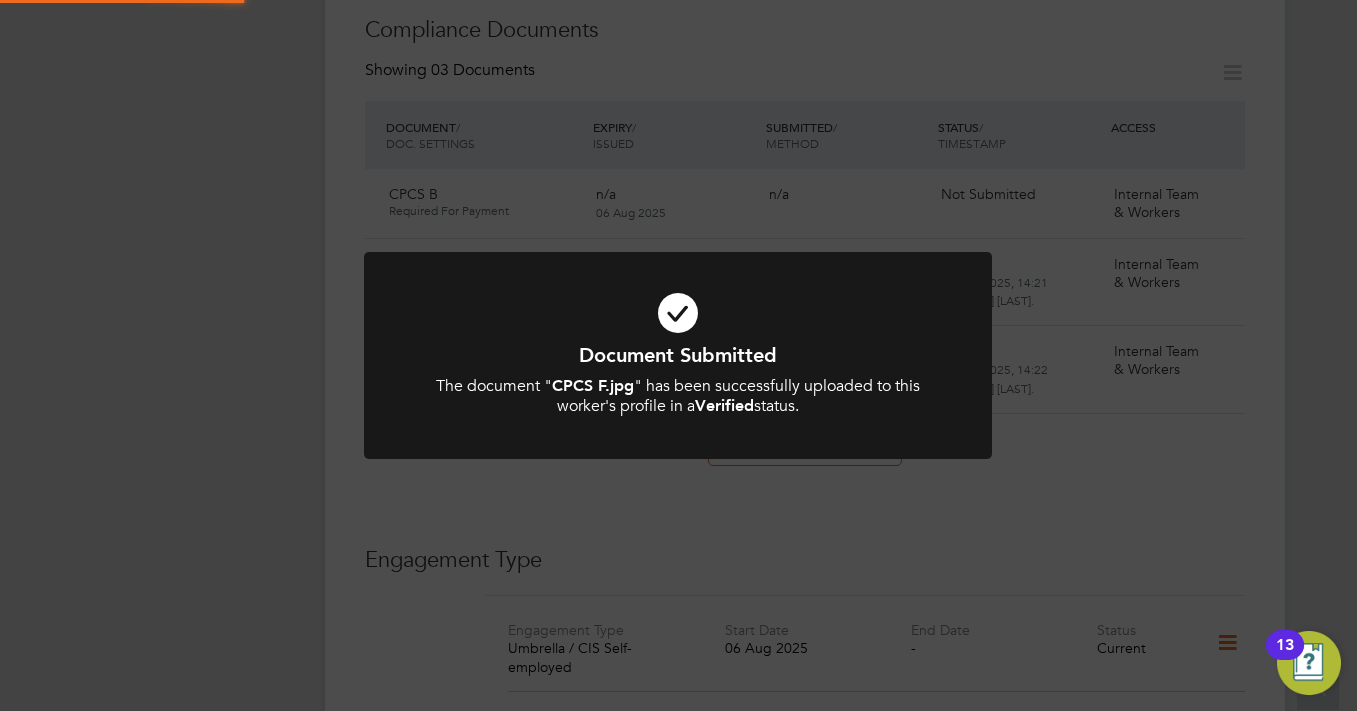 click on "Document Submitted The document " CPCS F.jpg " has been successfully uploaded to this worker's profile in a  Verified  status. Cancel Okay" 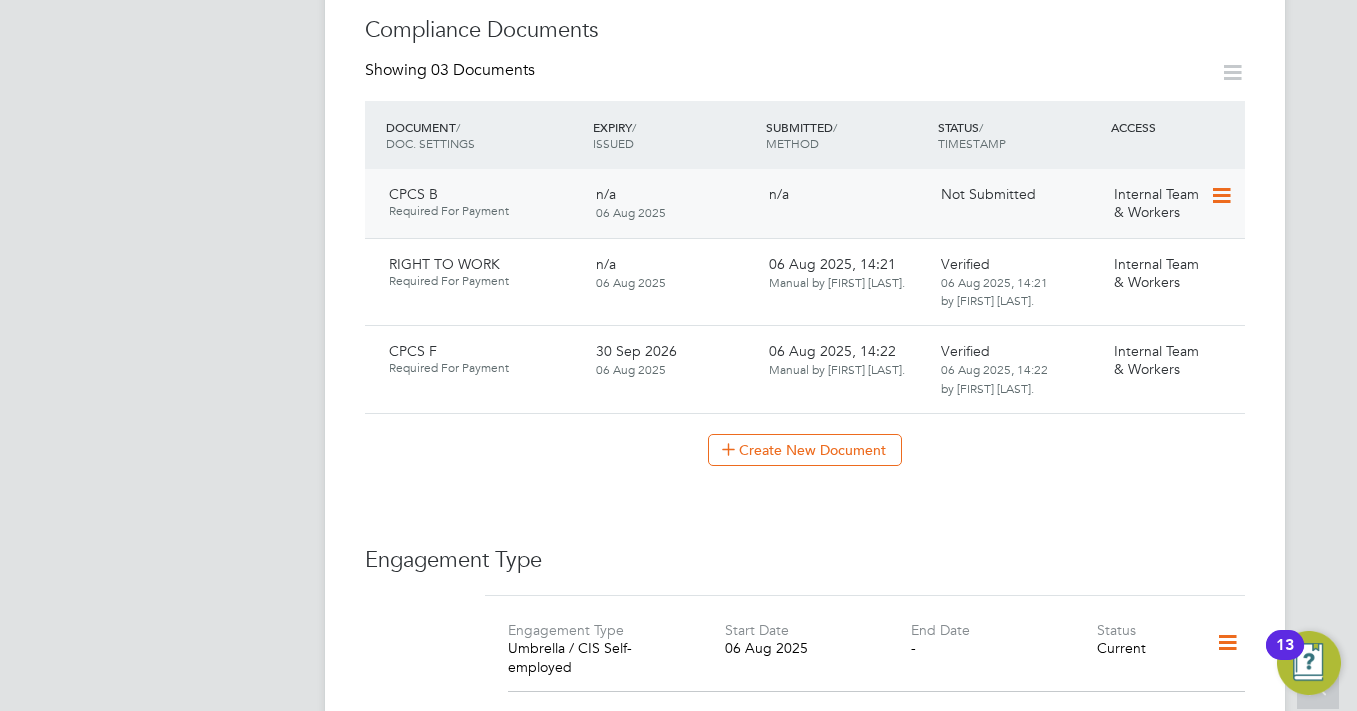 click 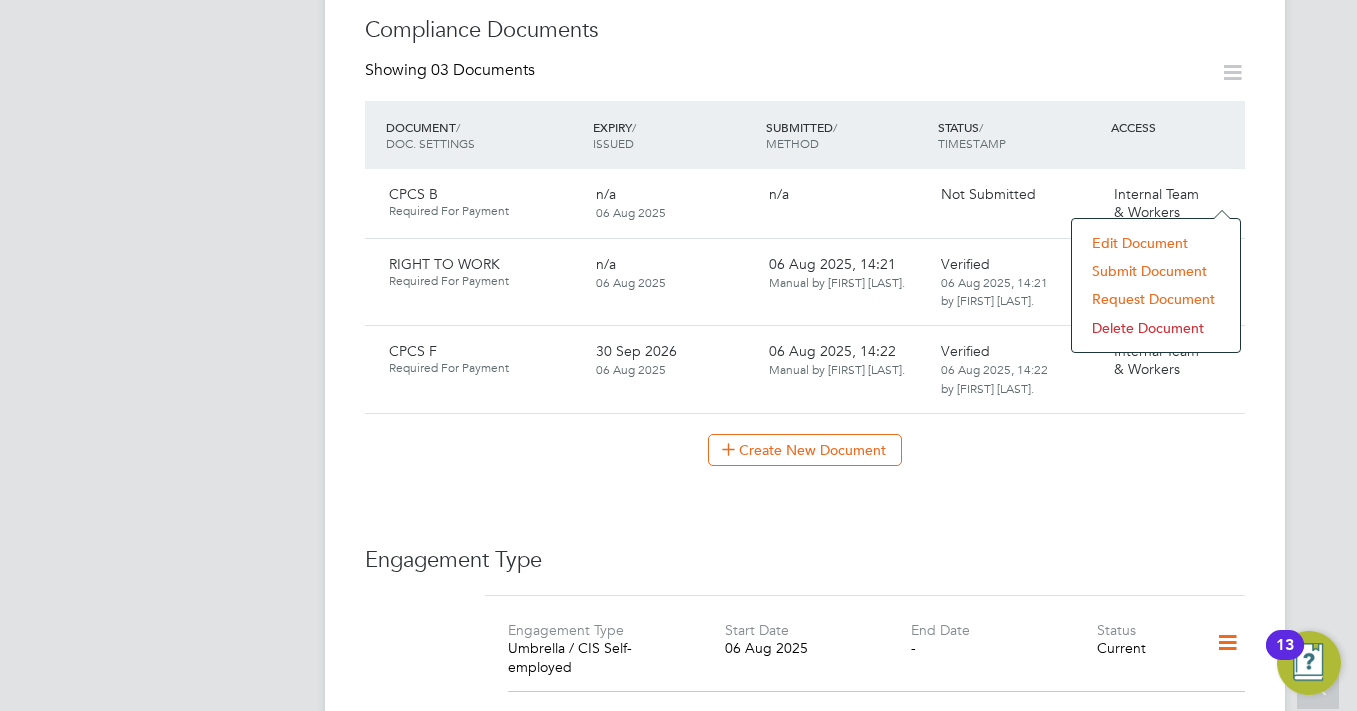 click on "Submit Document" 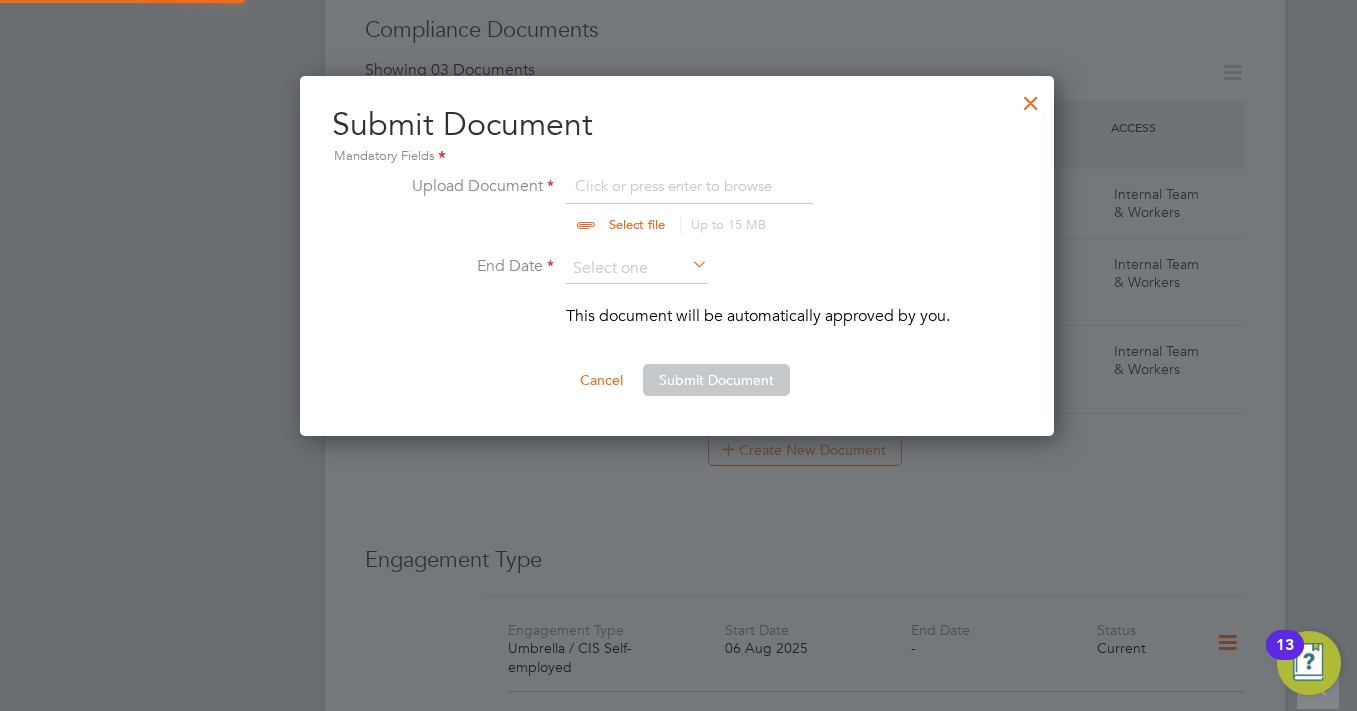 scroll, scrollTop: 10, scrollLeft: 10, axis: both 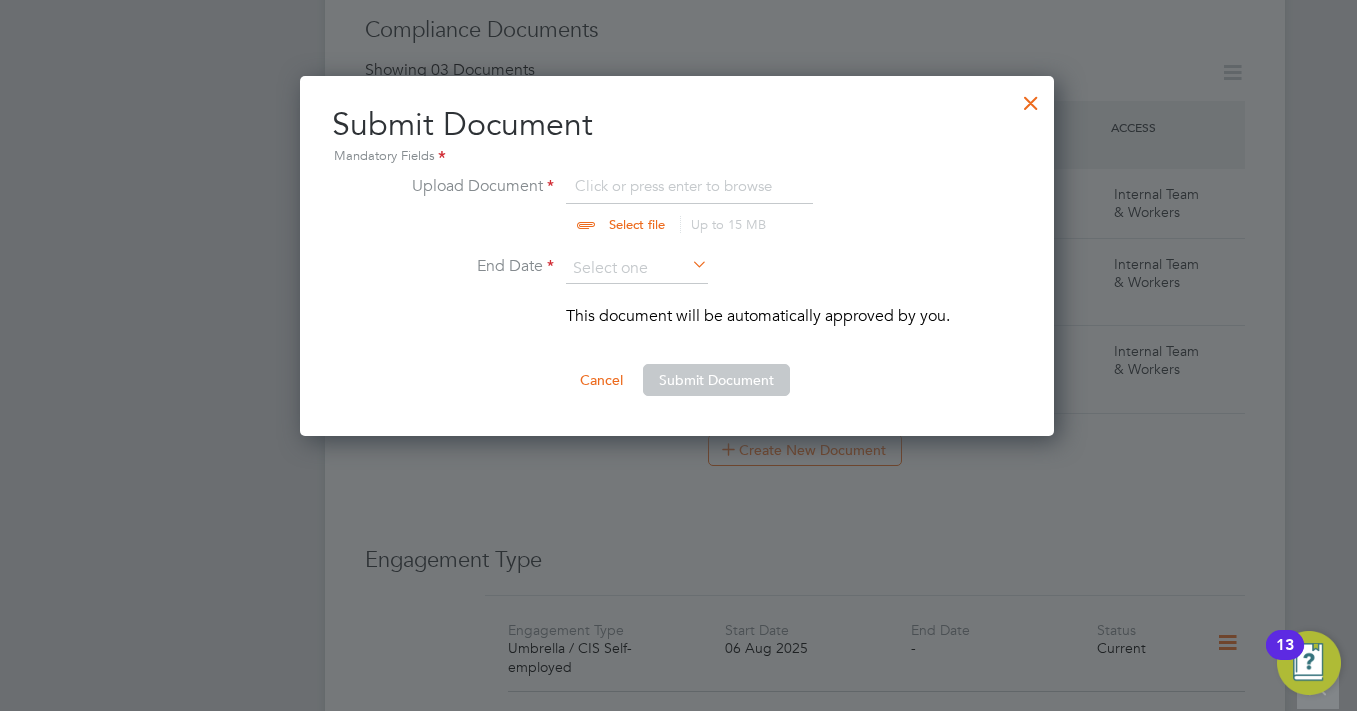 click at bounding box center (656, 204) 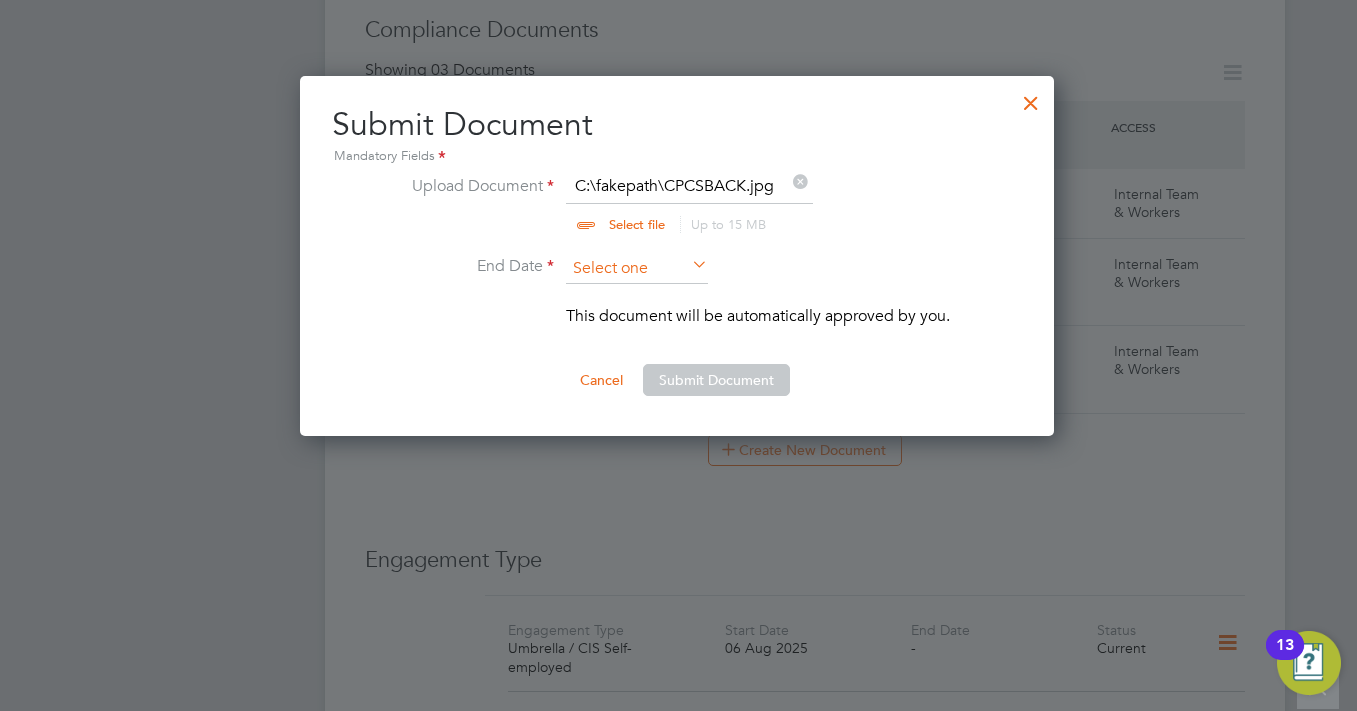 click at bounding box center (637, 269) 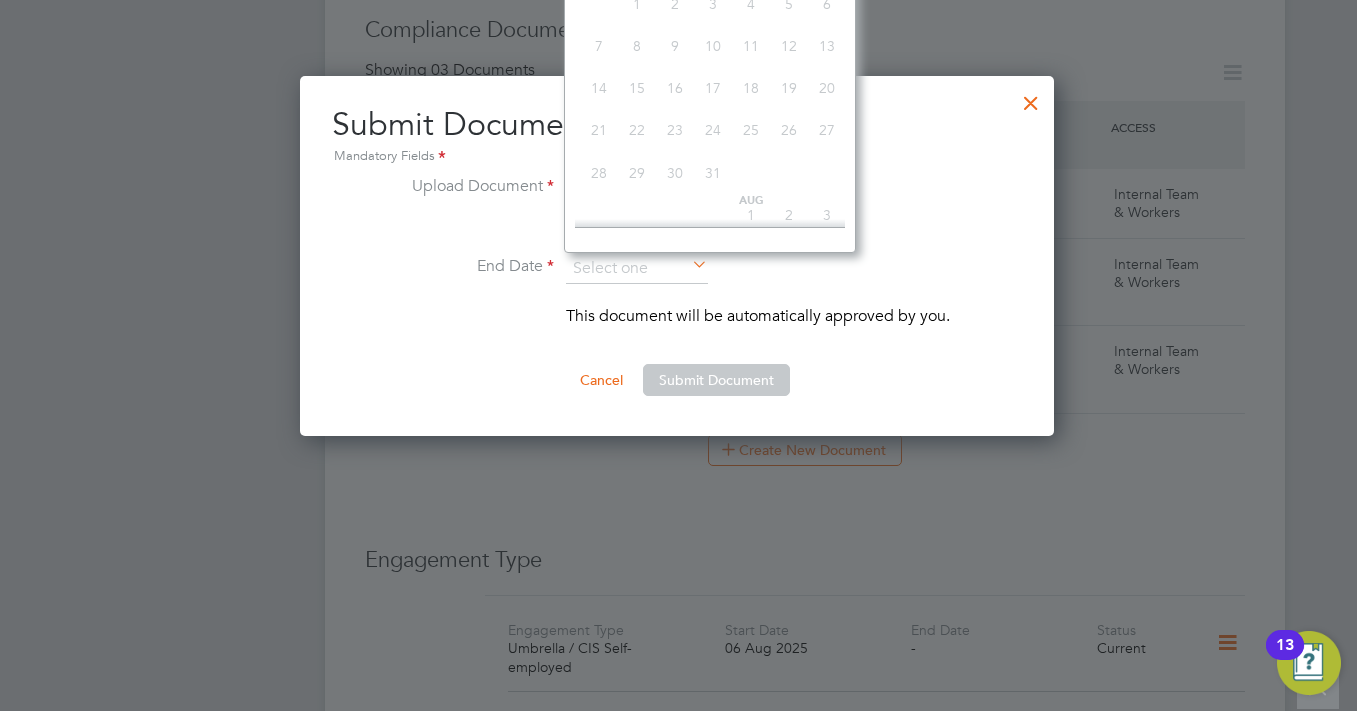 scroll, scrollTop: 449, scrollLeft: 0, axis: vertical 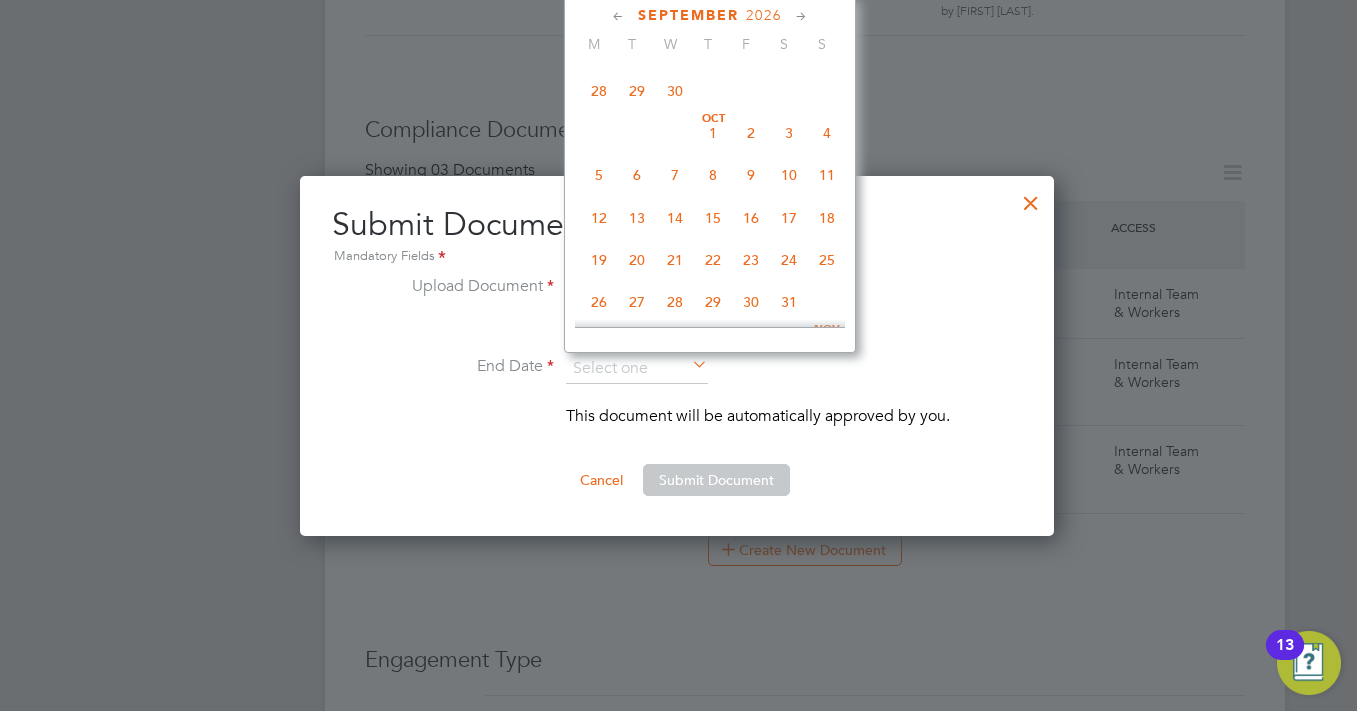 click on "30" 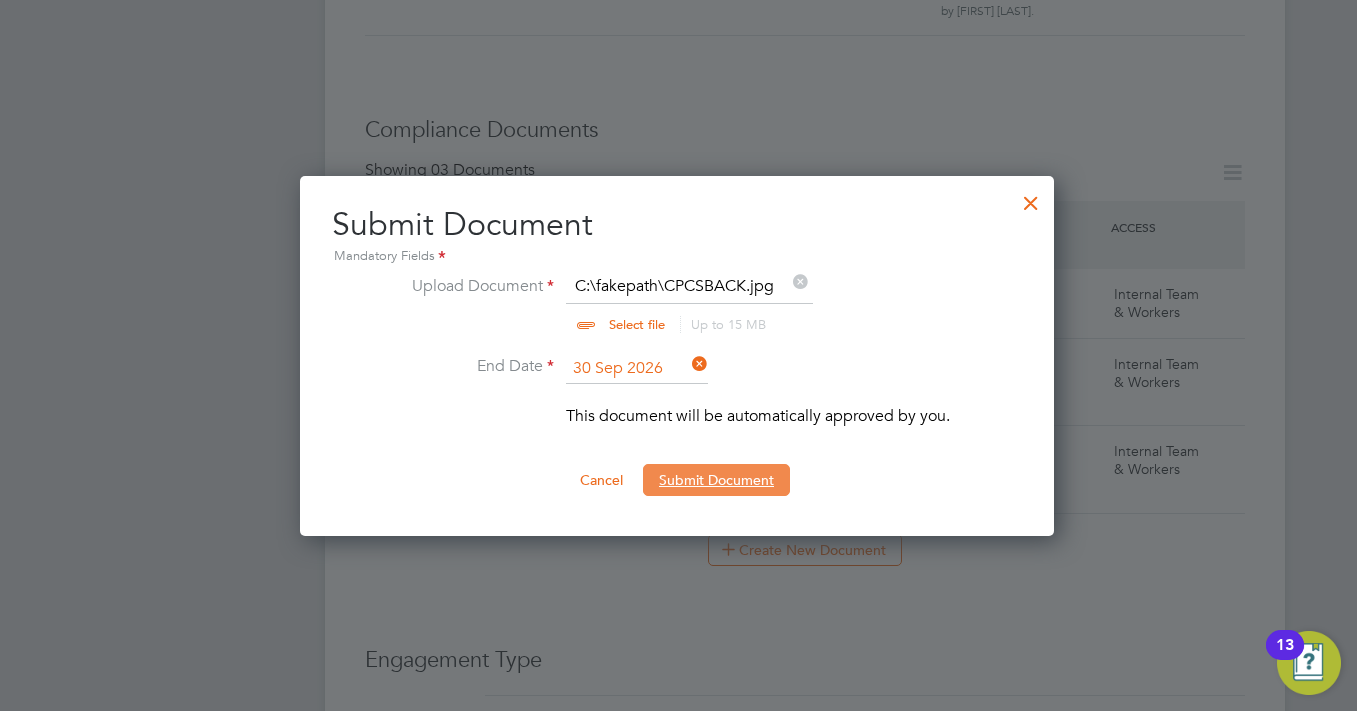 click on "Submit Document" at bounding box center (716, 480) 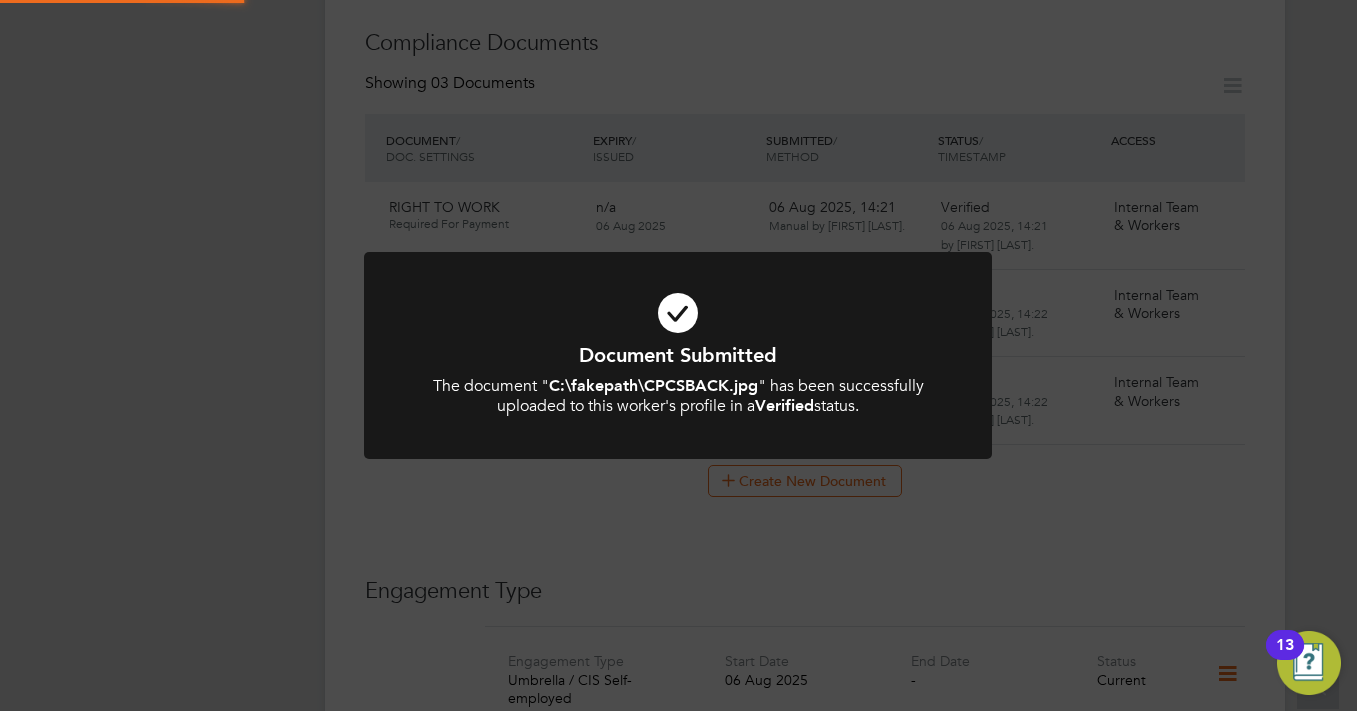 scroll, scrollTop: 1044, scrollLeft: 0, axis: vertical 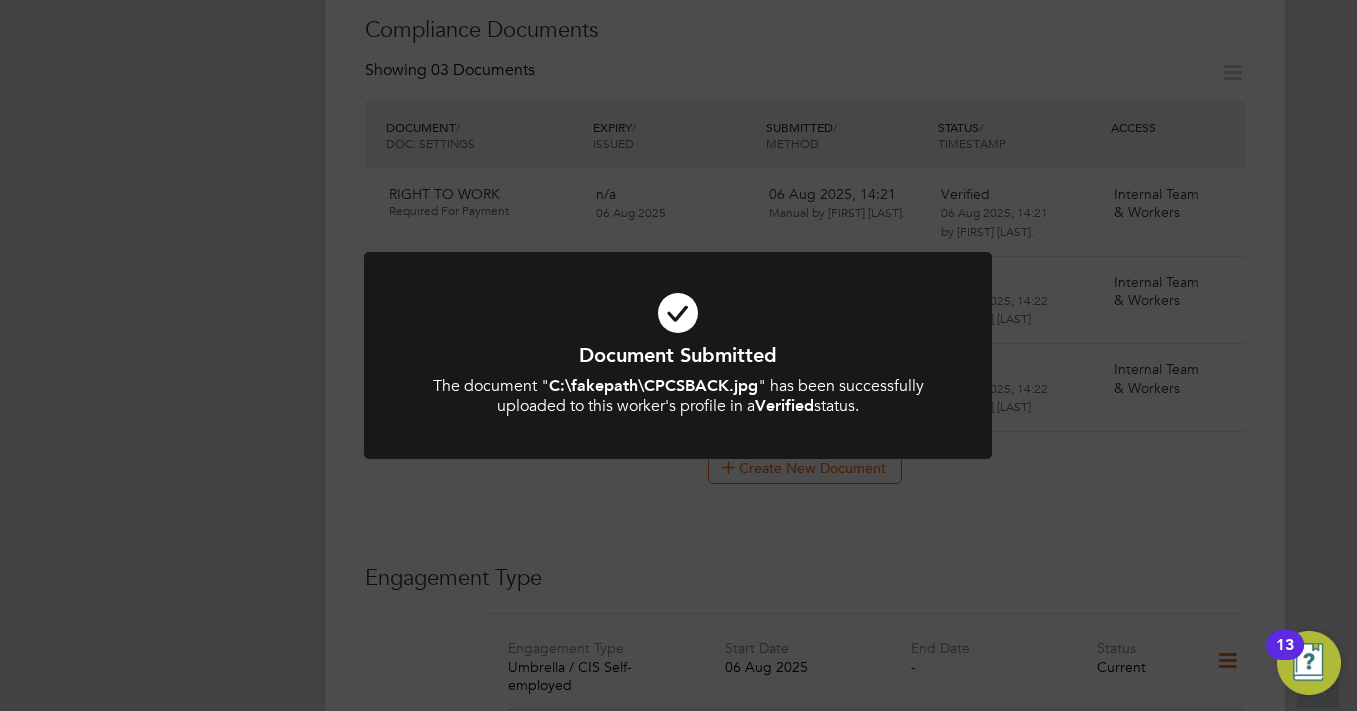 click on "Document Submitted The document " CPCSBACK.jpg " has been successfully uploaded to this worker's profile in a  Verified  status. Cancel Okay" 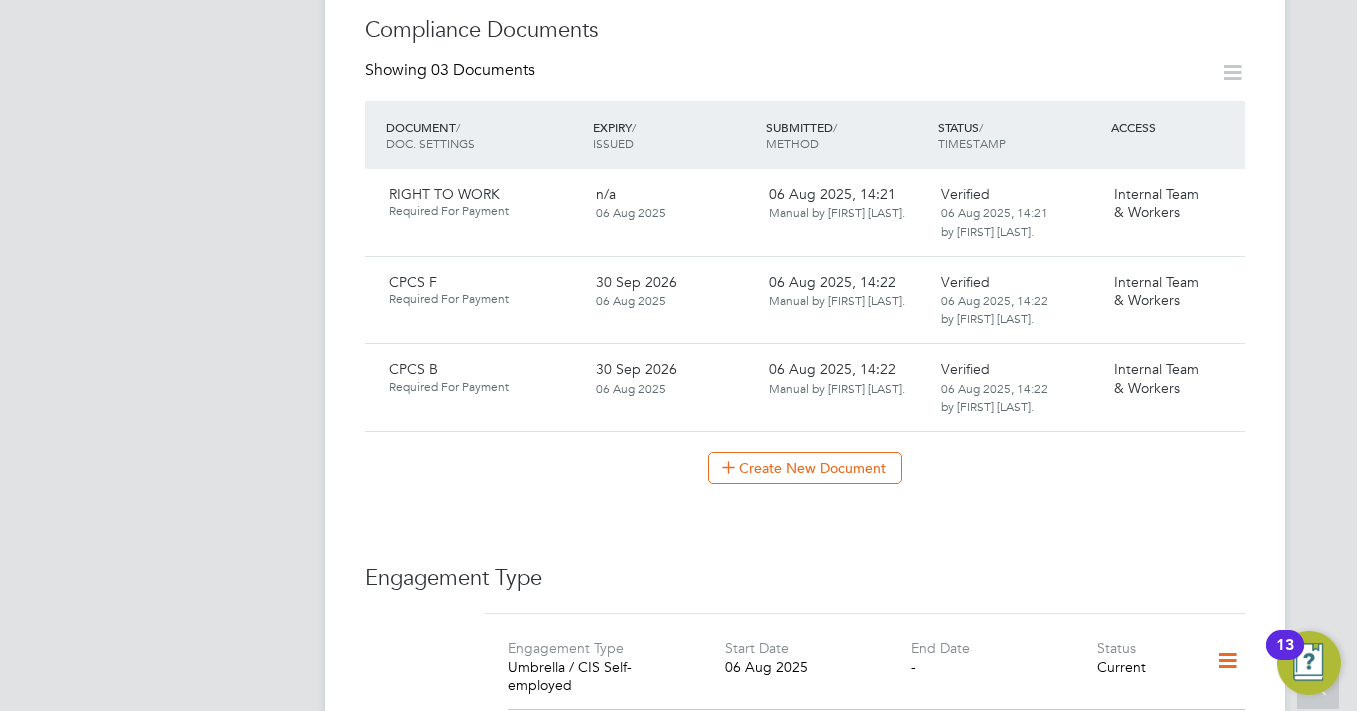drag, startPoint x: 871, startPoint y: 69, endPoint x: 950, endPoint y: 17, distance: 94.57801 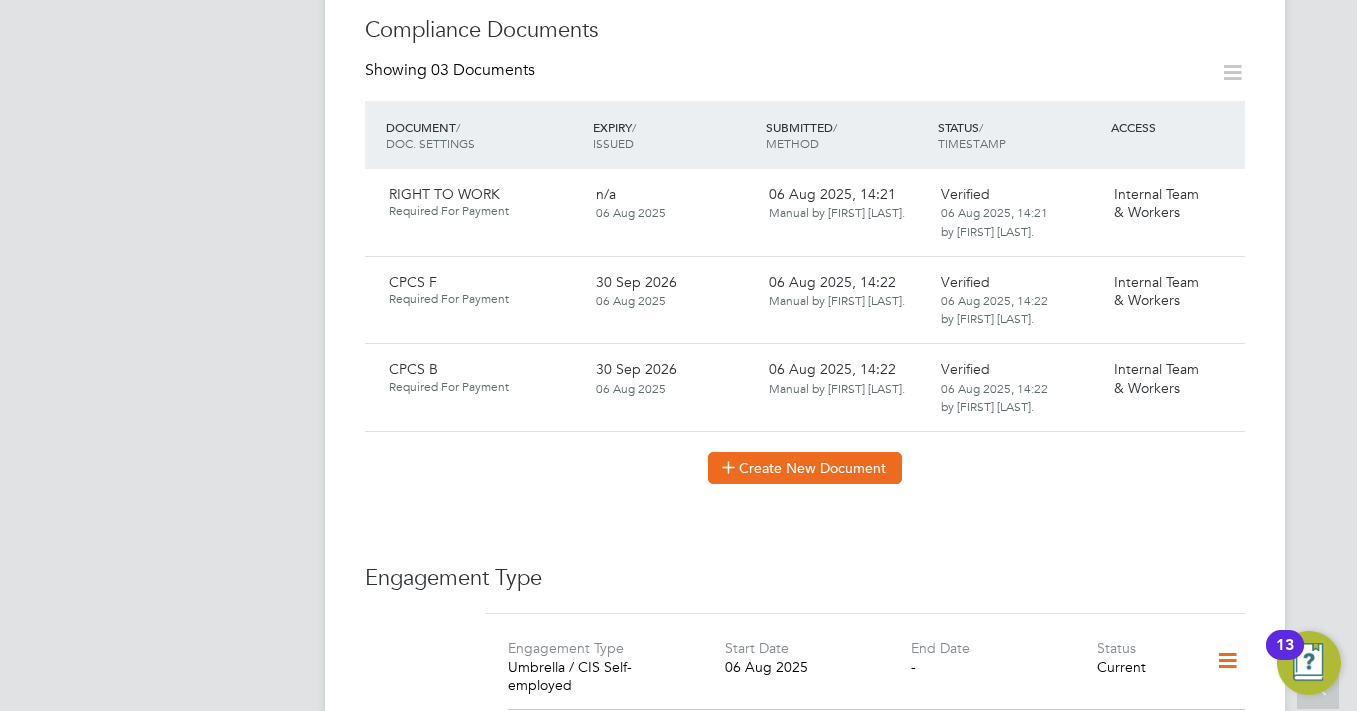 click on "Create New Document" 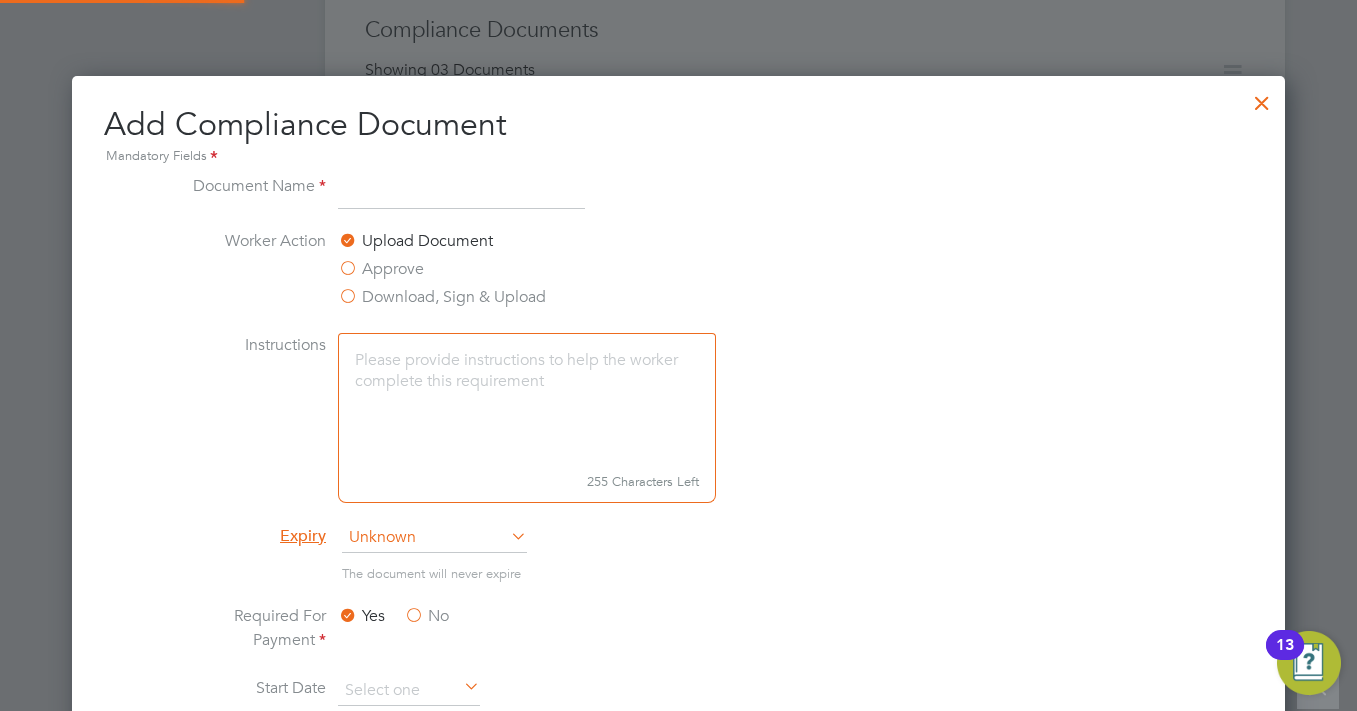 scroll, scrollTop: 10, scrollLeft: 10, axis: both 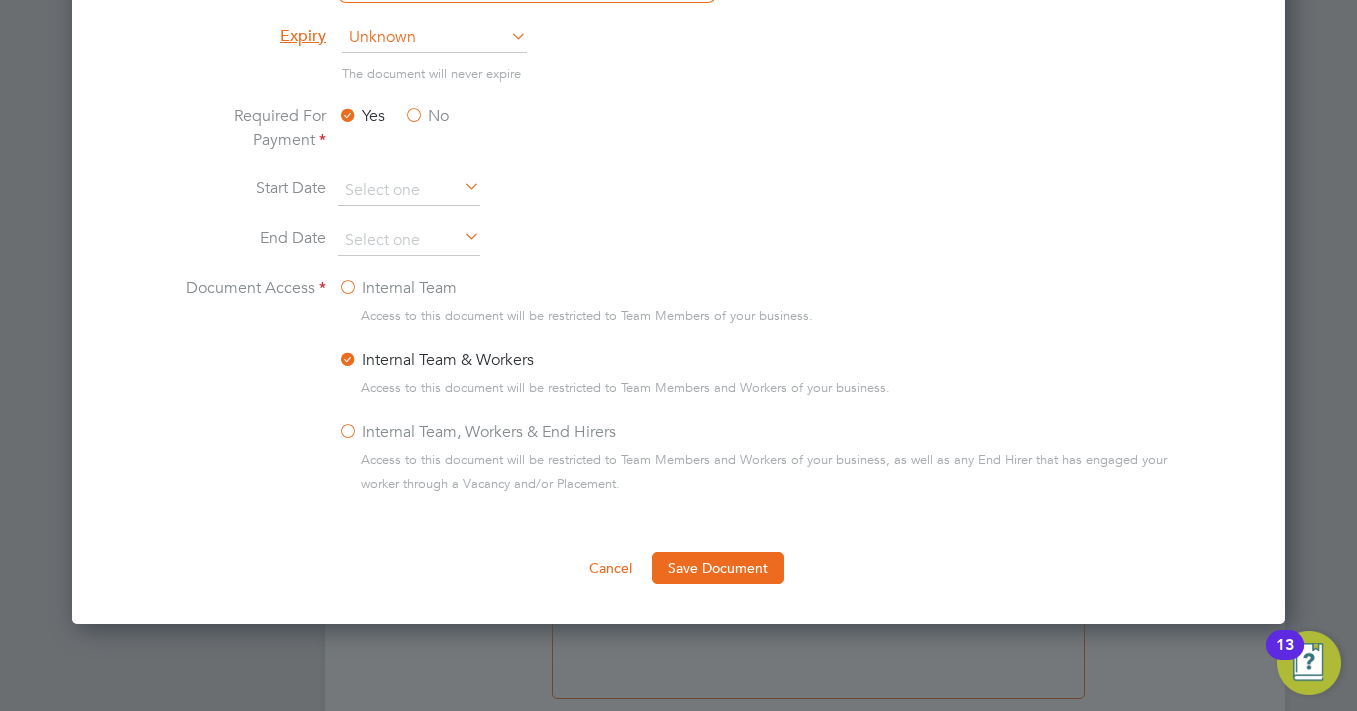 type on "Driving License F" 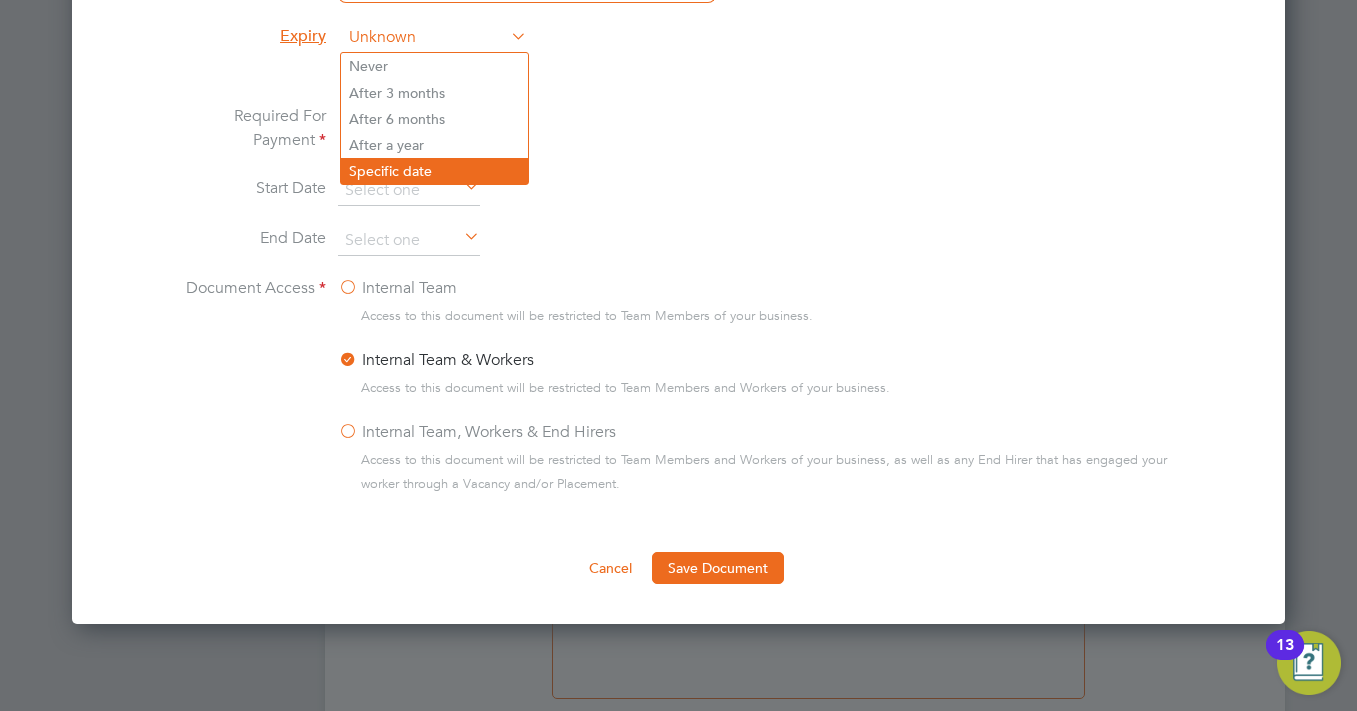 click on "Specific date" 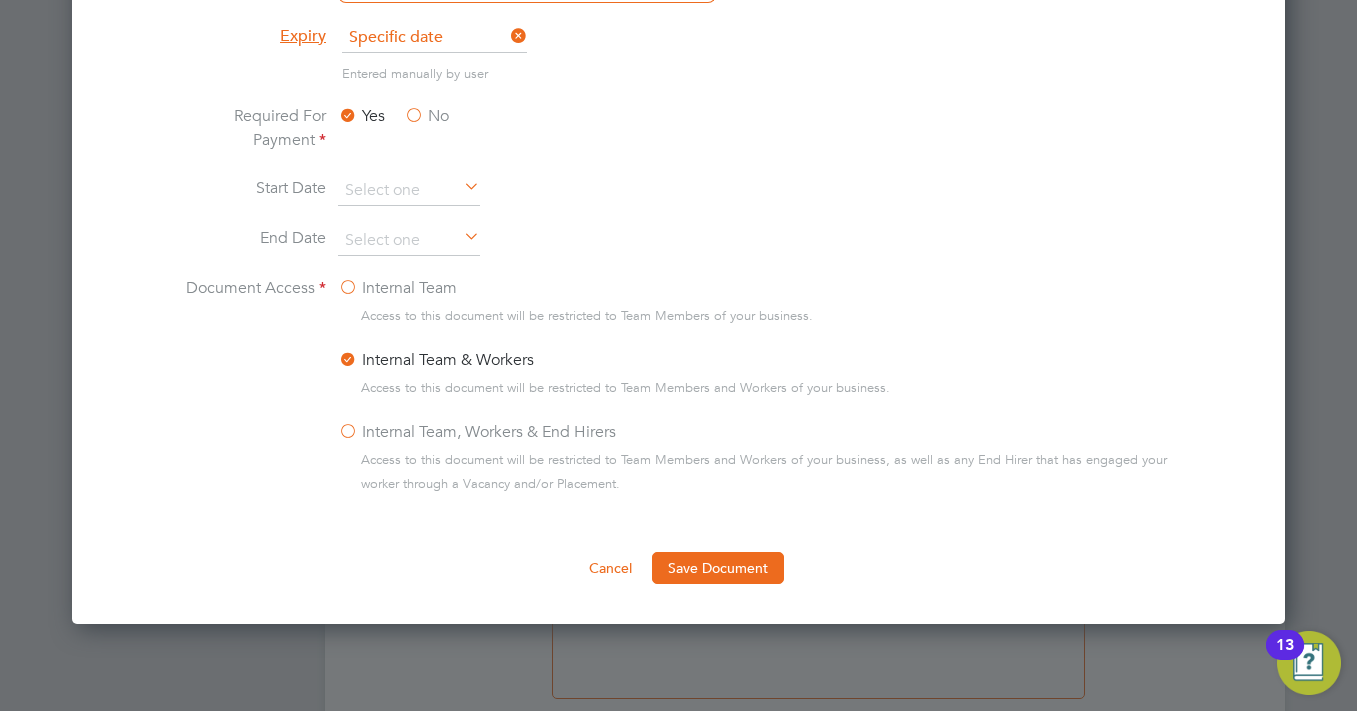 click on "Save Document" at bounding box center (718, 568) 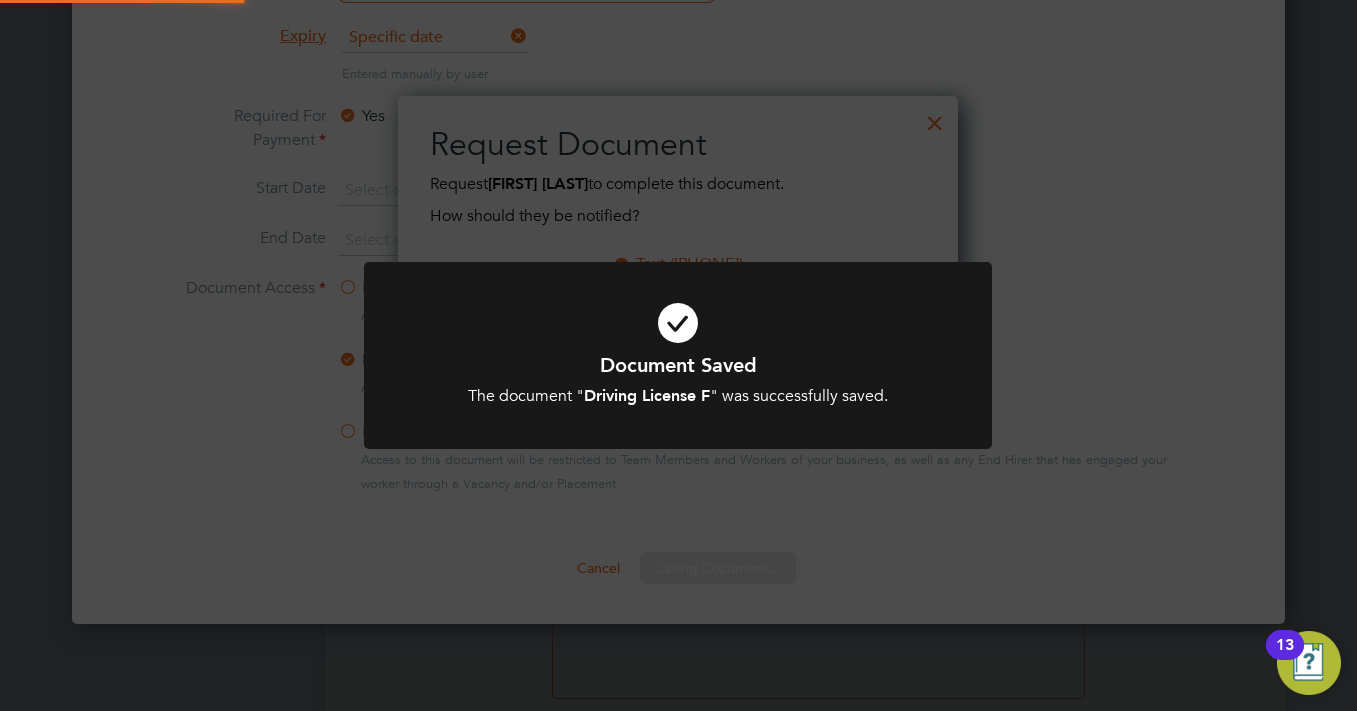 scroll, scrollTop: 10, scrollLeft: 10, axis: both 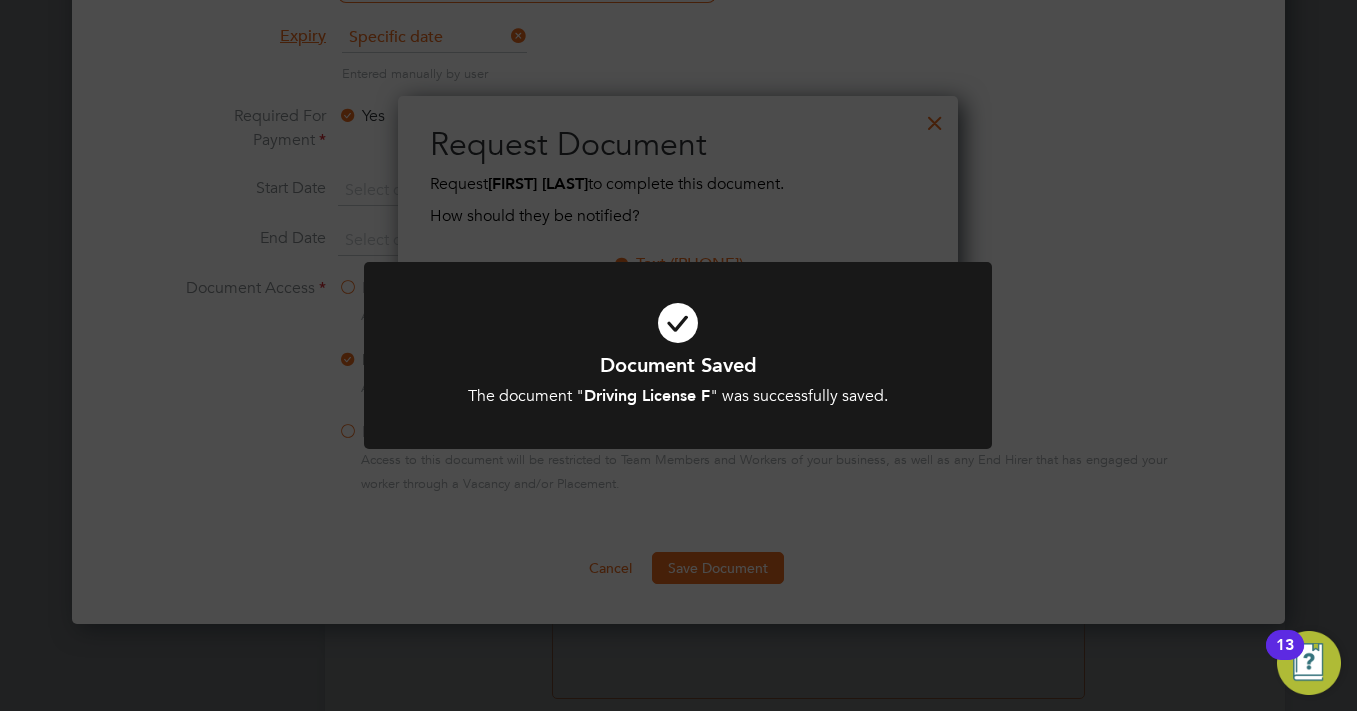 drag, startPoint x: 148, startPoint y: 336, endPoint x: 247, endPoint y: 355, distance: 100.80675 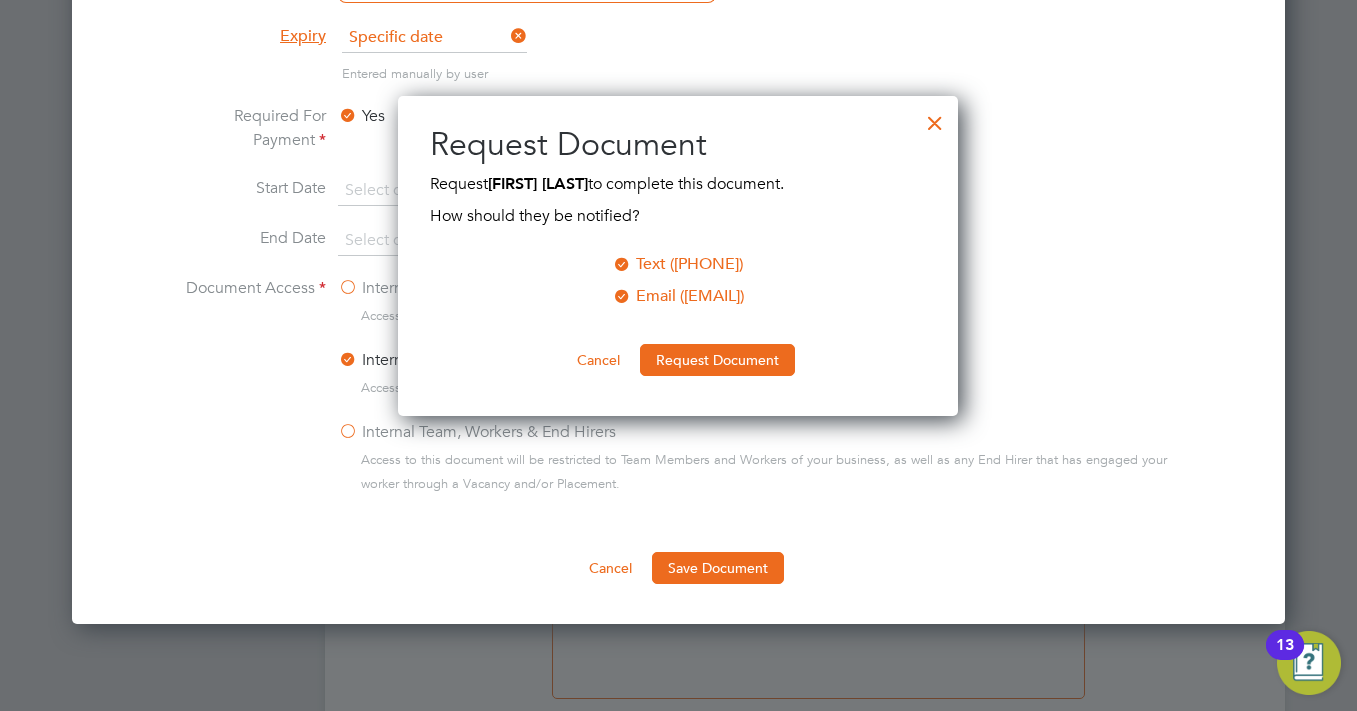 click at bounding box center [622, 262] 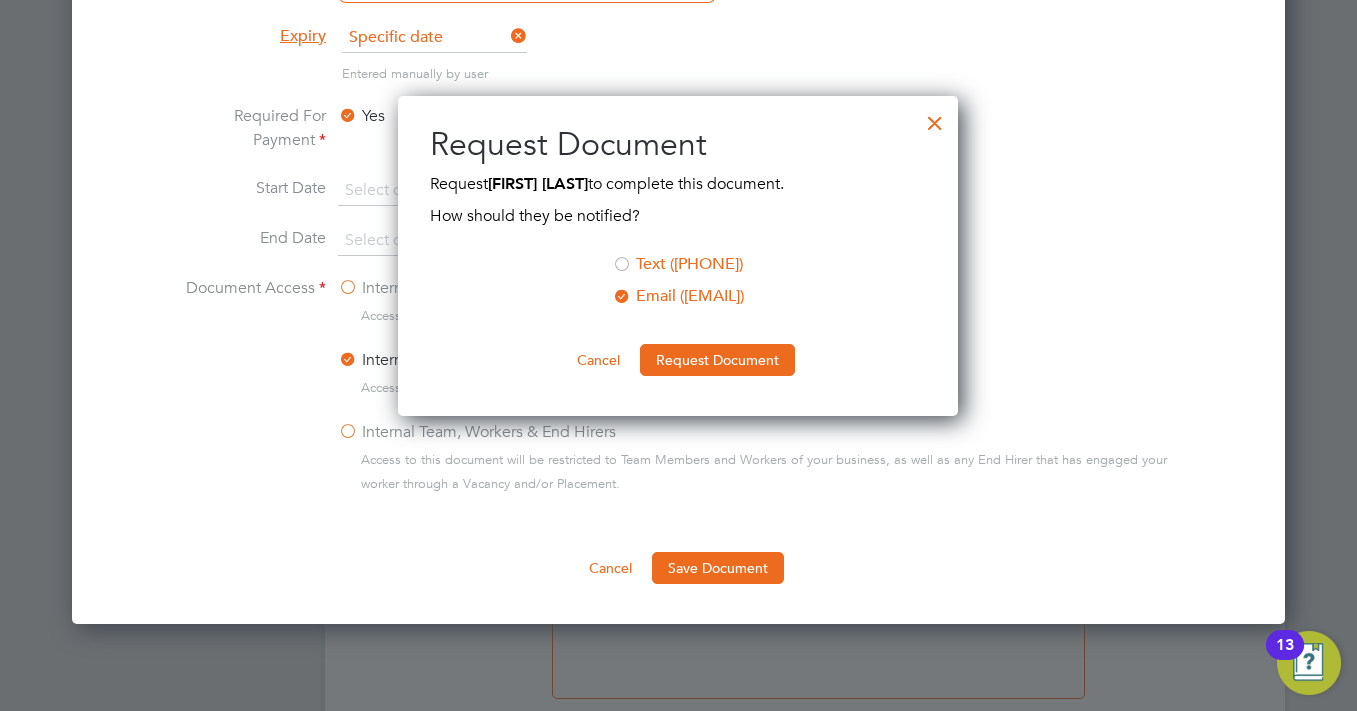 click on "Request Document" at bounding box center [717, 360] 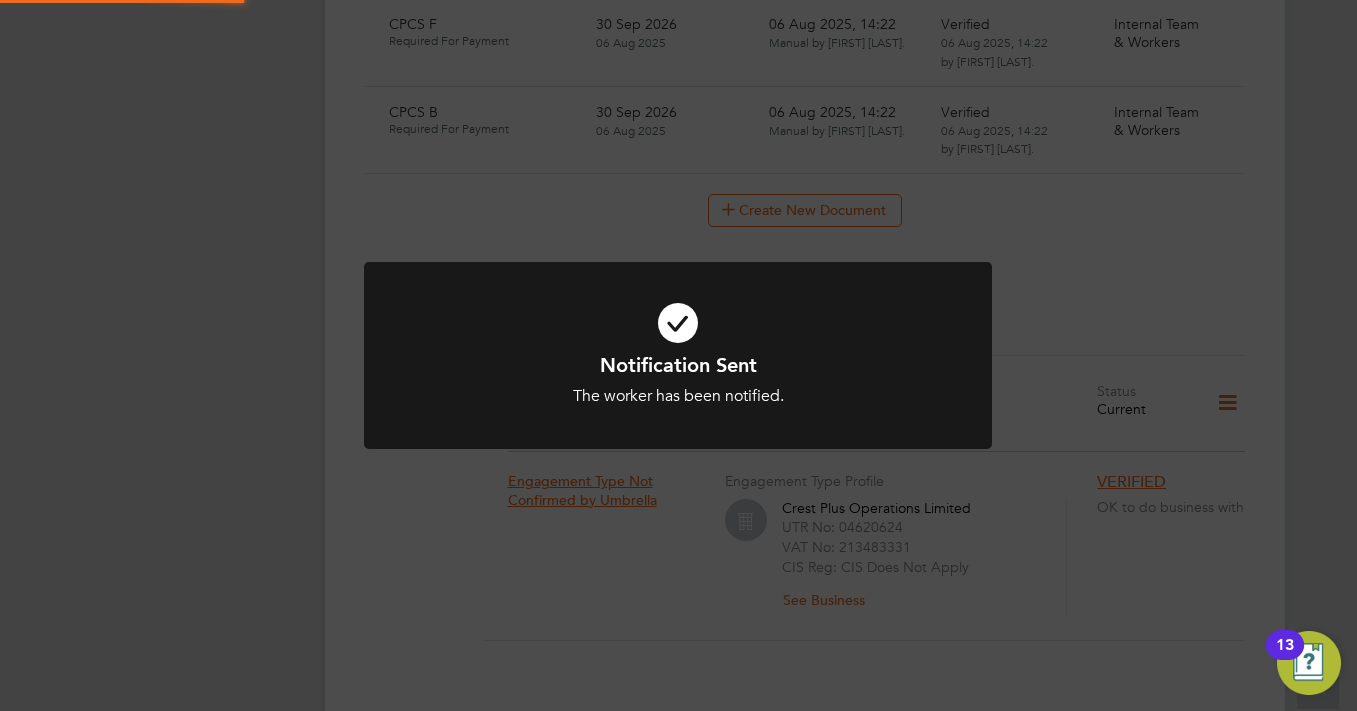 click on "Notification Sent The worker has been notified. Cancel Okay" 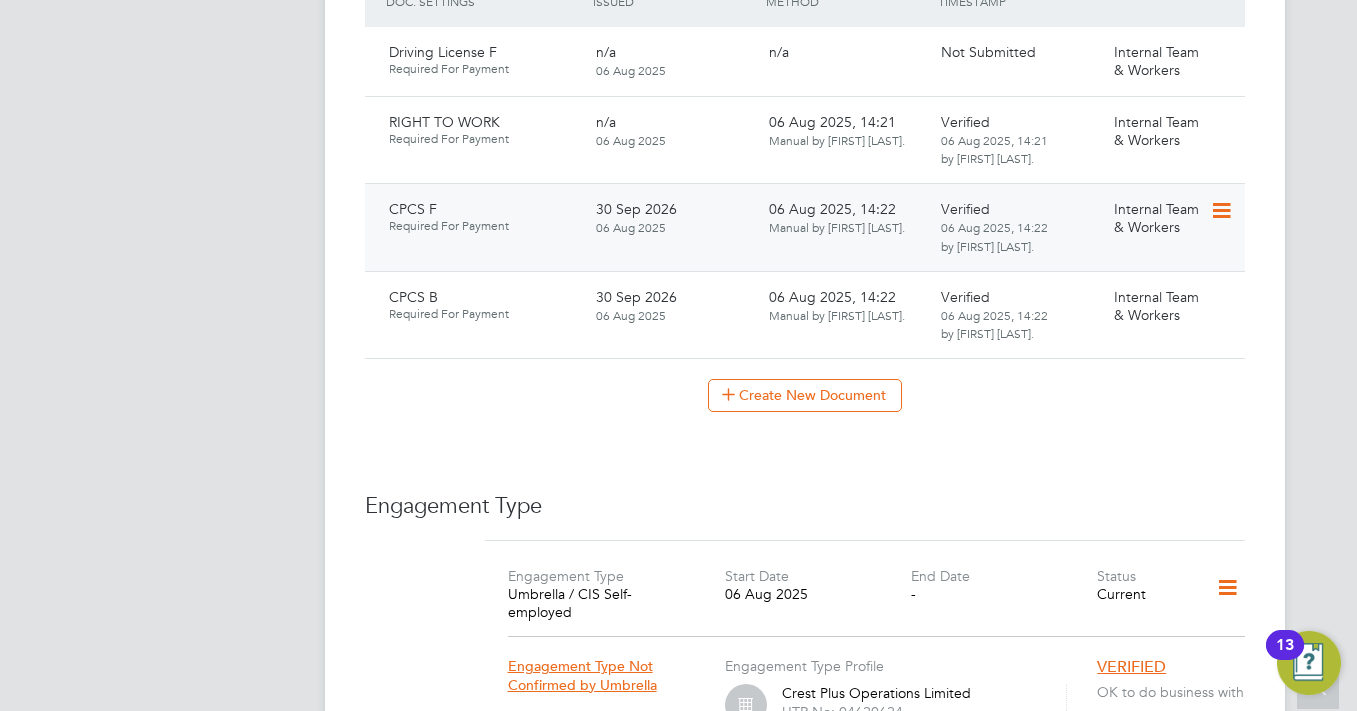 scroll, scrollTop: 1144, scrollLeft: 0, axis: vertical 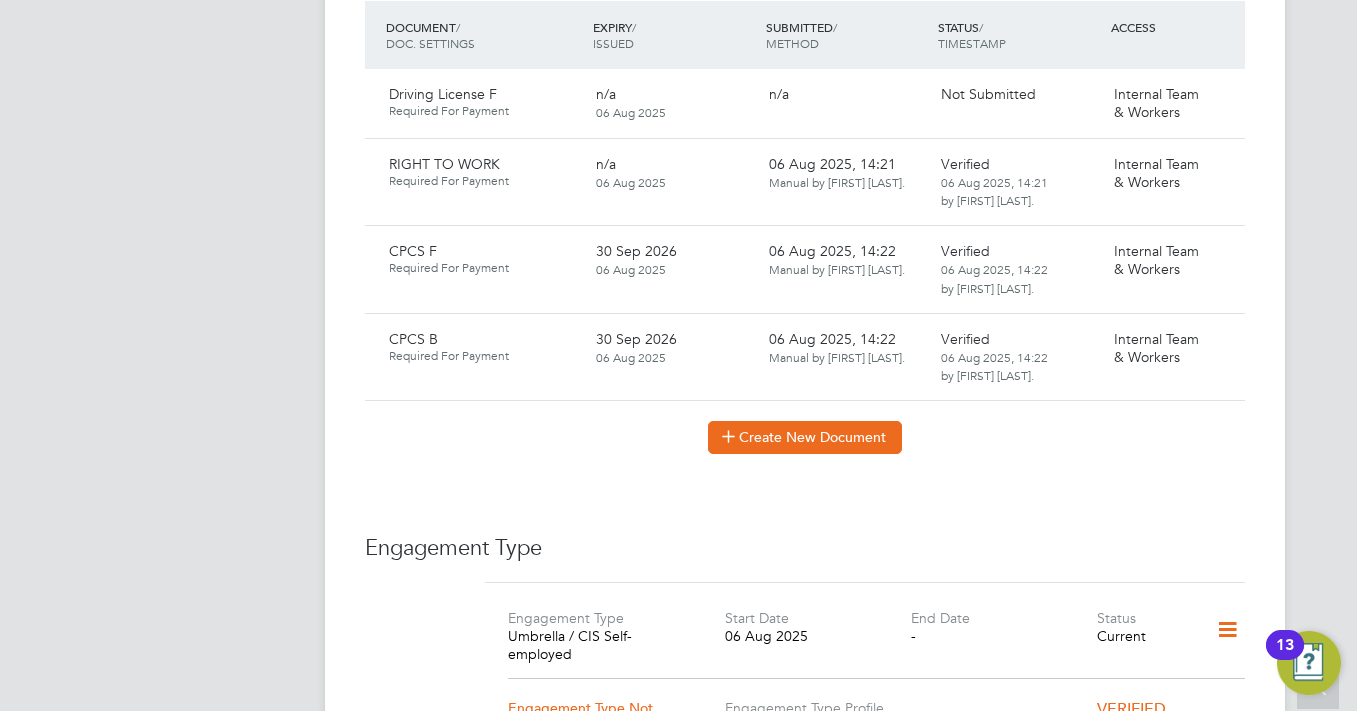 click on "Create New Document" 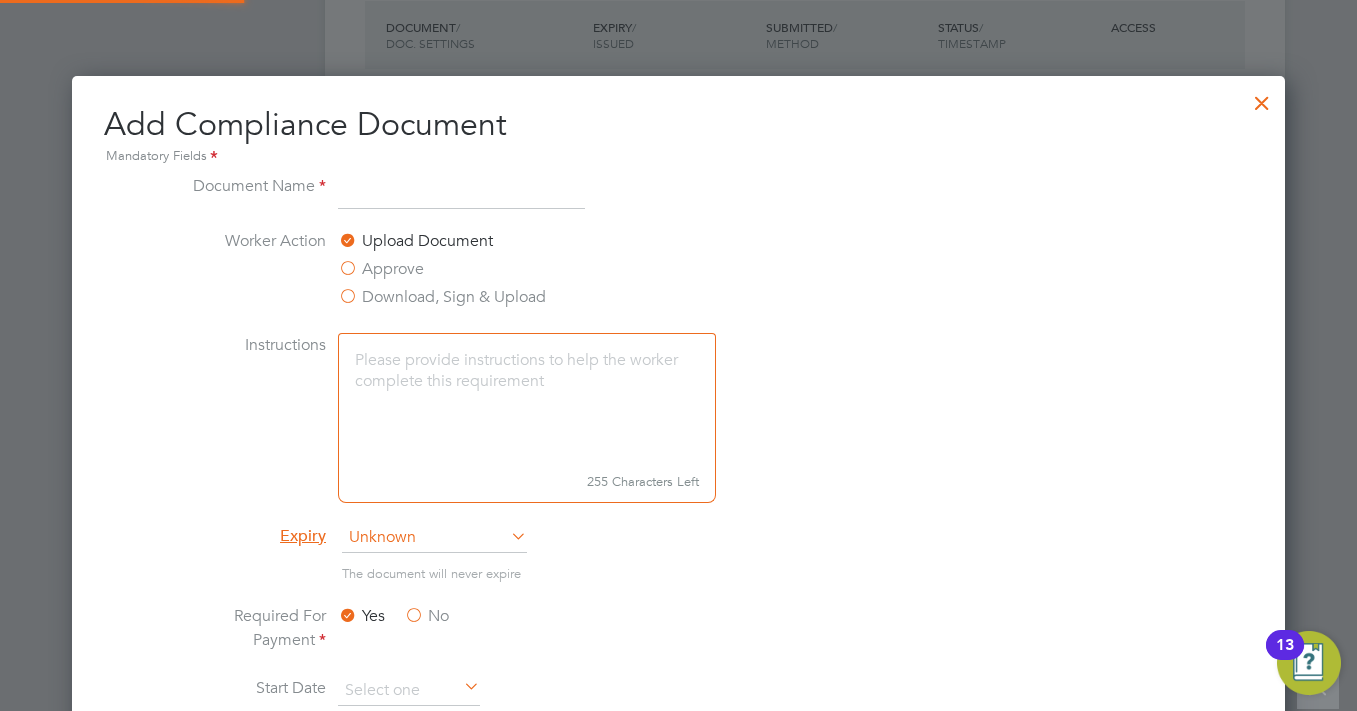 scroll, scrollTop: 10, scrollLeft: 10, axis: both 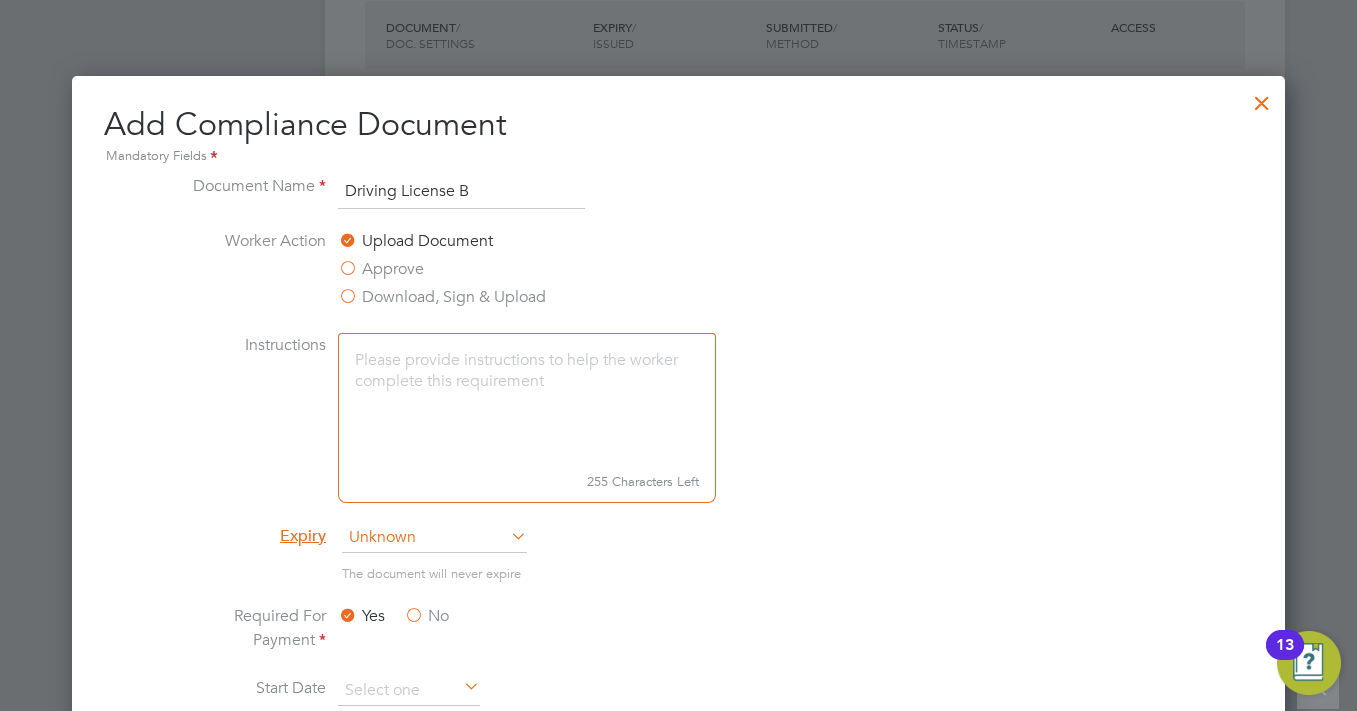 type on "Driving License B" 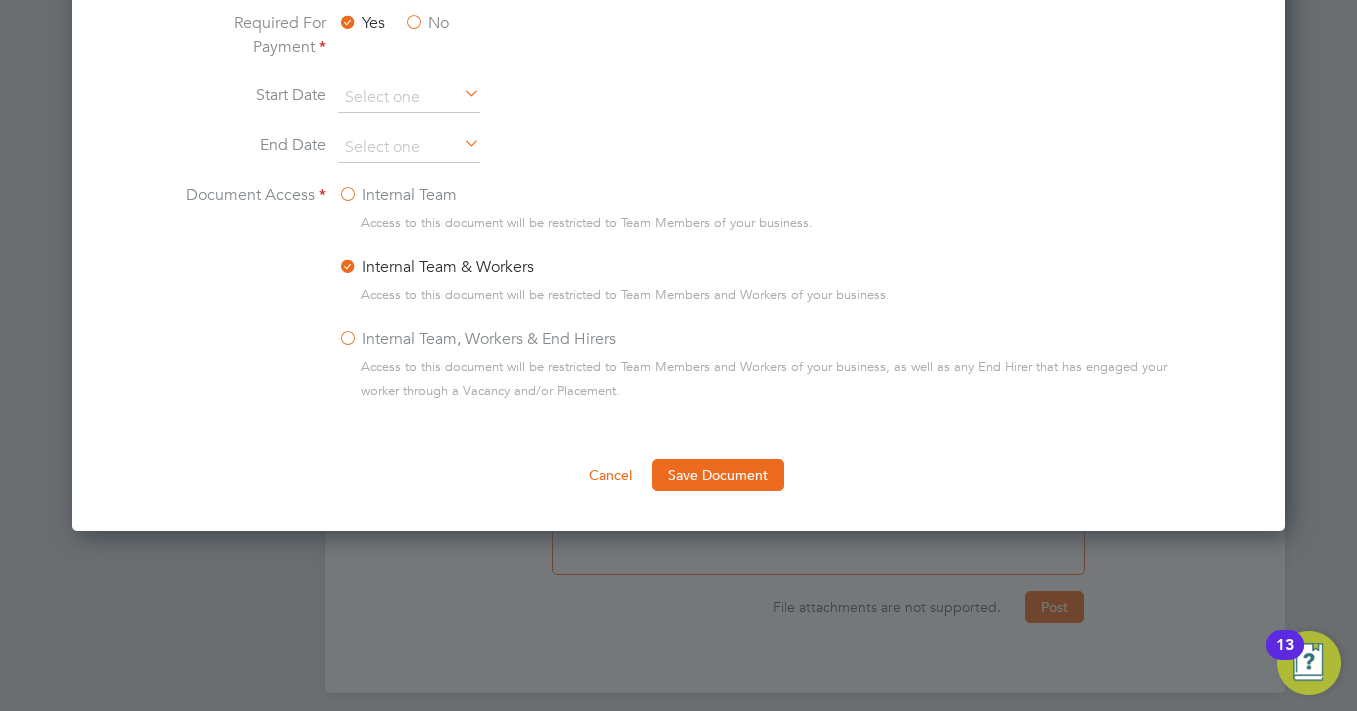 scroll, scrollTop: 1537, scrollLeft: 0, axis: vertical 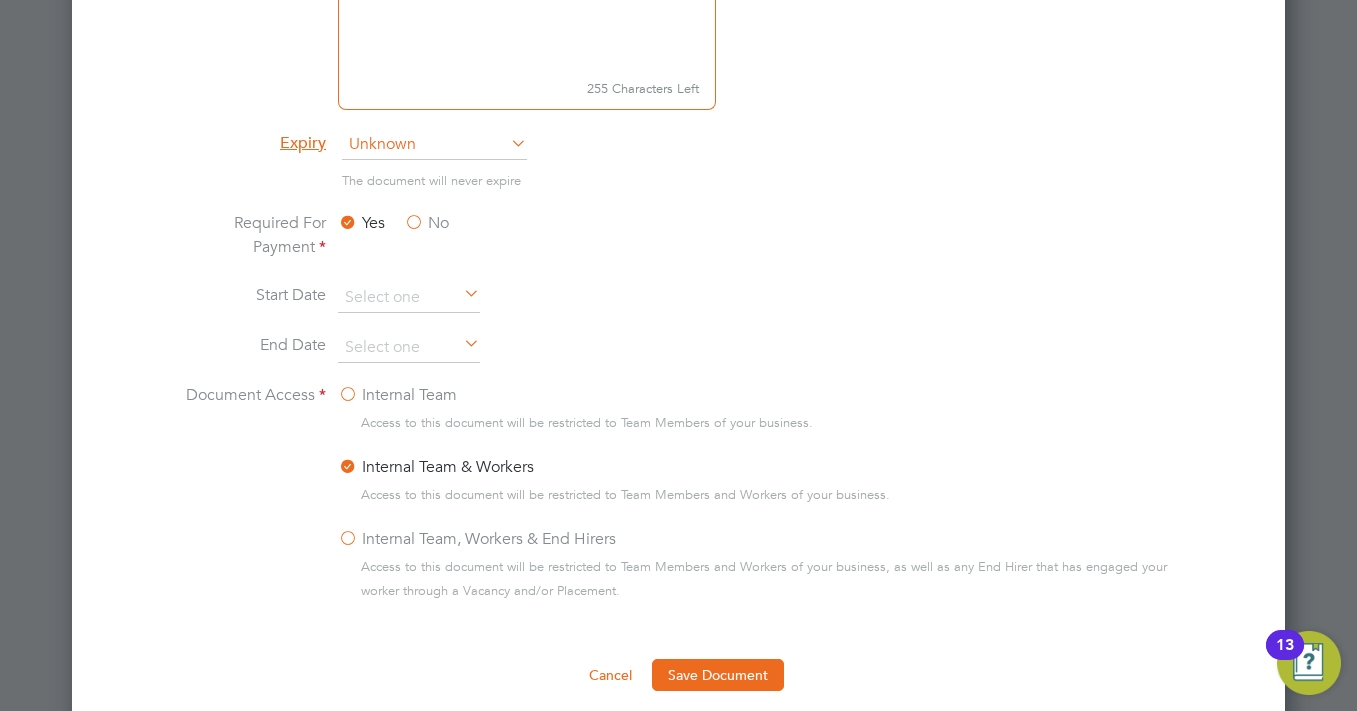 drag, startPoint x: 391, startPoint y: 149, endPoint x: 382, endPoint y: 204, distance: 55.7315 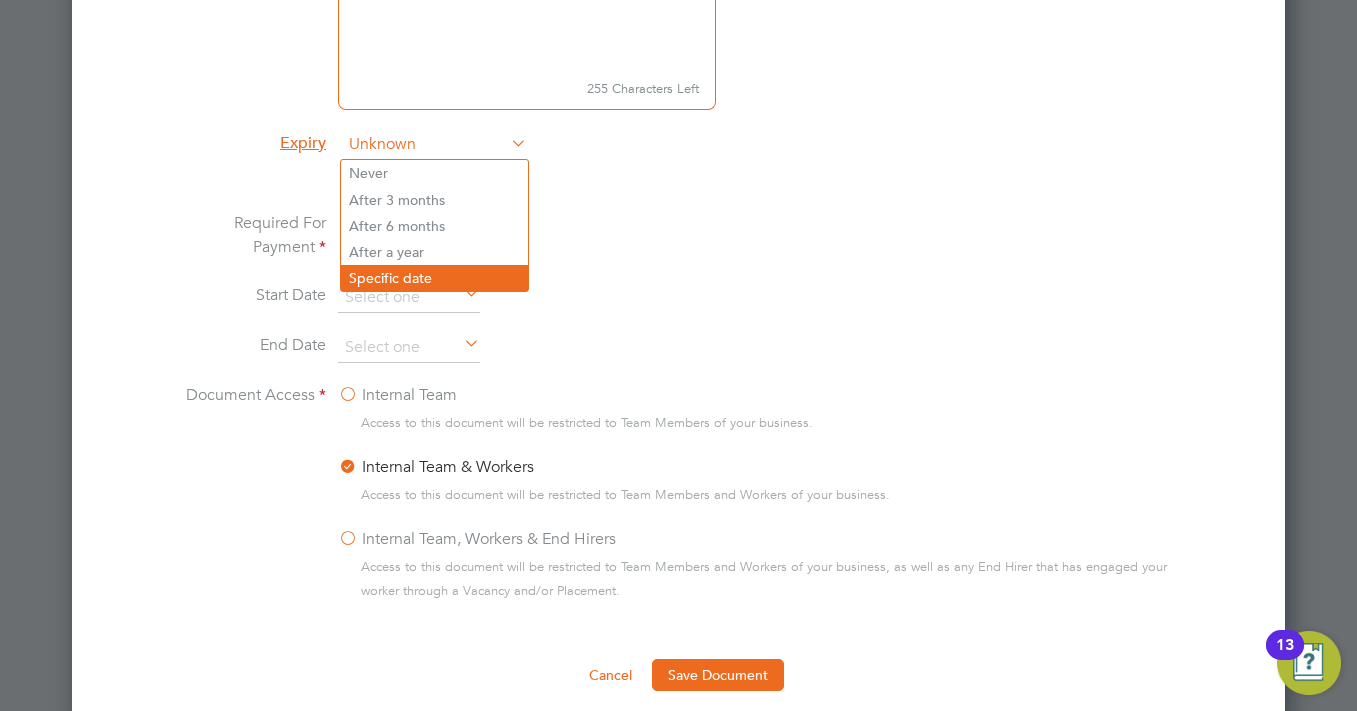 click on "Specific date" 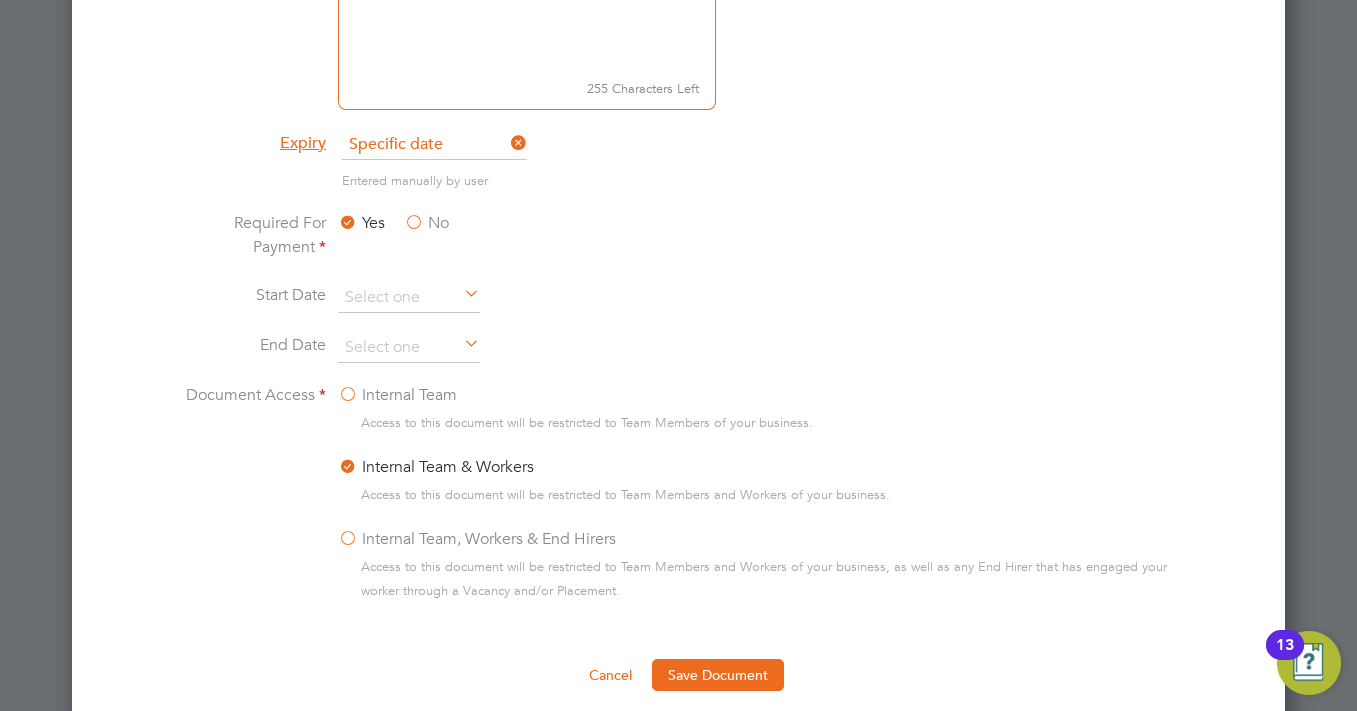 click on "Document Name   Driving License B Worker Action Upload Document Approve Download, Sign & Upload Instructions
255 Characters Left Expiry   Specific date   Entered manually by user  Required For Payment Yes   No Start Date   End Date   Document Access Internal Team Access to this document will be restricted to Team Members of your business. Internal Team & Workers Access to this document will be restricted to Team Members and Workers of your business. Internal Team, Workers & End Hirers Access to this document will be restricted to Team Members and Workers of your business, as well as any End Hirer that has engaged your worker through a Vacancy and/or Placement. Cancel   Save Document" at bounding box center (678, 236) 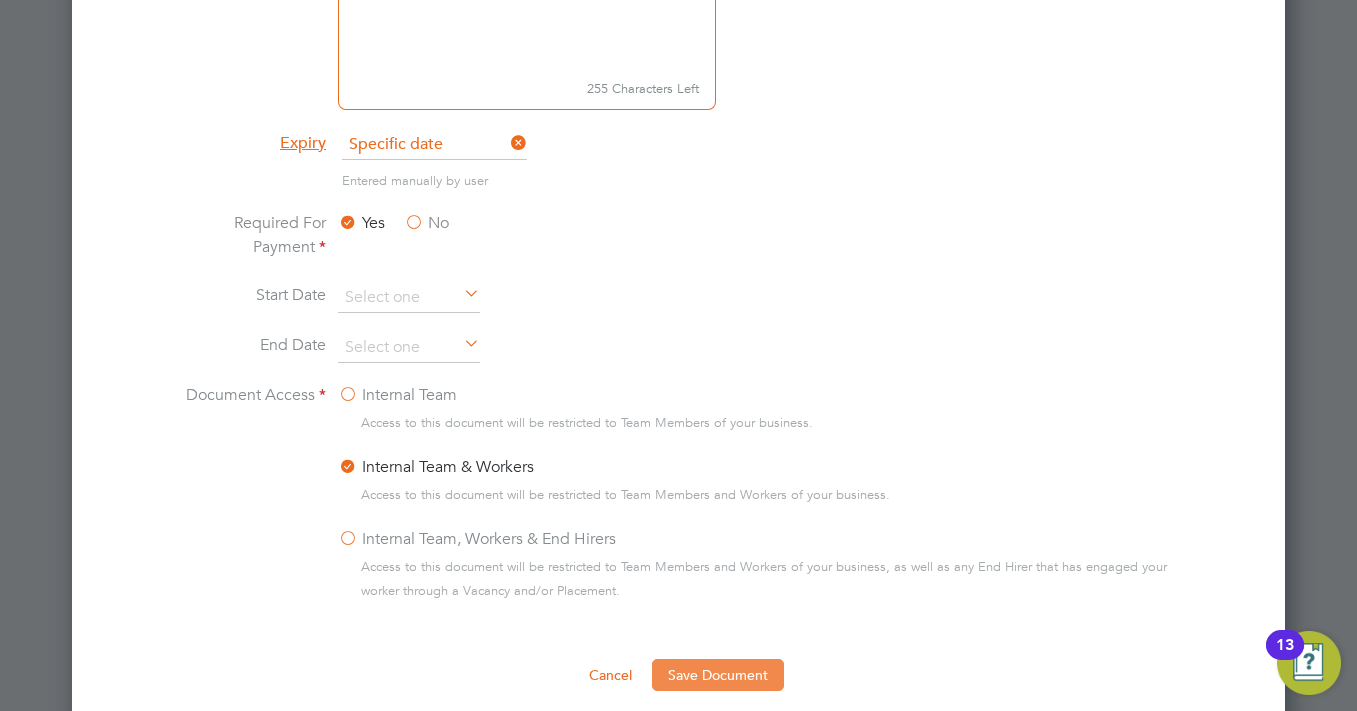 drag, startPoint x: 709, startPoint y: 684, endPoint x: 576, endPoint y: 665, distance: 134.3503 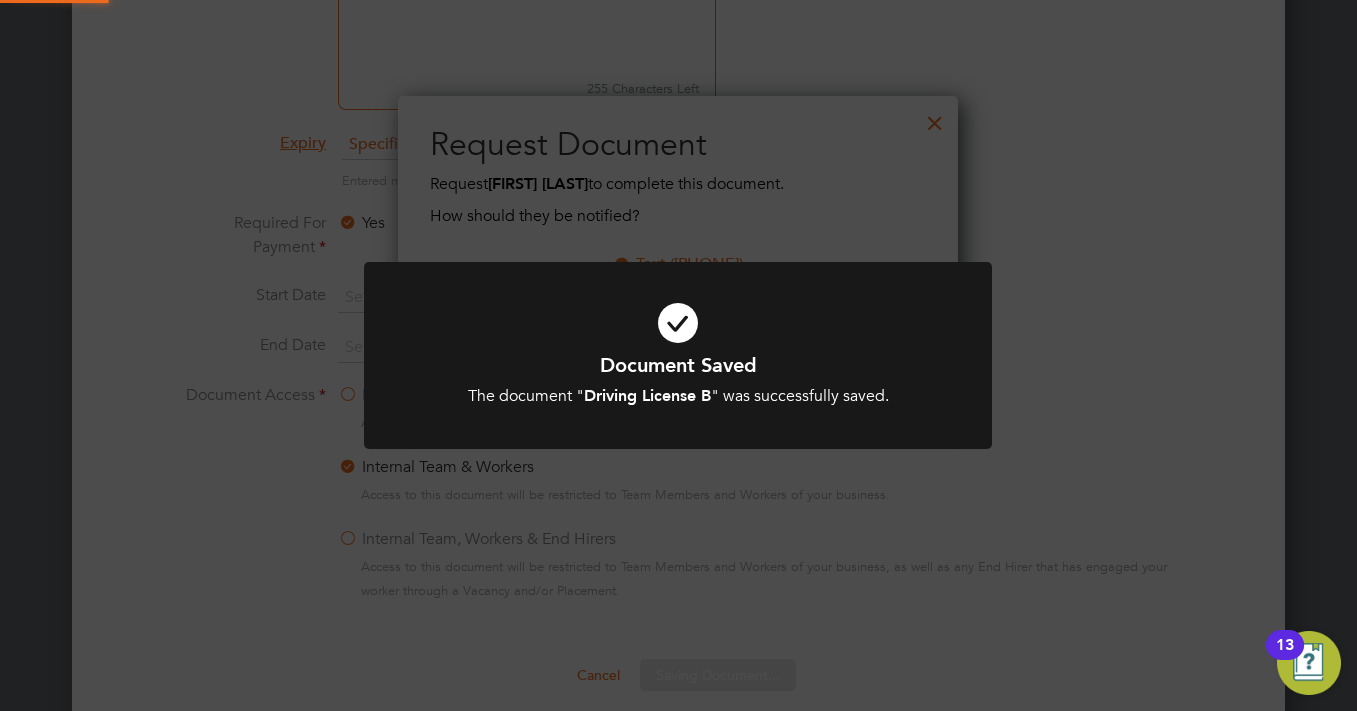 scroll, scrollTop: 10, scrollLeft: 10, axis: both 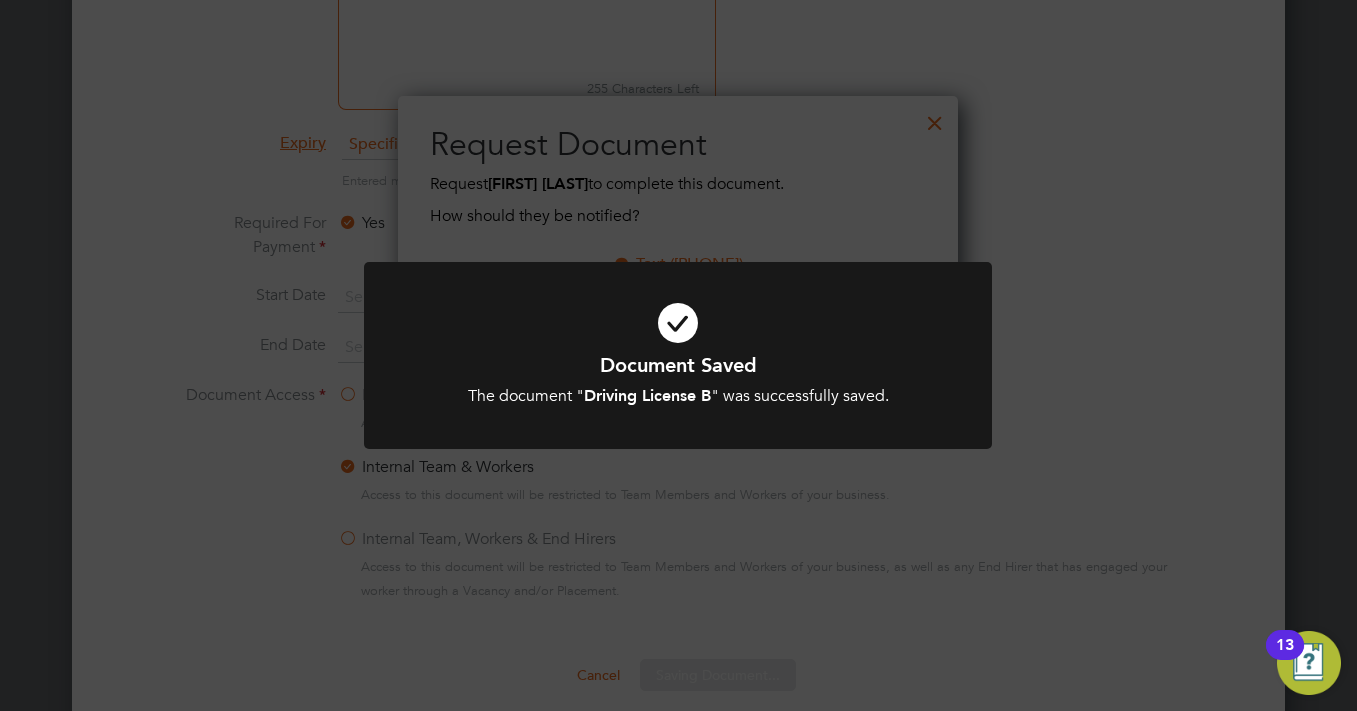 click on "Document Saved The document " Driving License B " was successfully saved. Cancel Okay" 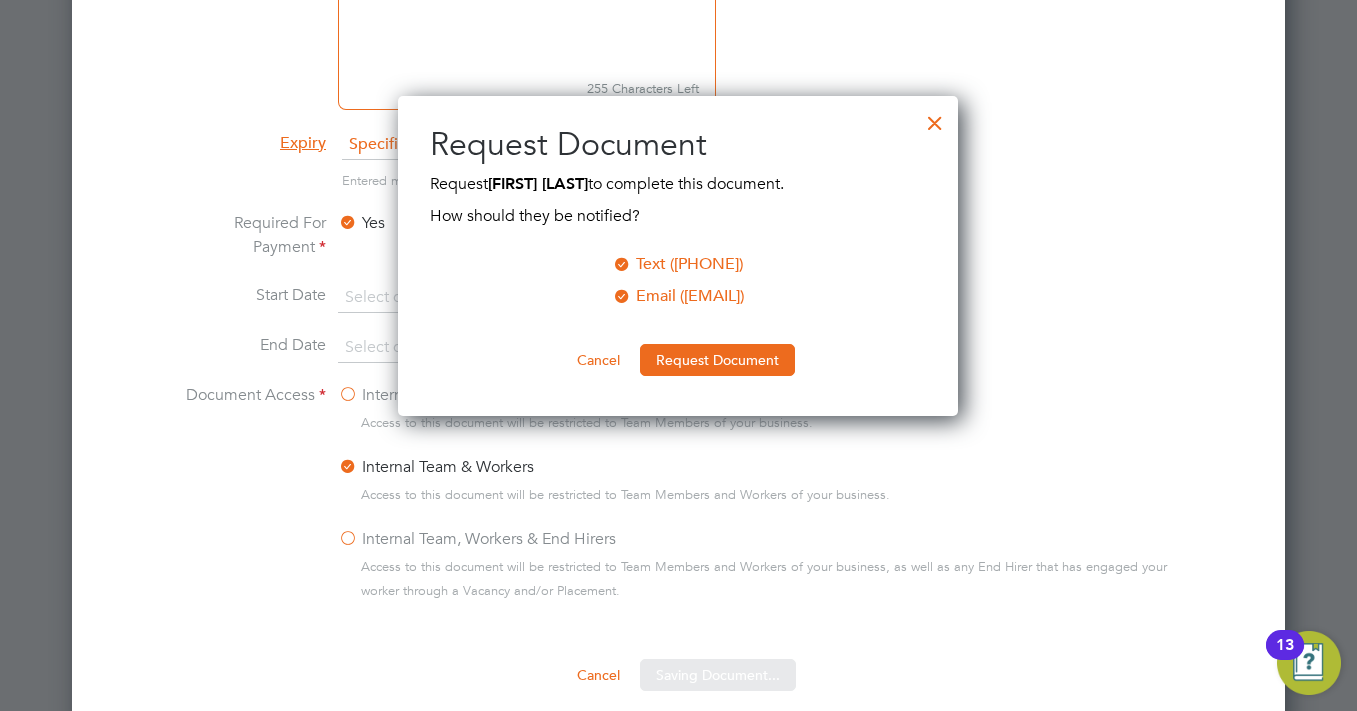 click at bounding box center [622, 262] 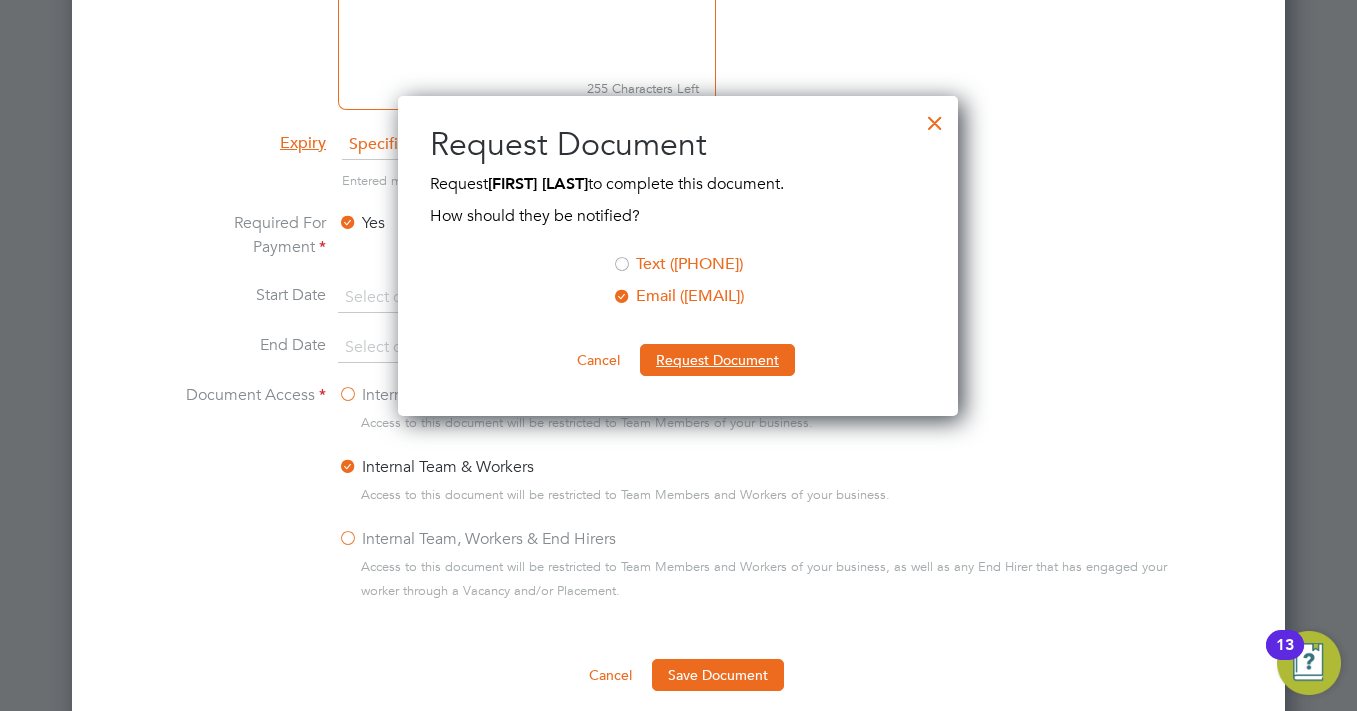 drag, startPoint x: 665, startPoint y: 368, endPoint x: 654, endPoint y: 384, distance: 19.416489 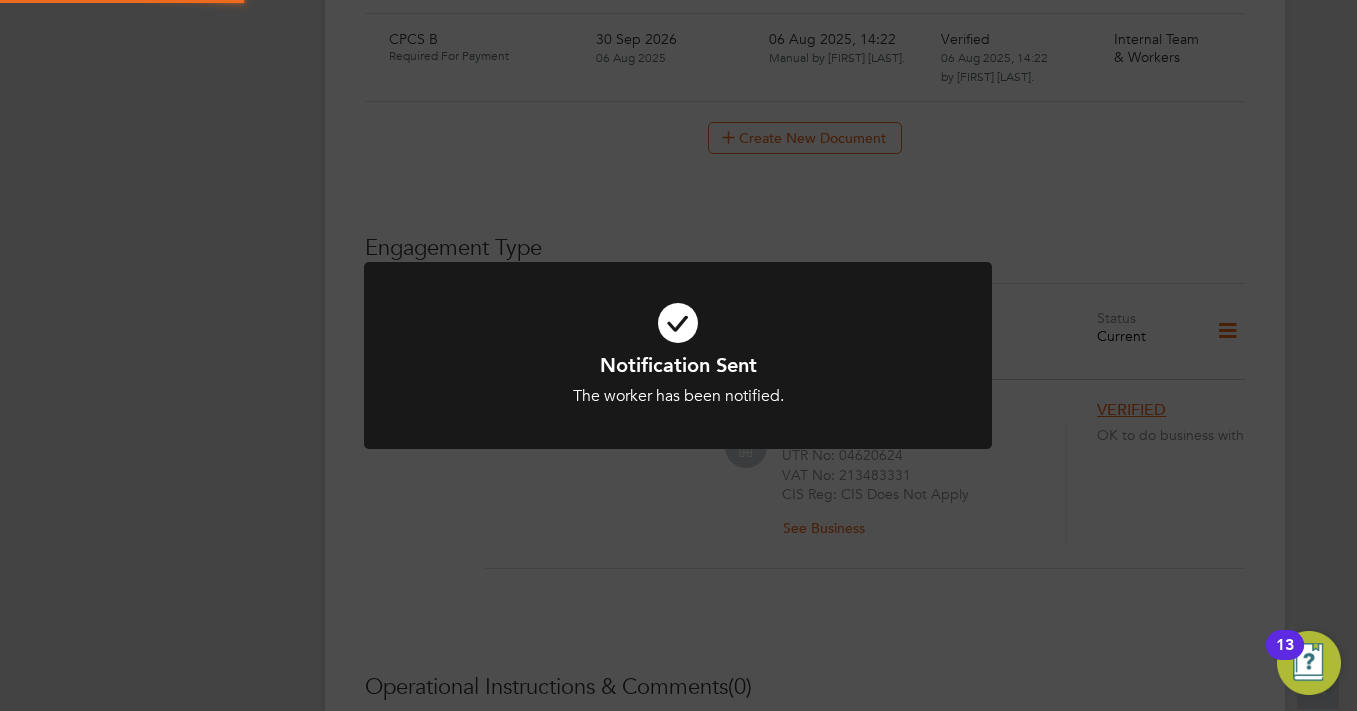click on "Notification Sent The worker has been notified. Cancel Okay" 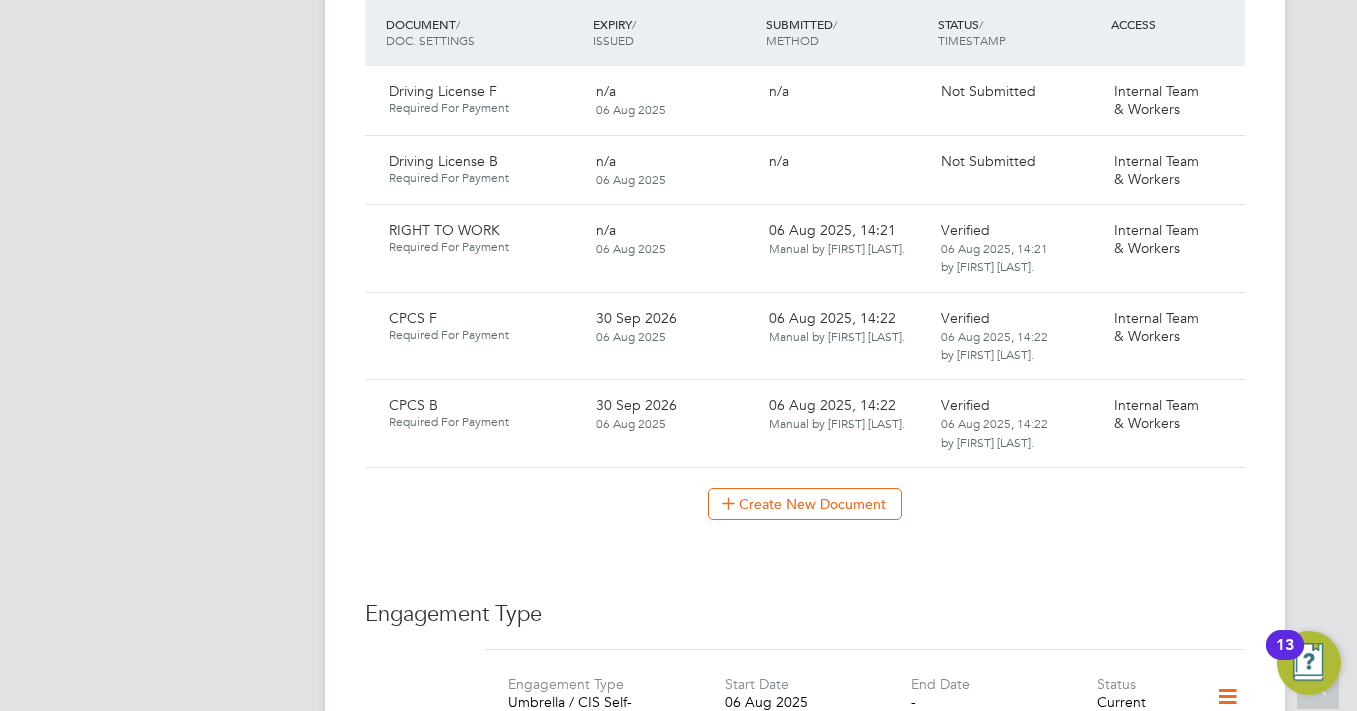 scroll, scrollTop: 1137, scrollLeft: 0, axis: vertical 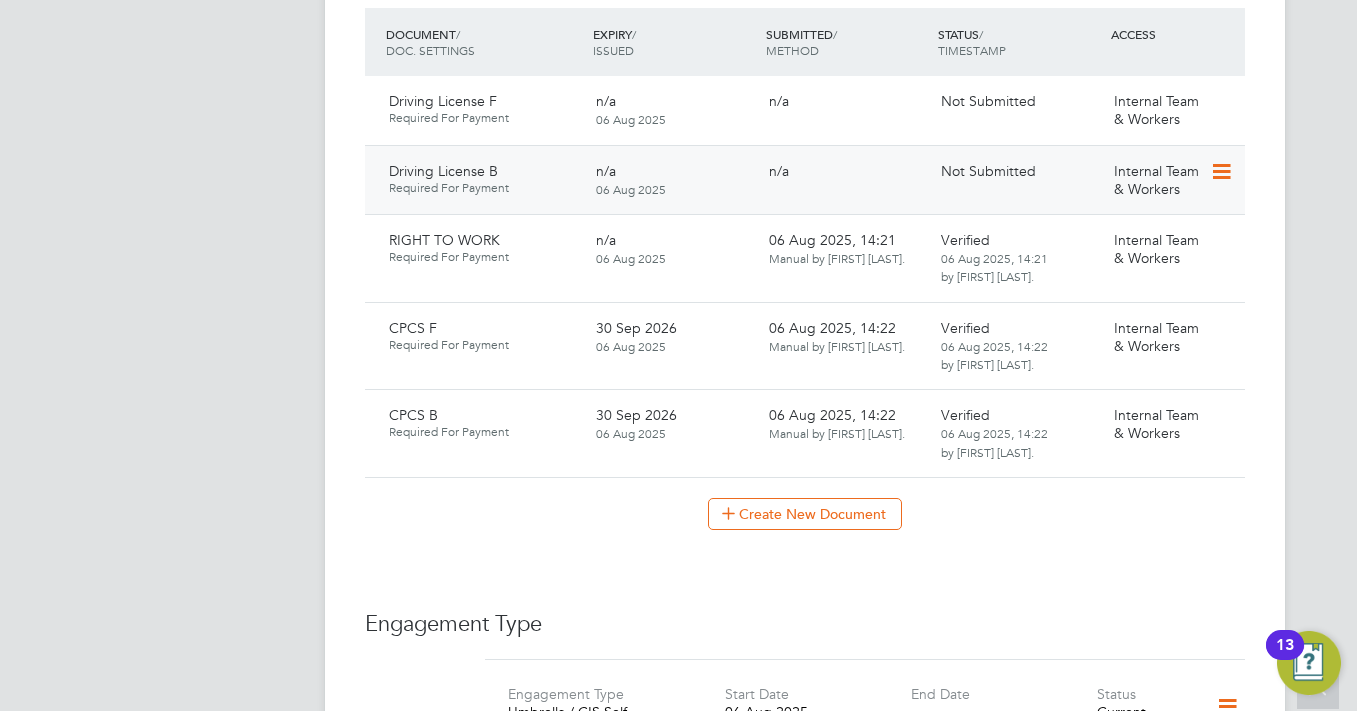 click 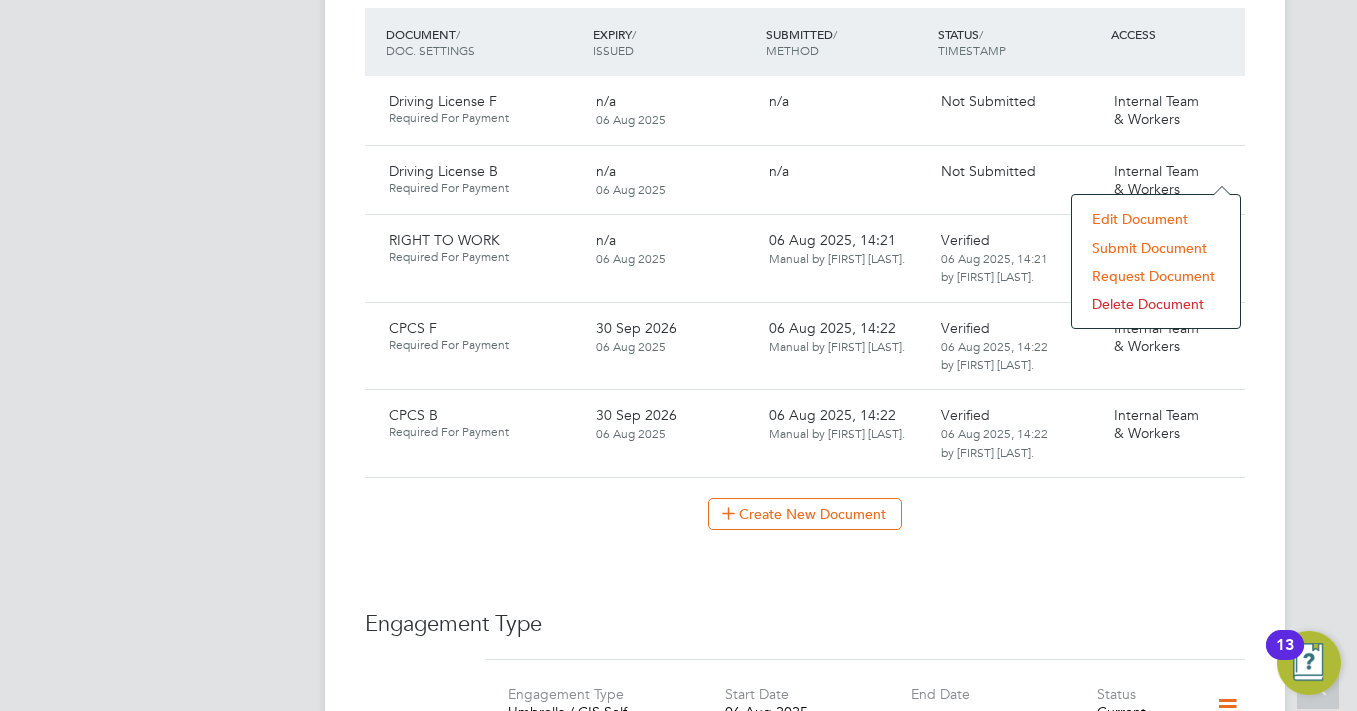 click on "Submit Document" 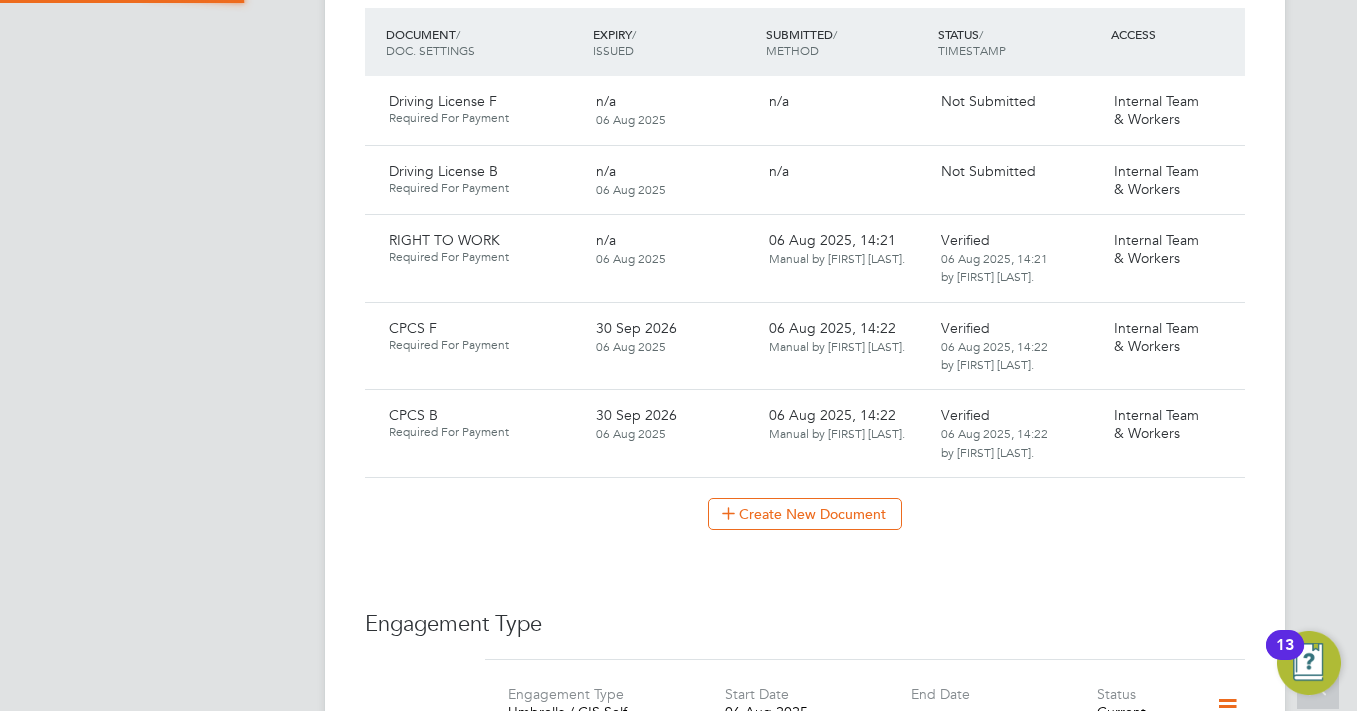 scroll, scrollTop: 10, scrollLeft: 10, axis: both 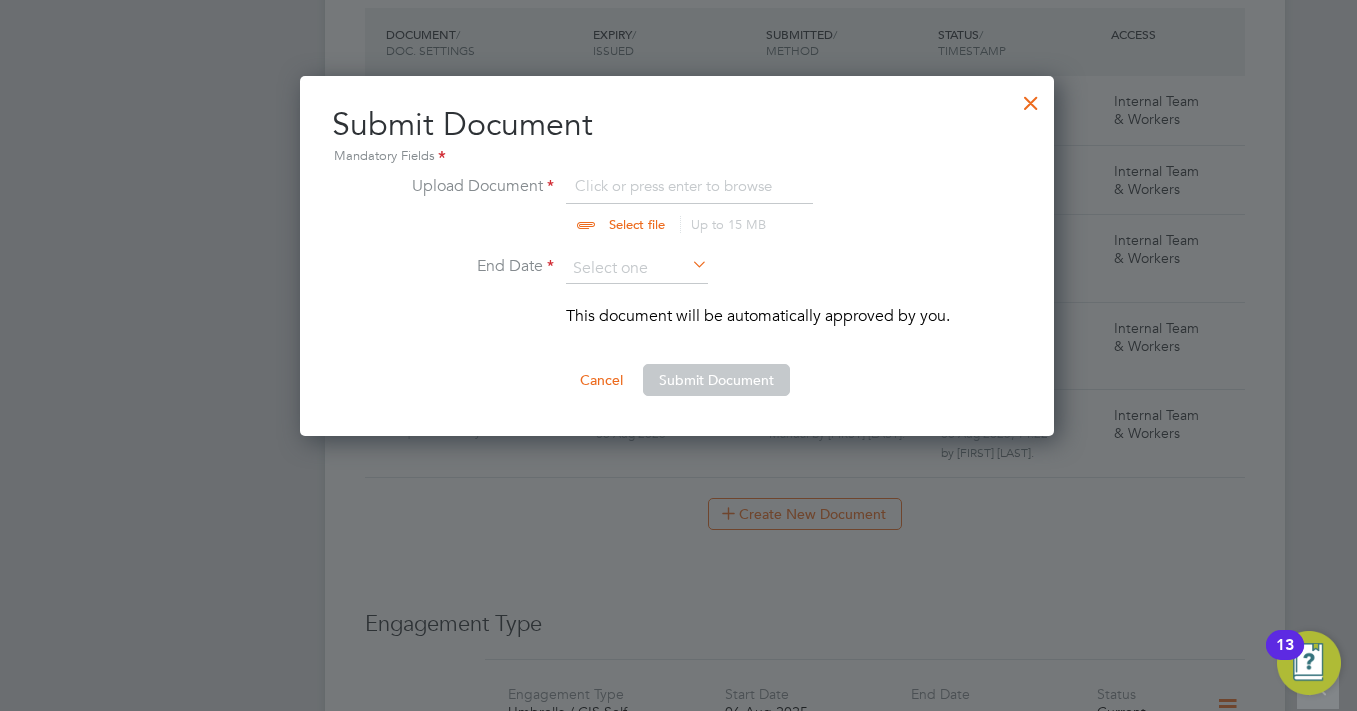 click at bounding box center [656, 204] 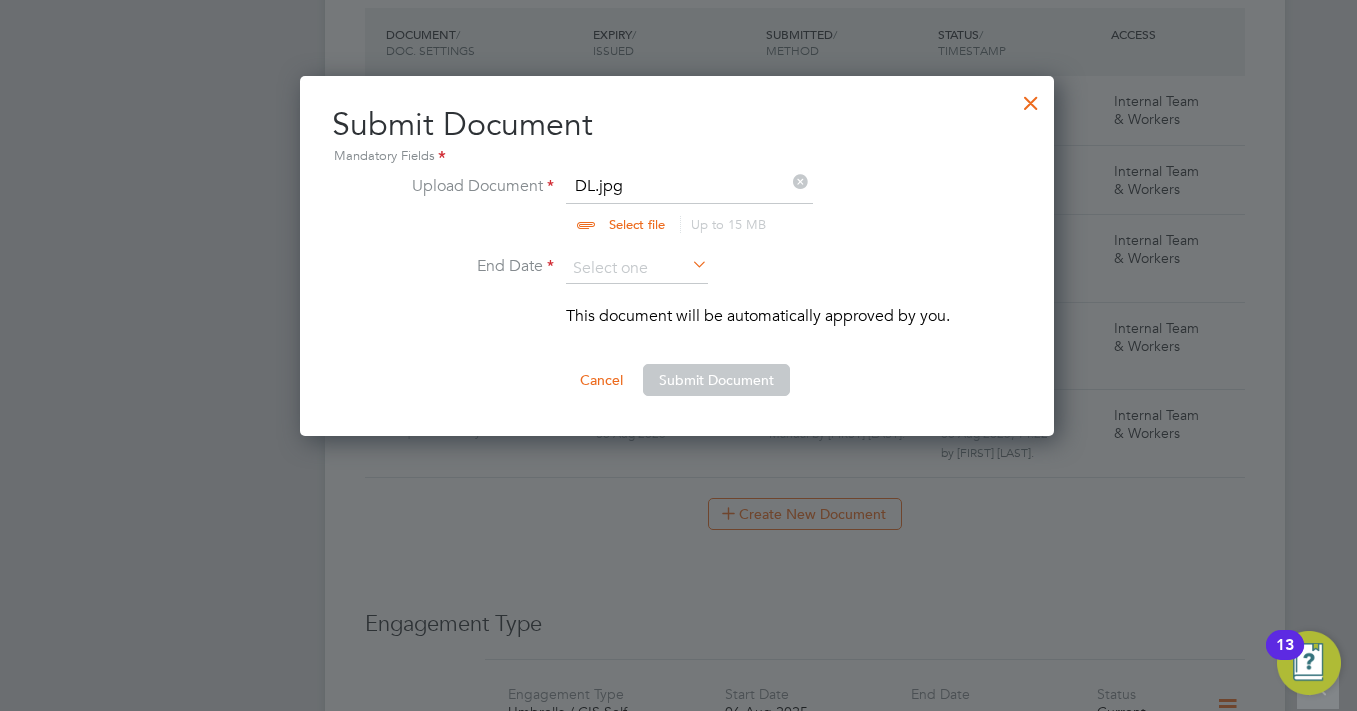 drag, startPoint x: 950, startPoint y: 251, endPoint x: 935, endPoint y: 262, distance: 18.601076 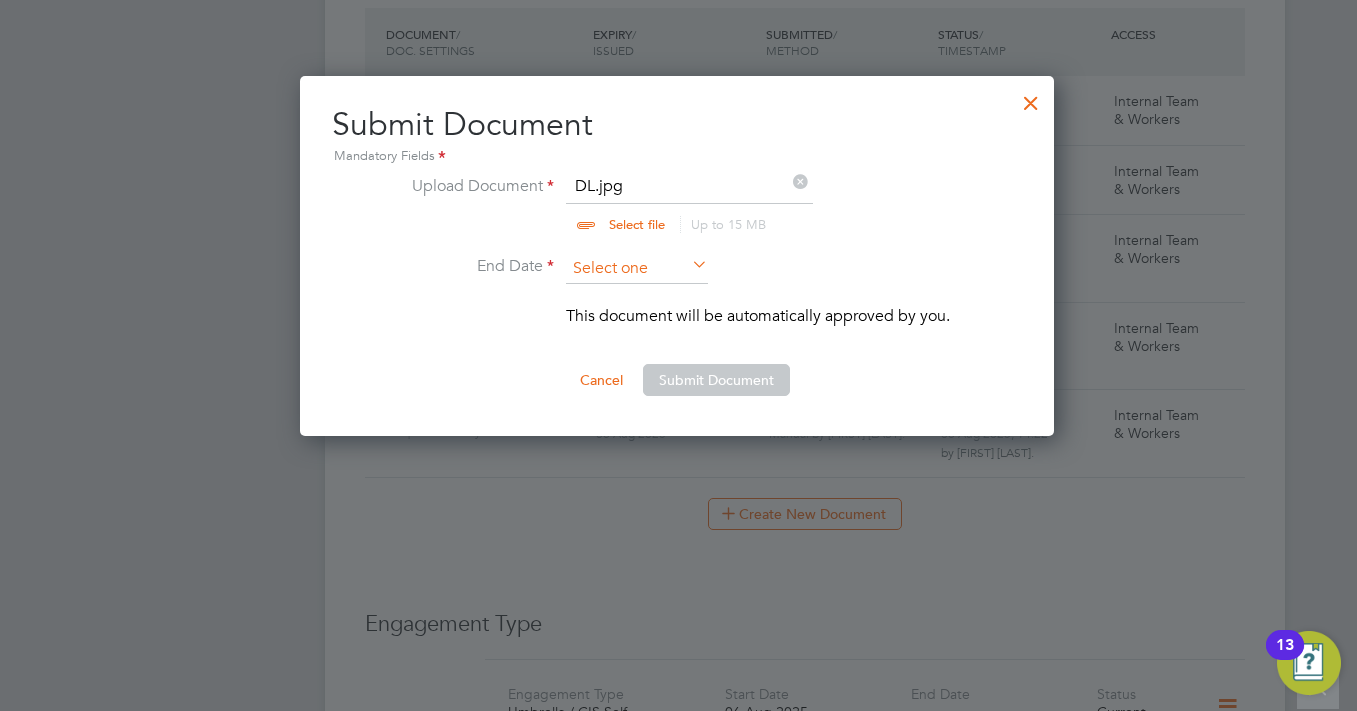 click at bounding box center (637, 269) 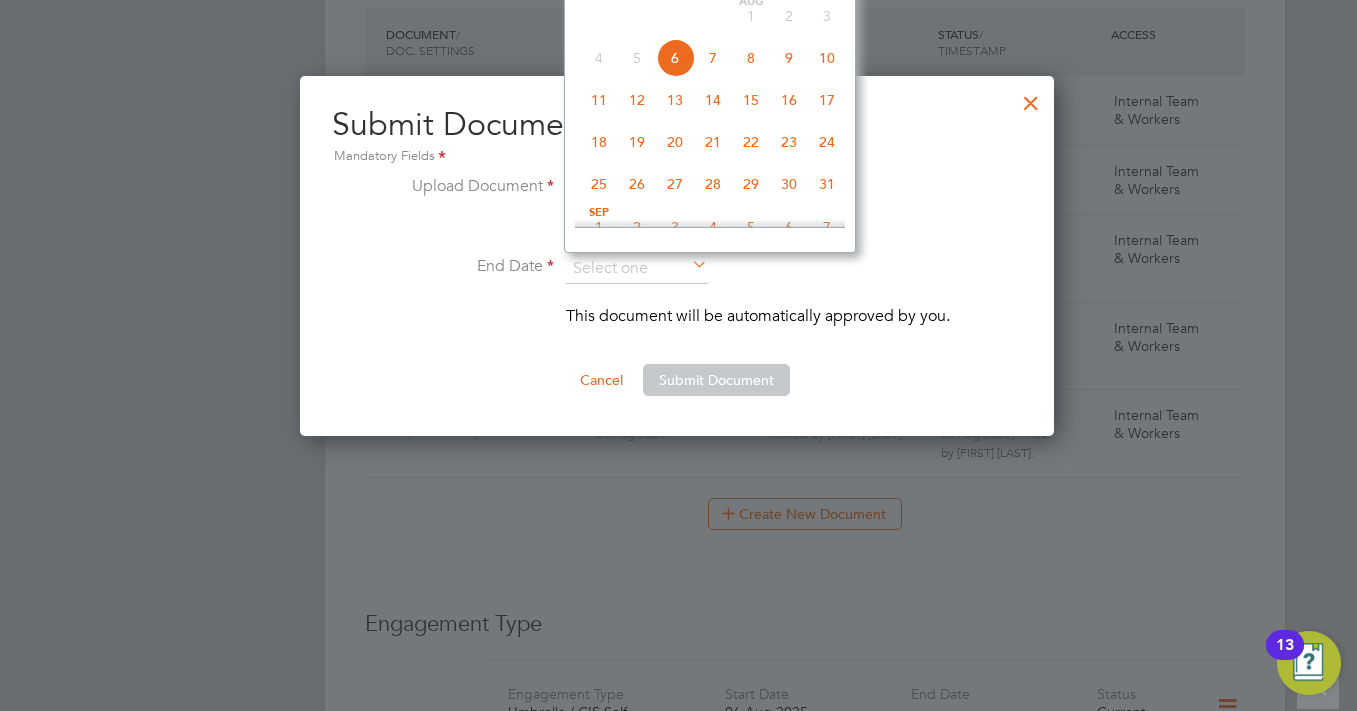 scroll, scrollTop: 549, scrollLeft: 0, axis: vertical 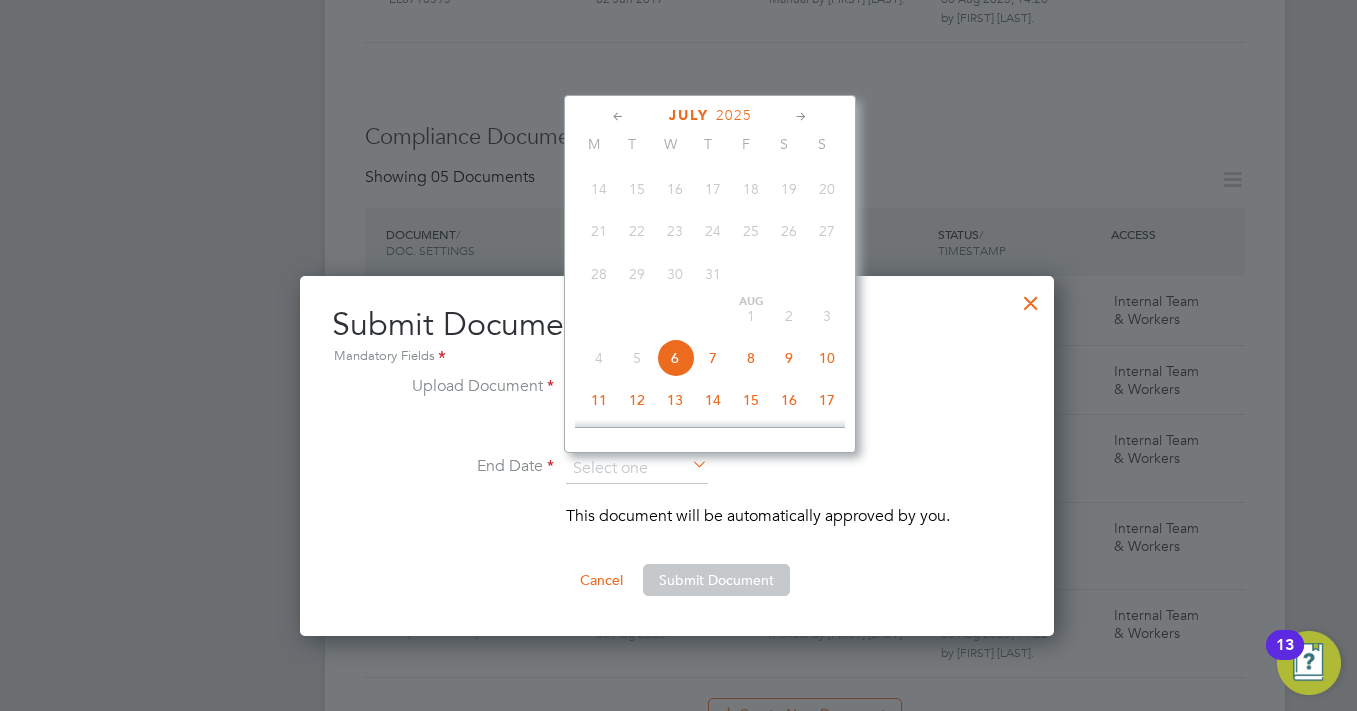 click on "2025" 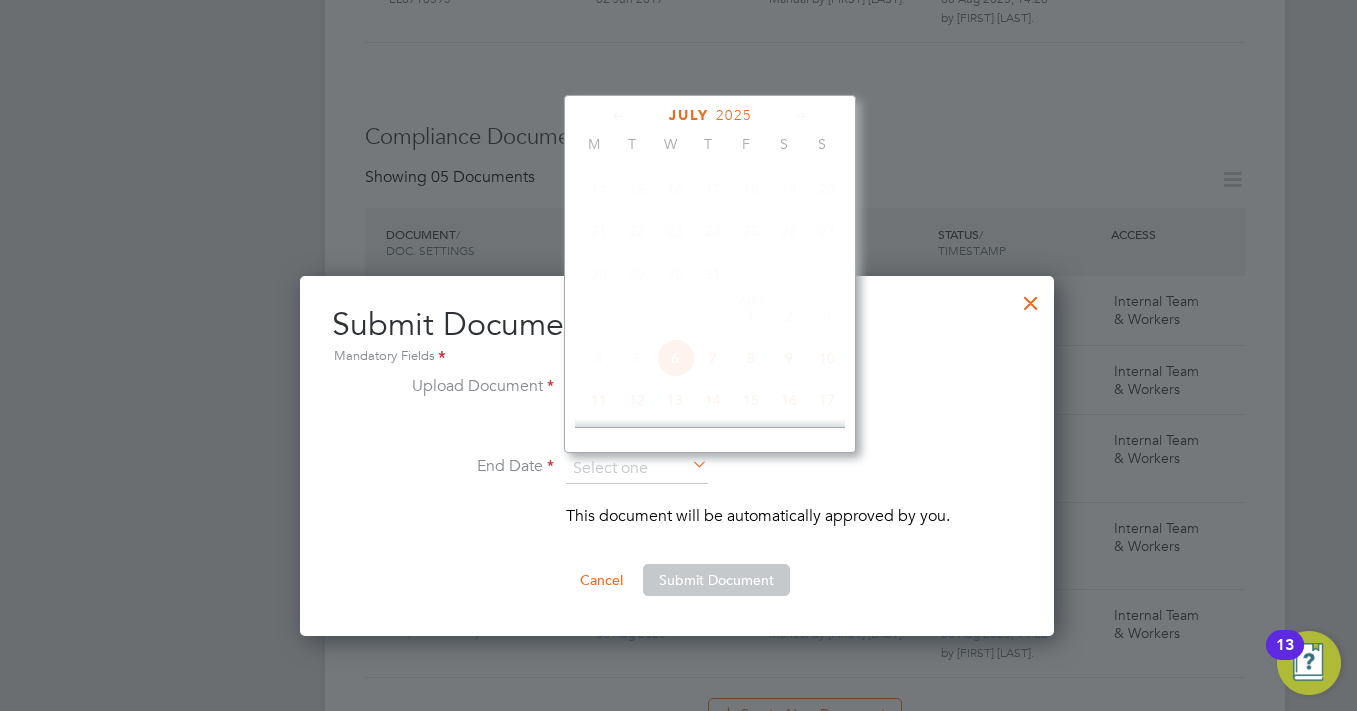 scroll, scrollTop: 530, scrollLeft: 0, axis: vertical 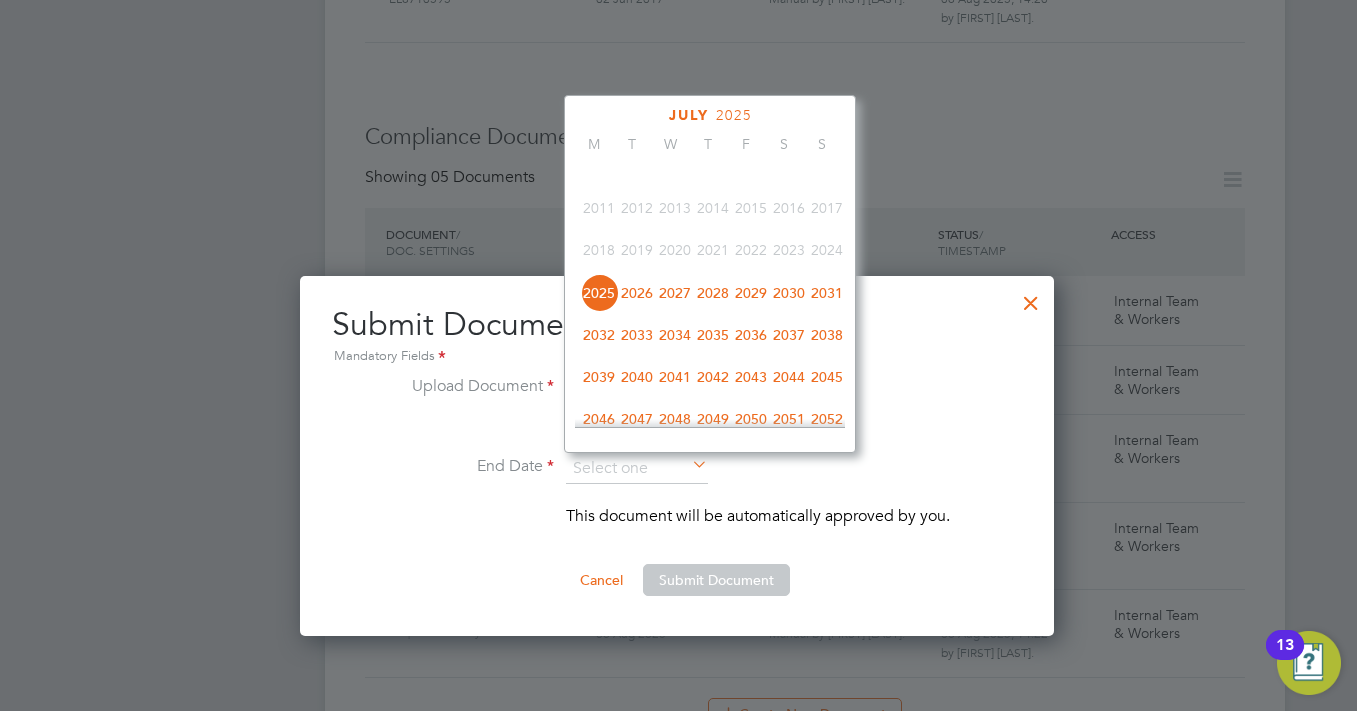 click on "2026" 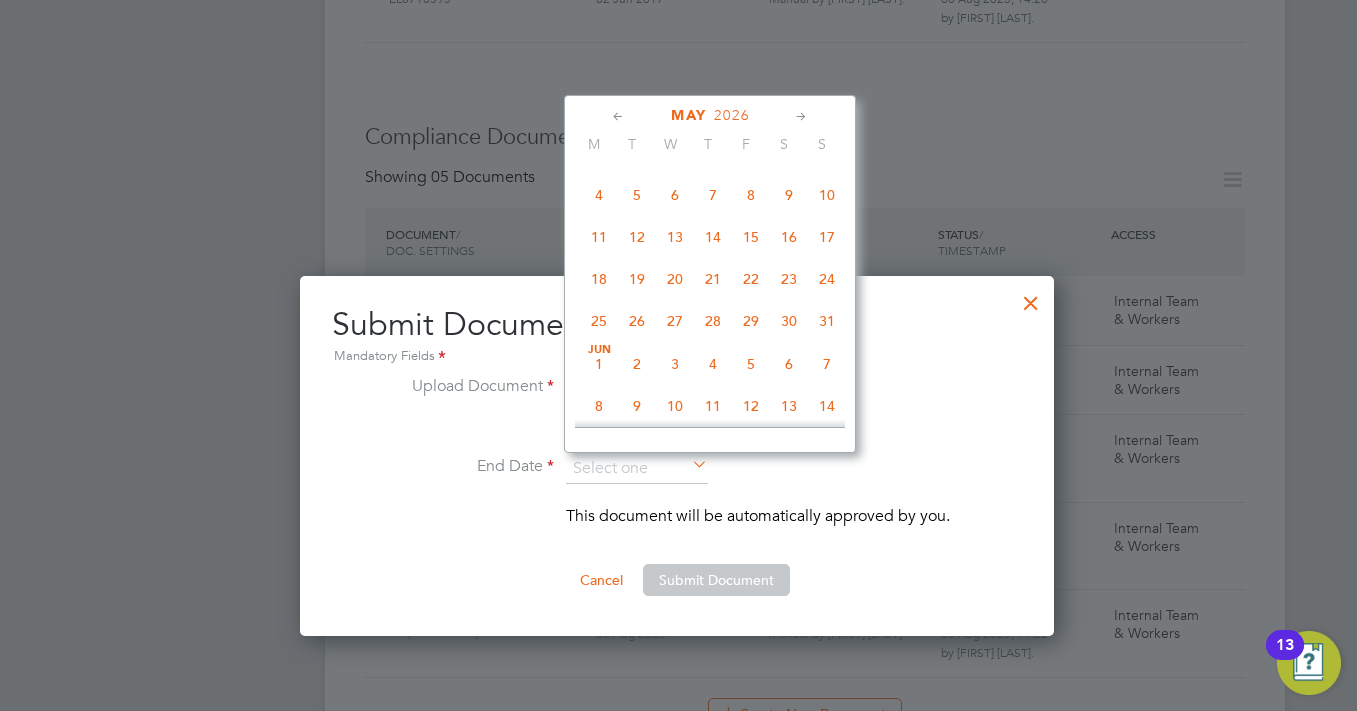 scroll, scrollTop: 246, scrollLeft: 0, axis: vertical 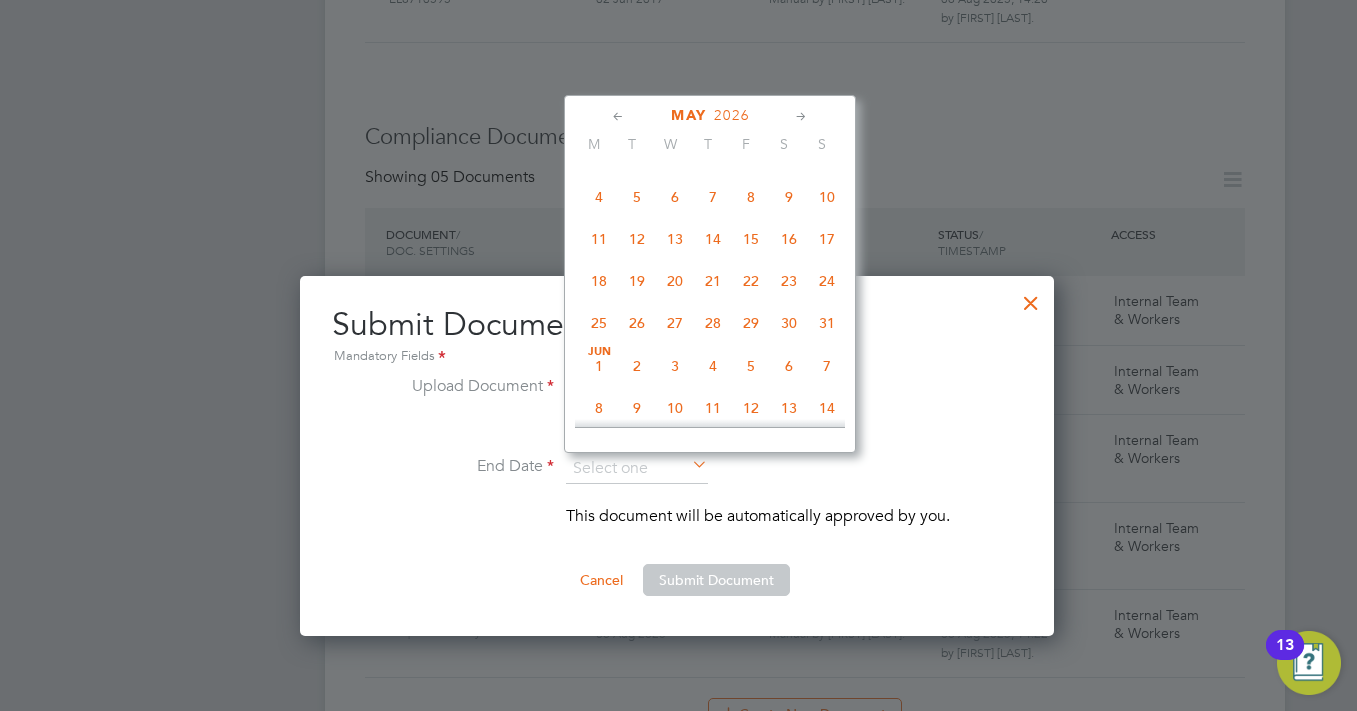 click on "4" 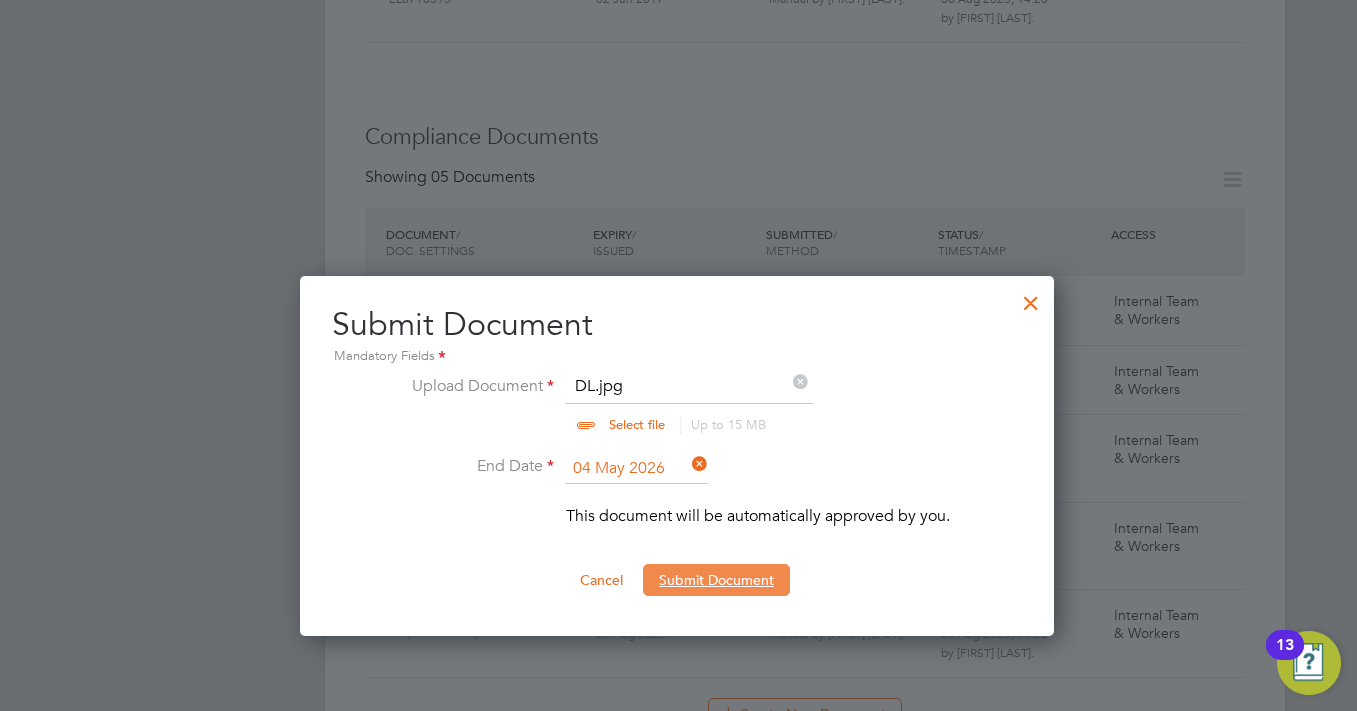 click on "Submit Document" at bounding box center [716, 580] 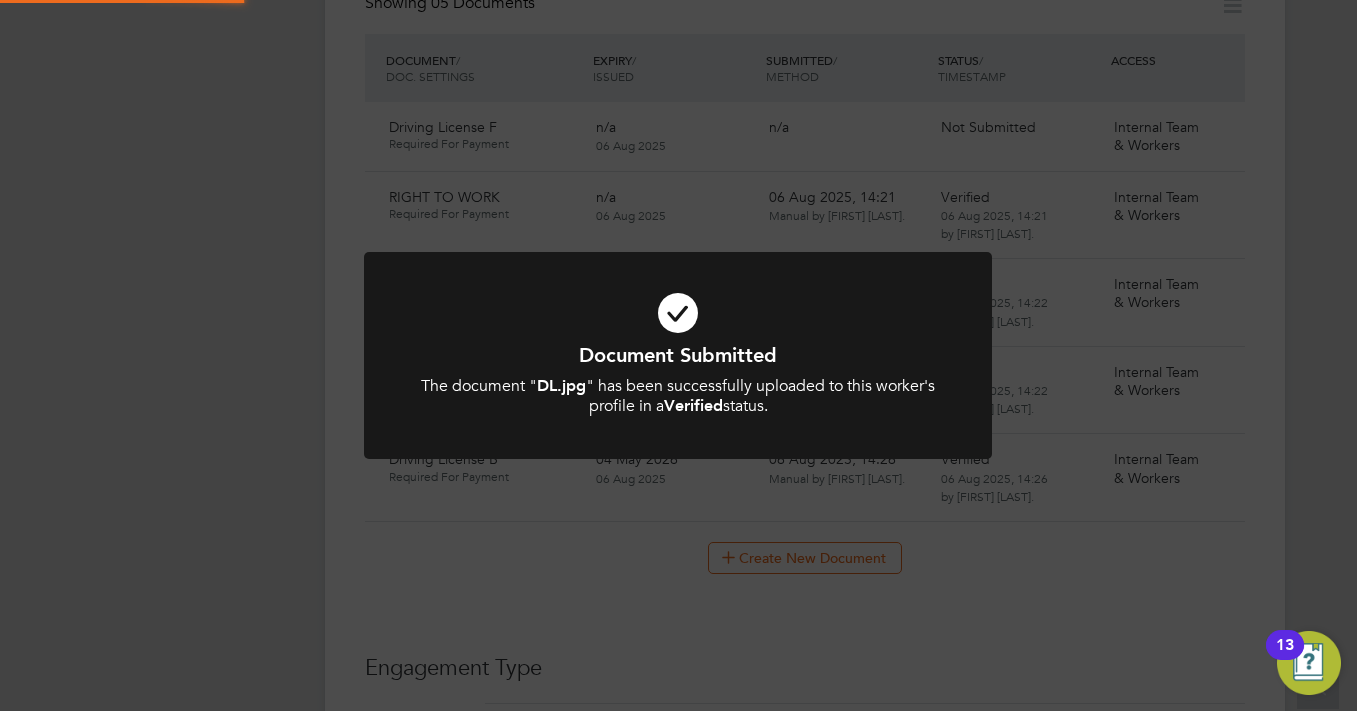 scroll, scrollTop: 1137, scrollLeft: 0, axis: vertical 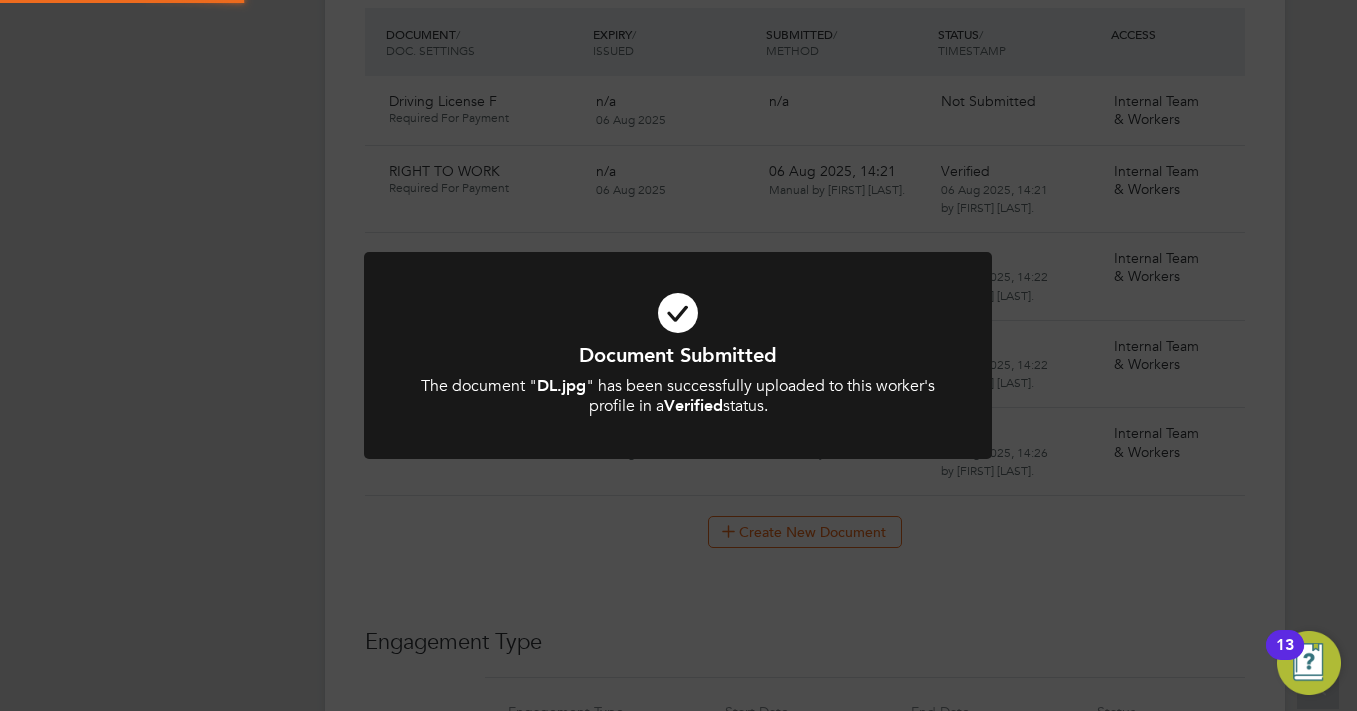 click on "Document Submitted The document " DL.jpg " has been successfully uploaded to this worker's profile in a  Verified  status. Cancel Okay" 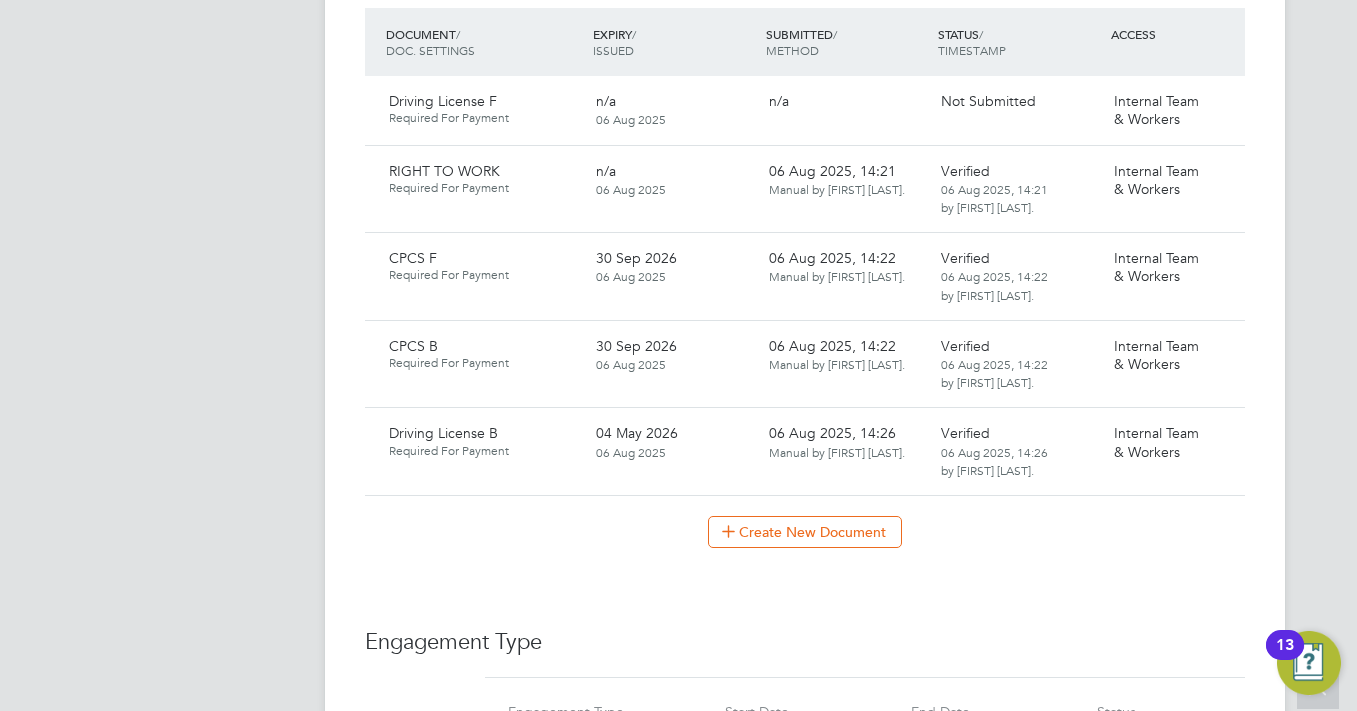 click 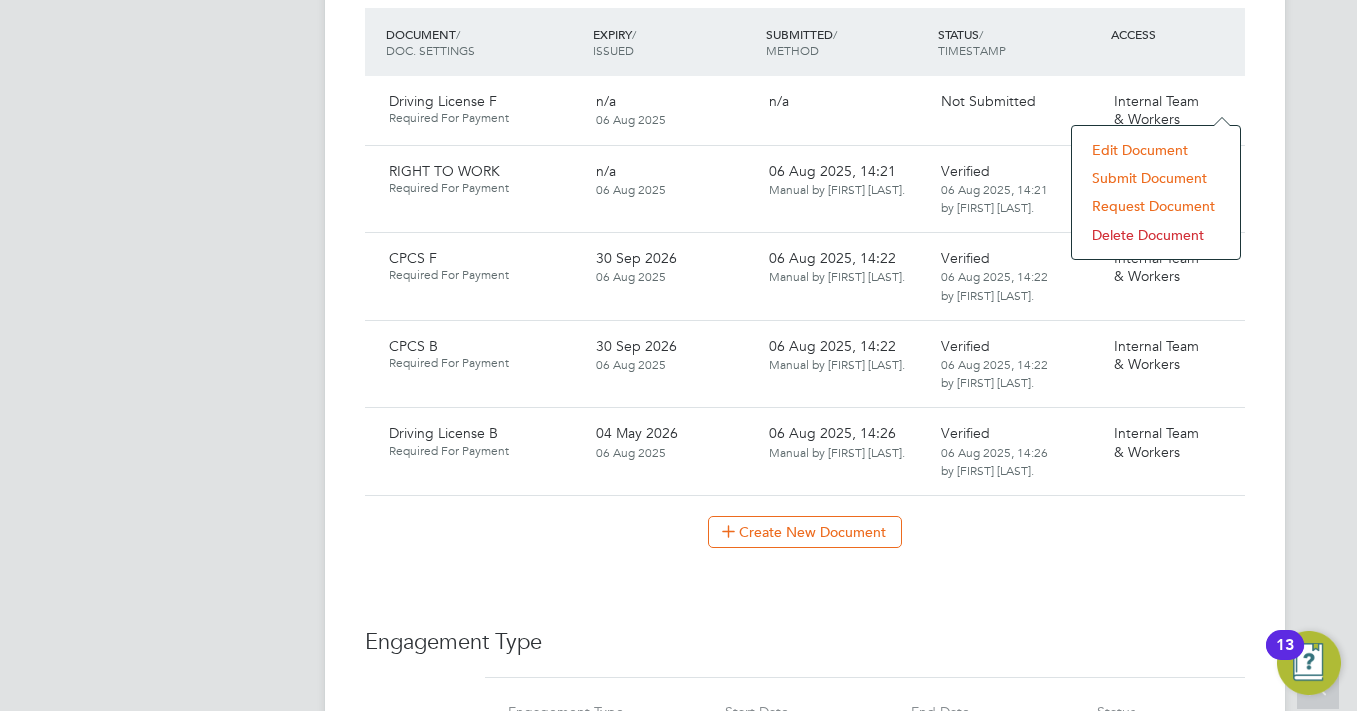 click on "Submit Document" 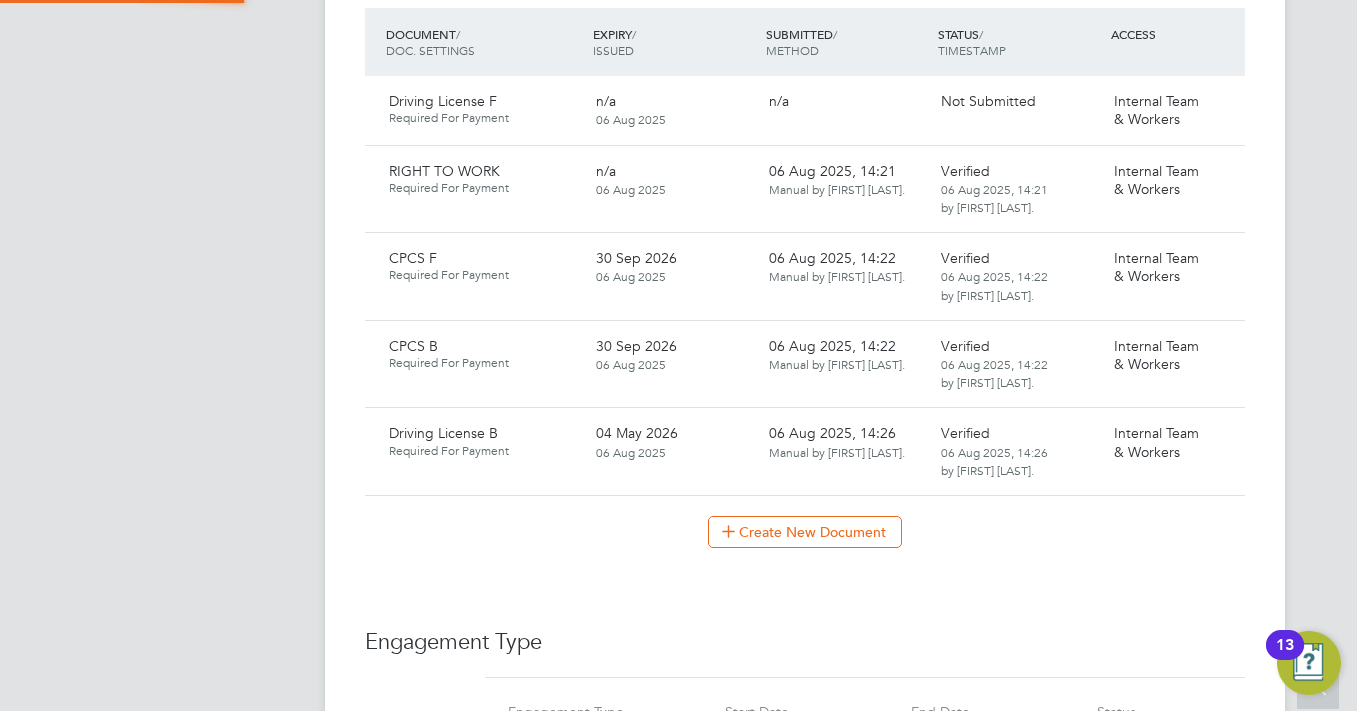 scroll, scrollTop: 10, scrollLeft: 10, axis: both 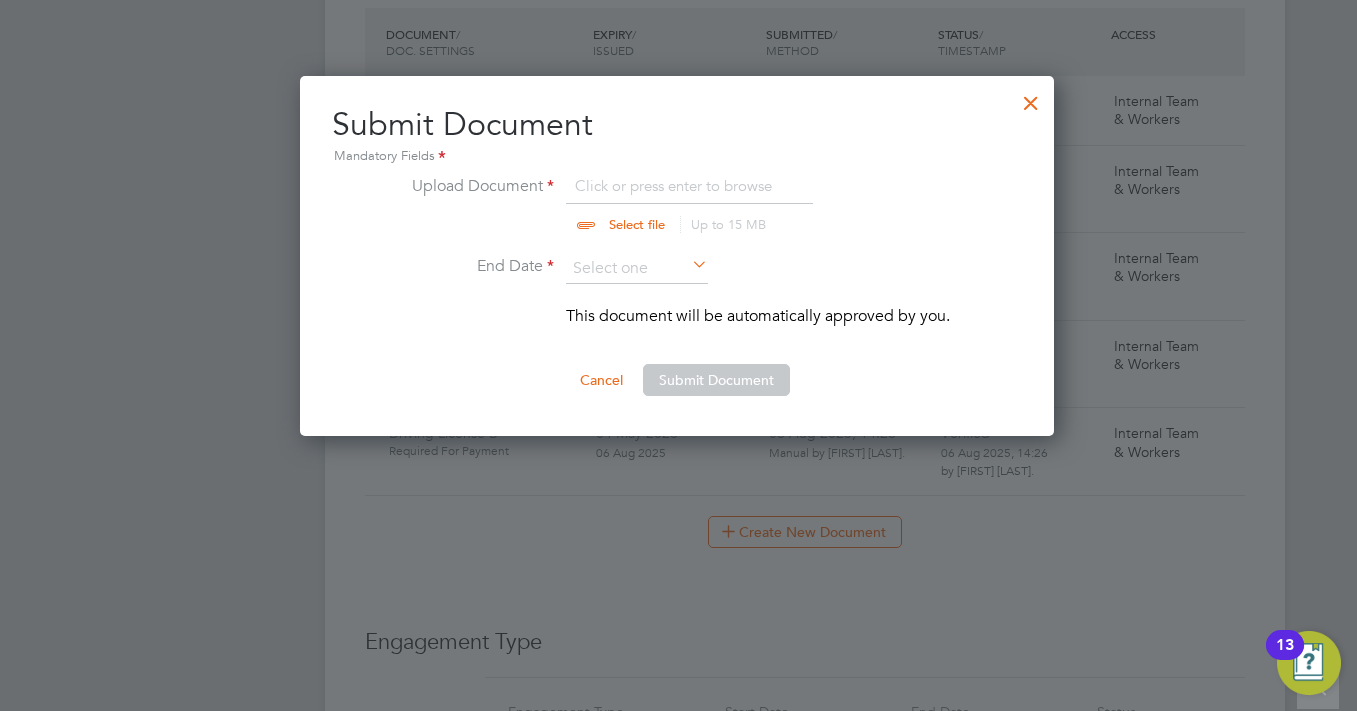 click at bounding box center [656, 204] 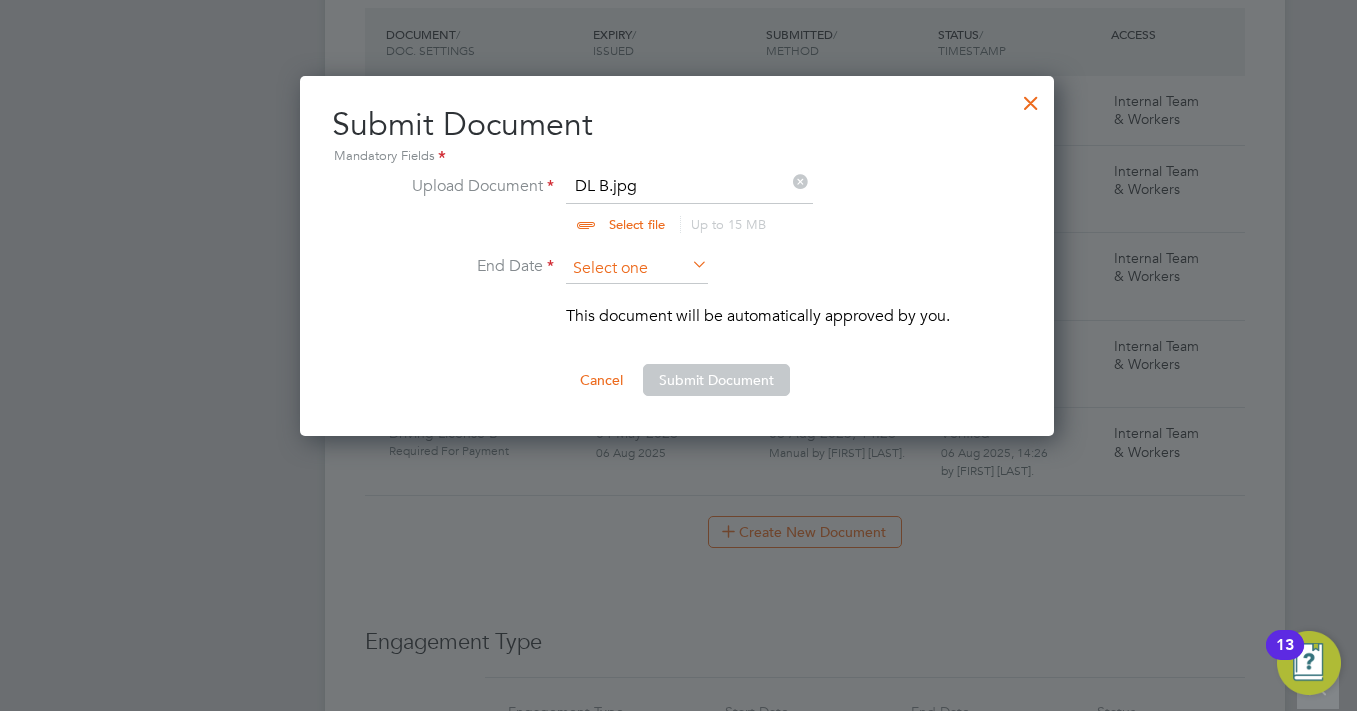 click at bounding box center [637, 269] 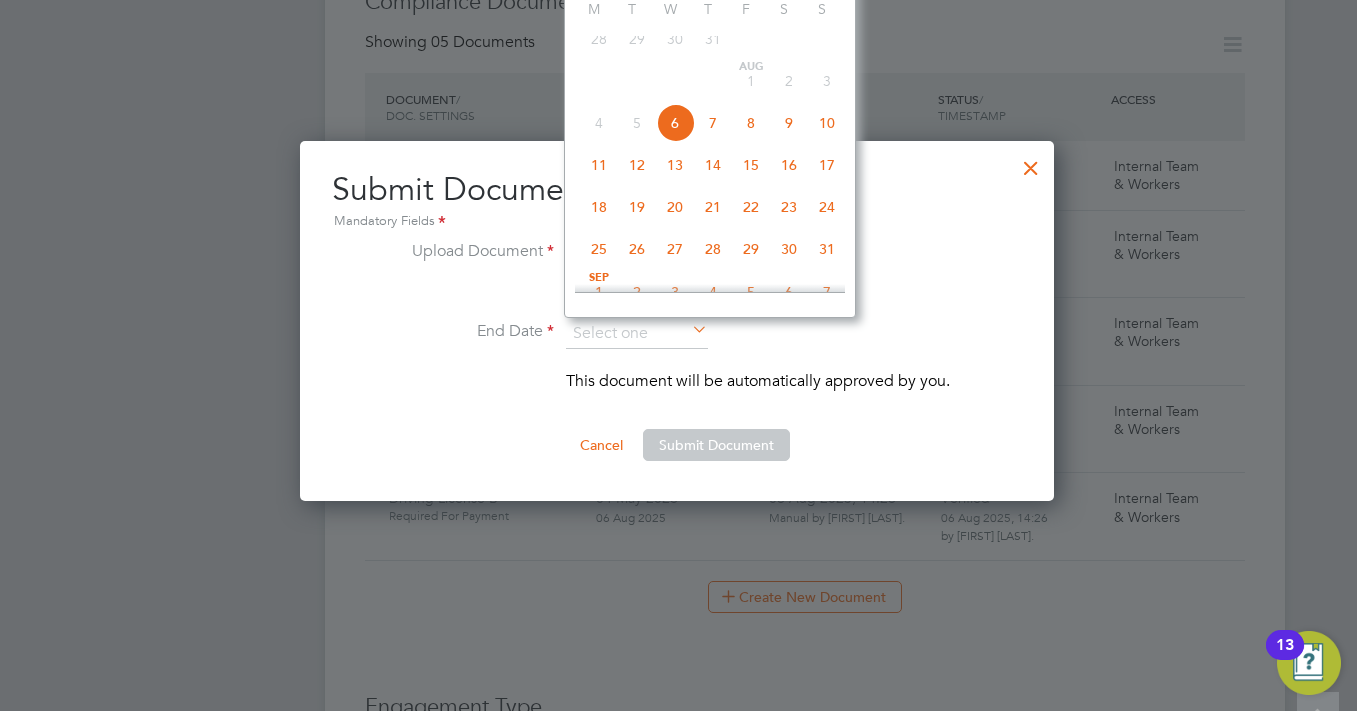 scroll, scrollTop: 1037, scrollLeft: 0, axis: vertical 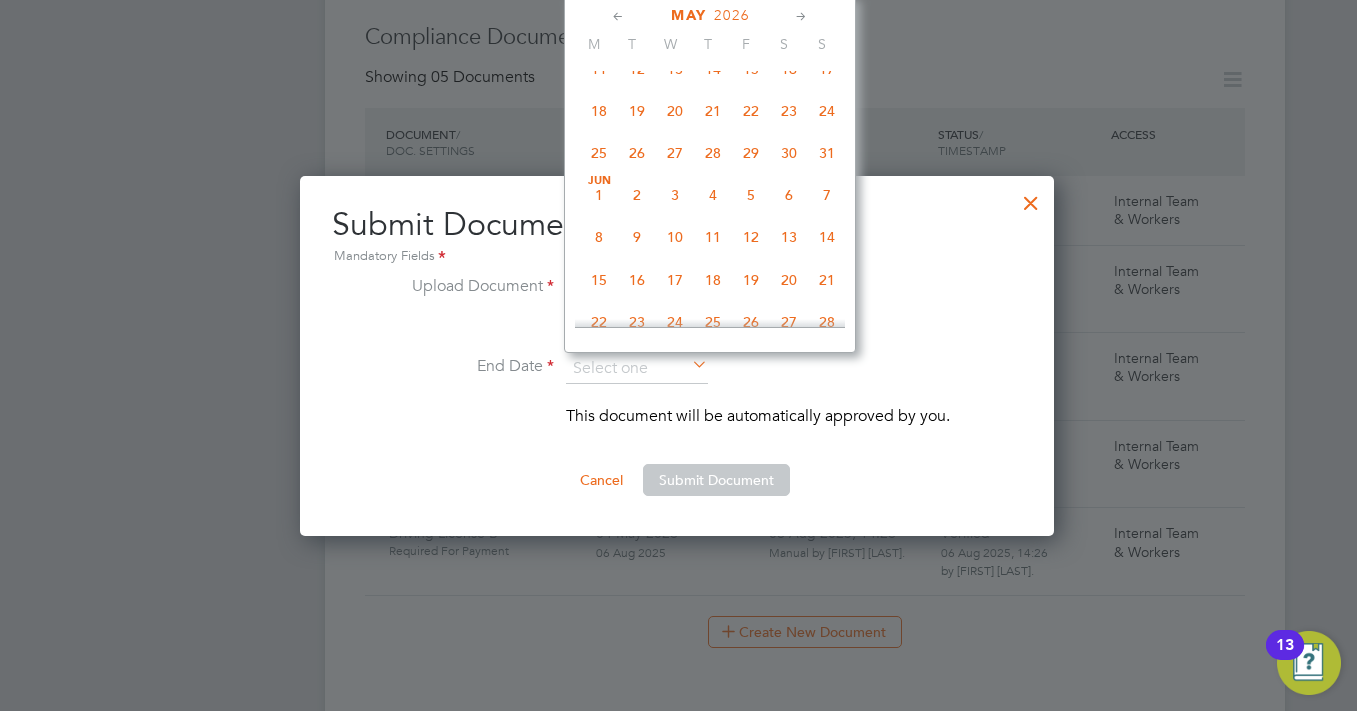 click on "4" 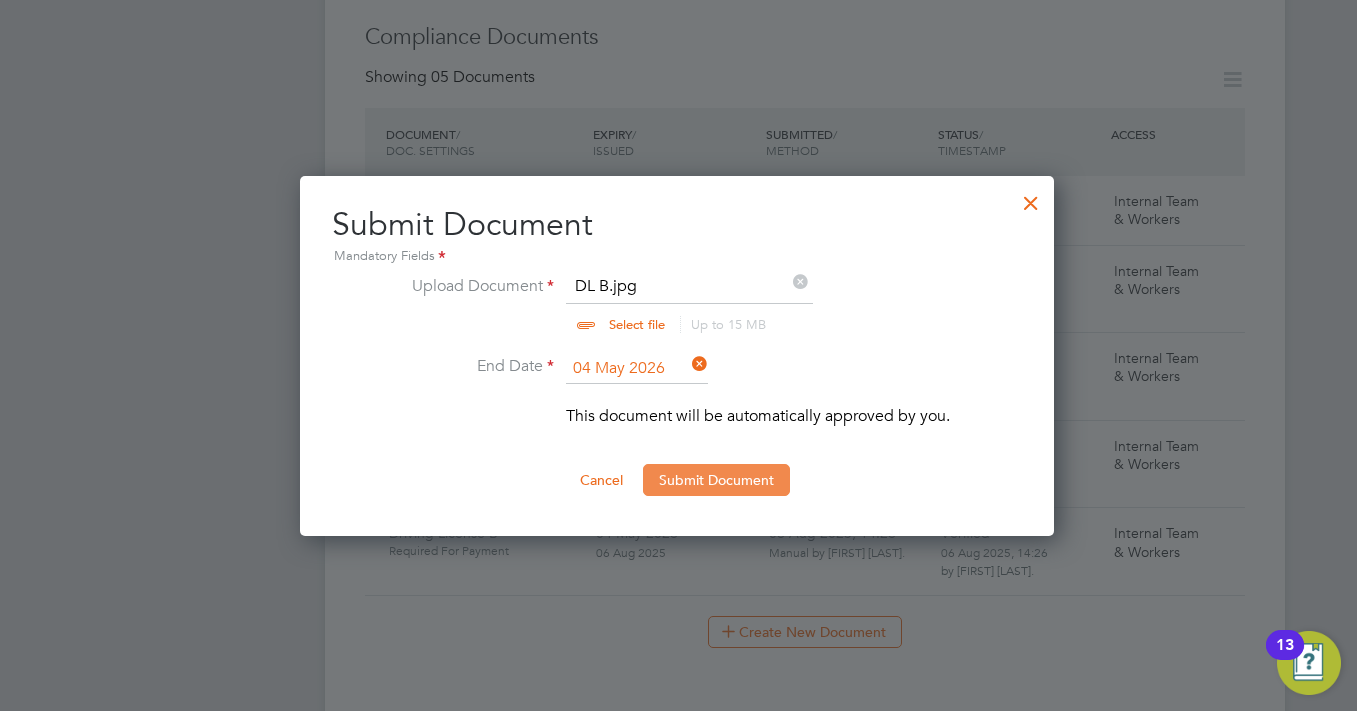 click on "Submit Document" at bounding box center (716, 480) 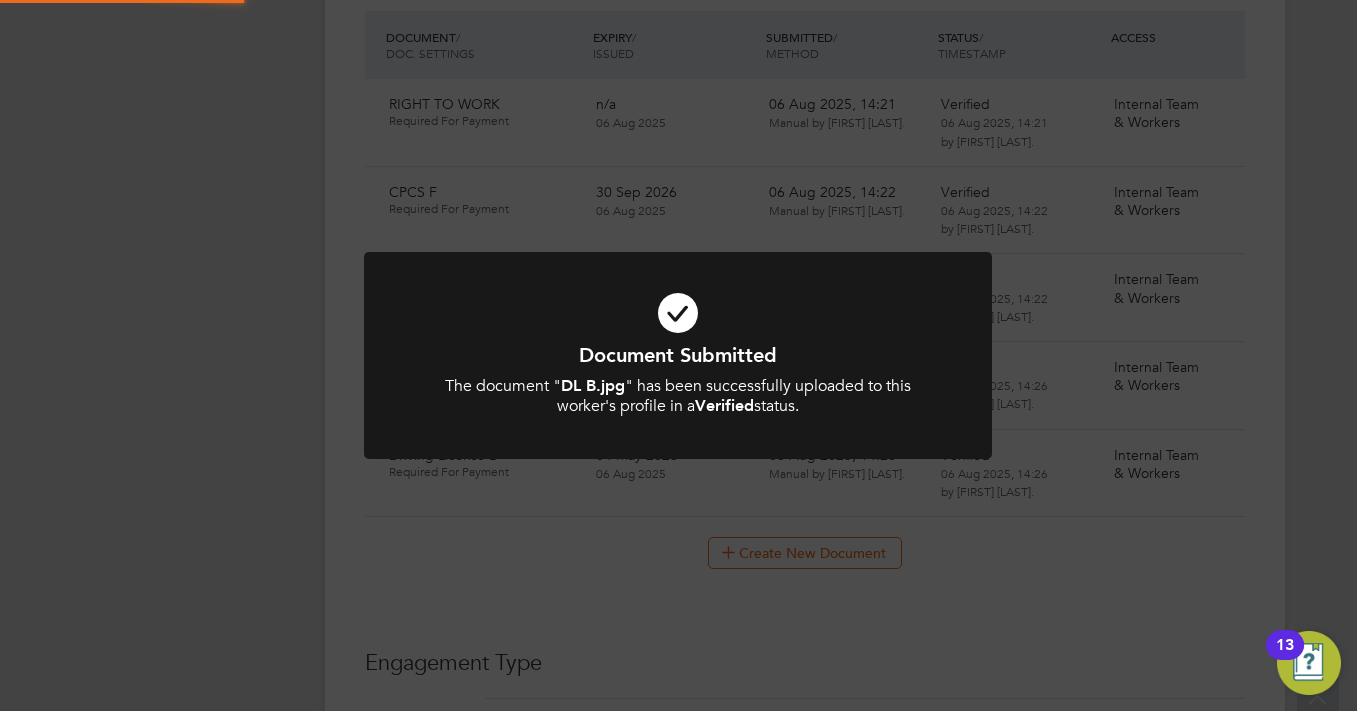 scroll, scrollTop: 1137, scrollLeft: 0, axis: vertical 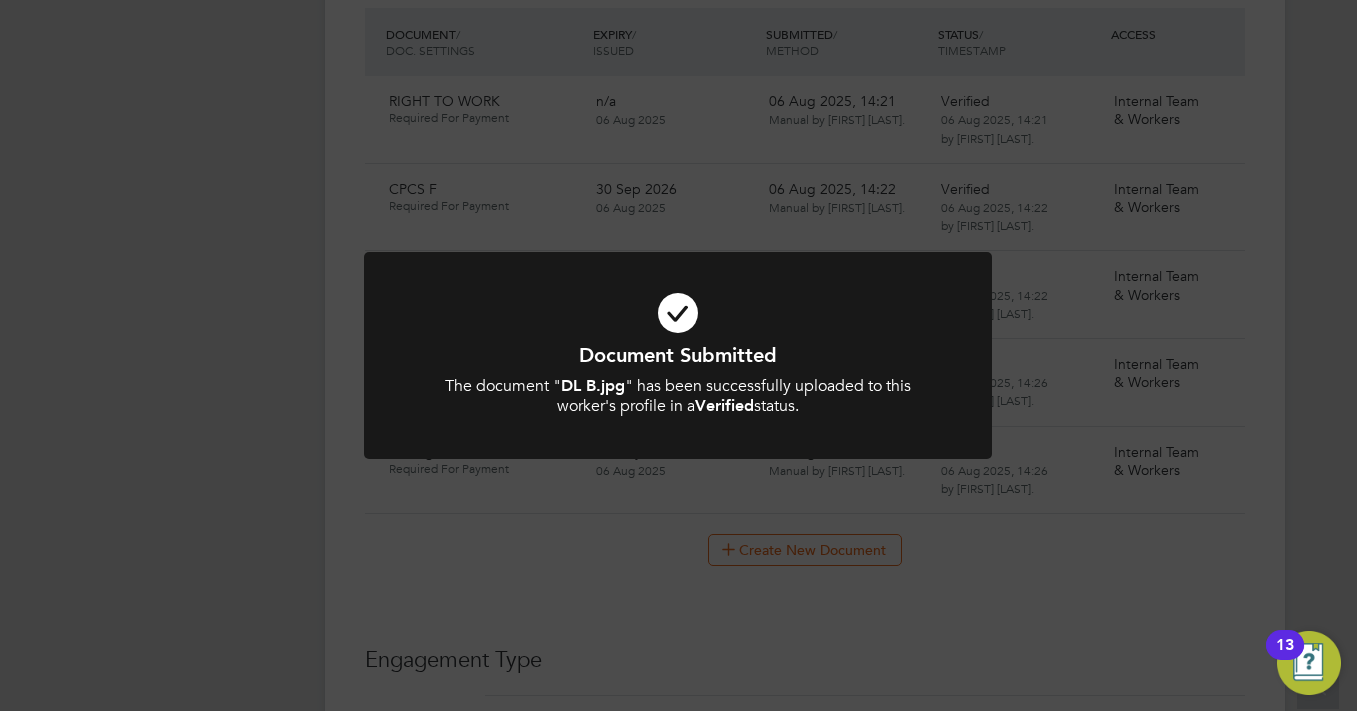 click on "Document Submitted The document " DL B.jpg " has been successfully uploaded to this worker's profile in a  Verified  status. Cancel Okay" 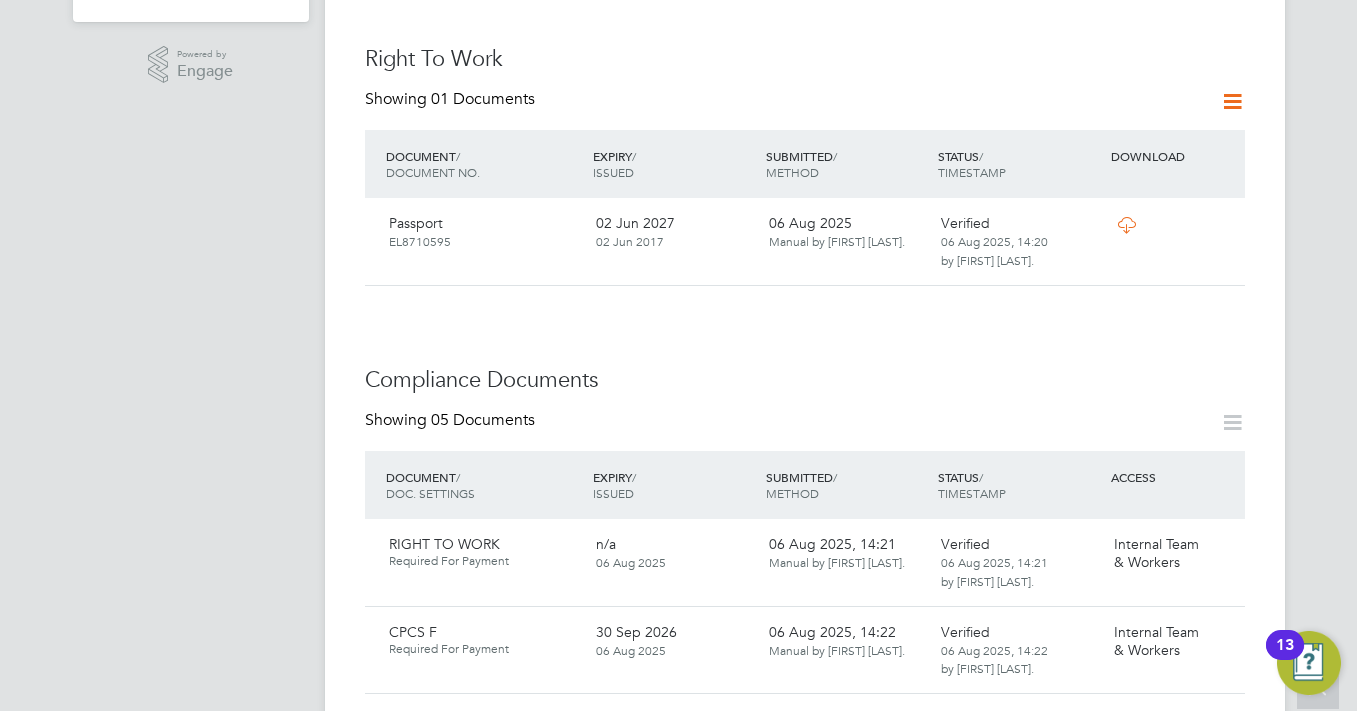 scroll, scrollTop: 337, scrollLeft: 0, axis: vertical 